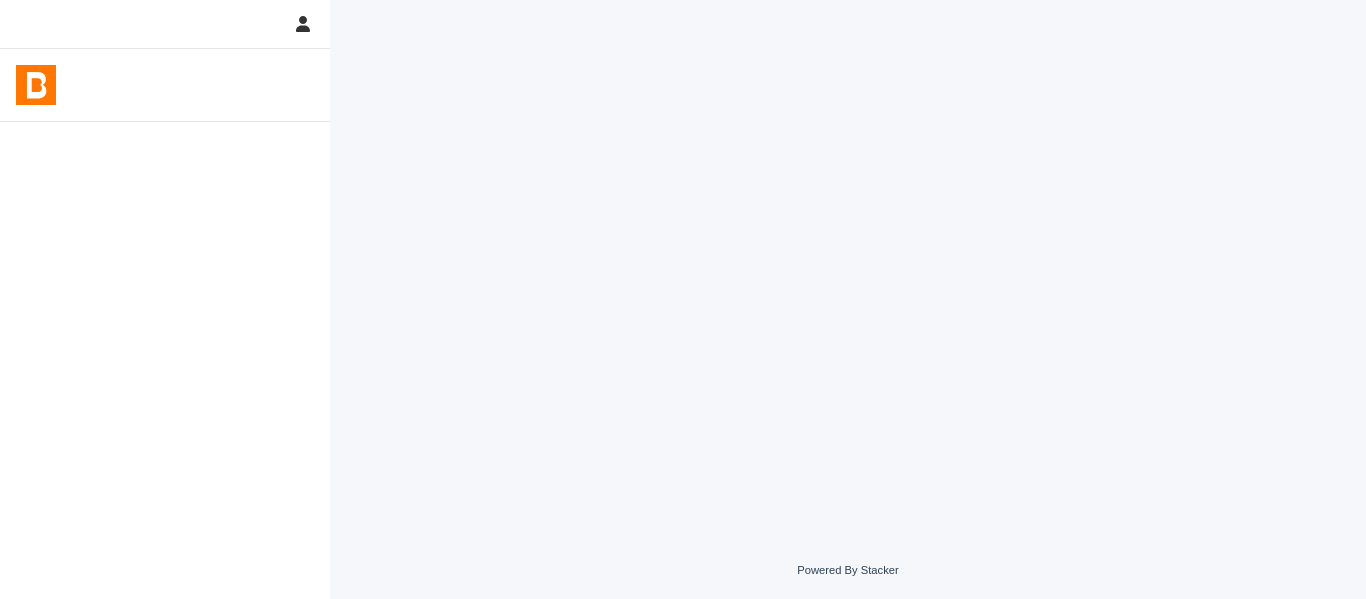 scroll, scrollTop: 0, scrollLeft: 0, axis: both 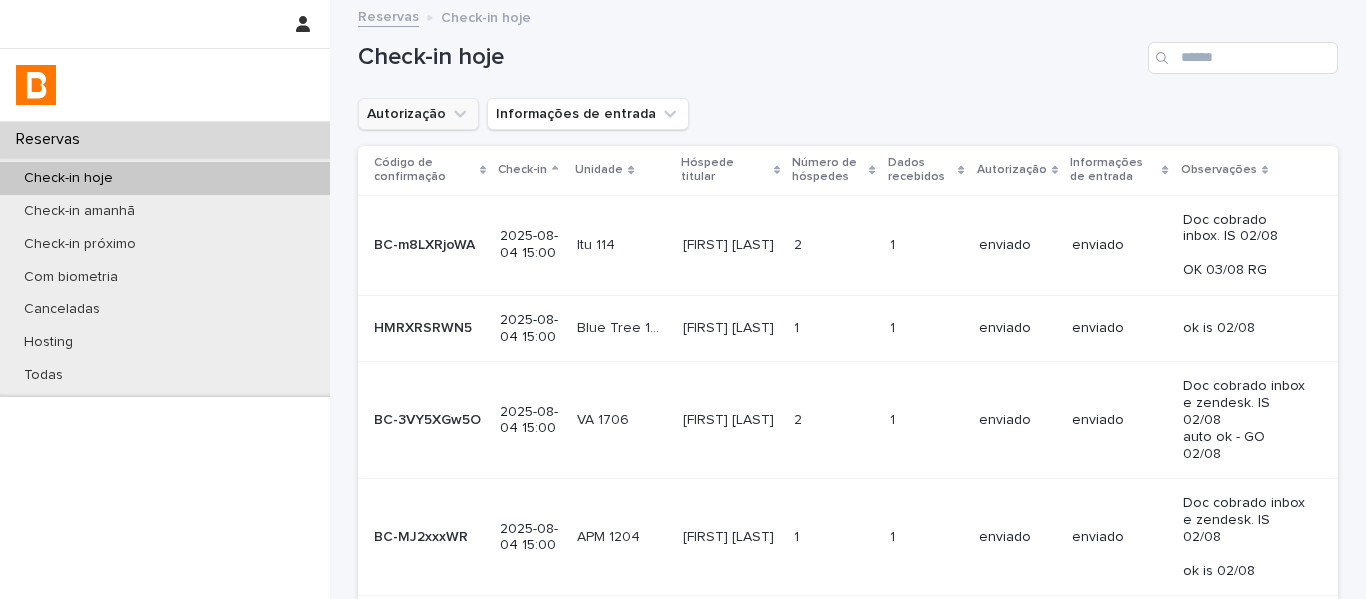 click on "Autorização" at bounding box center (418, 114) 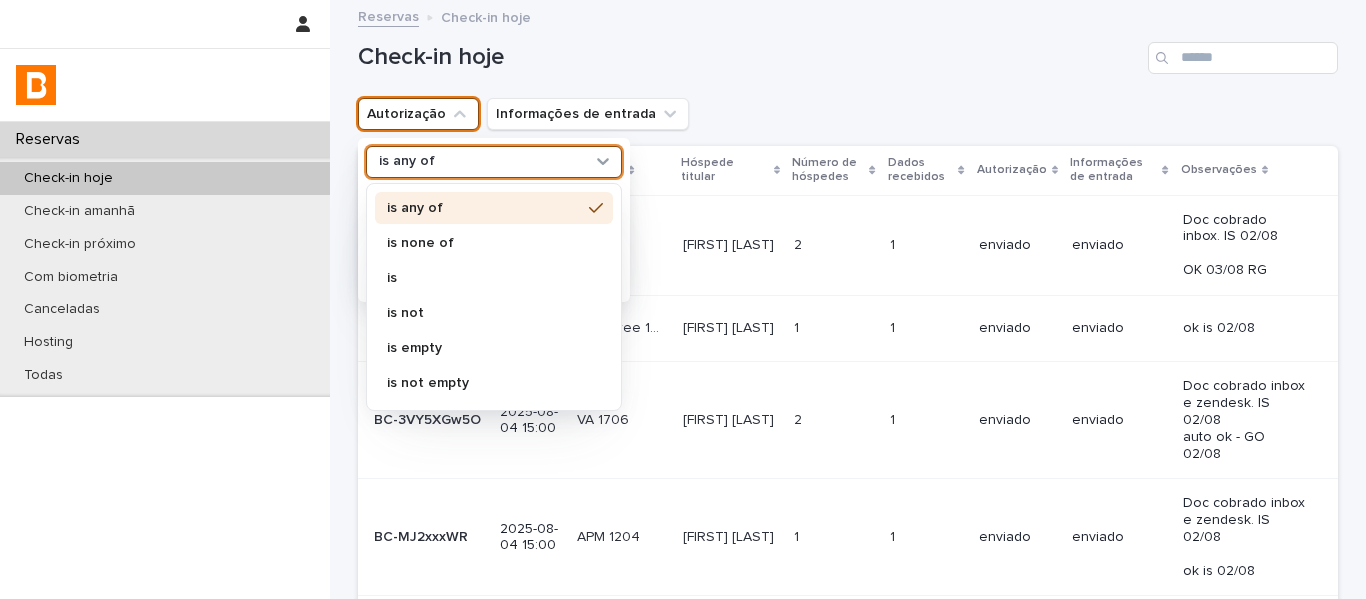 click on "is any of" at bounding box center [481, 161] 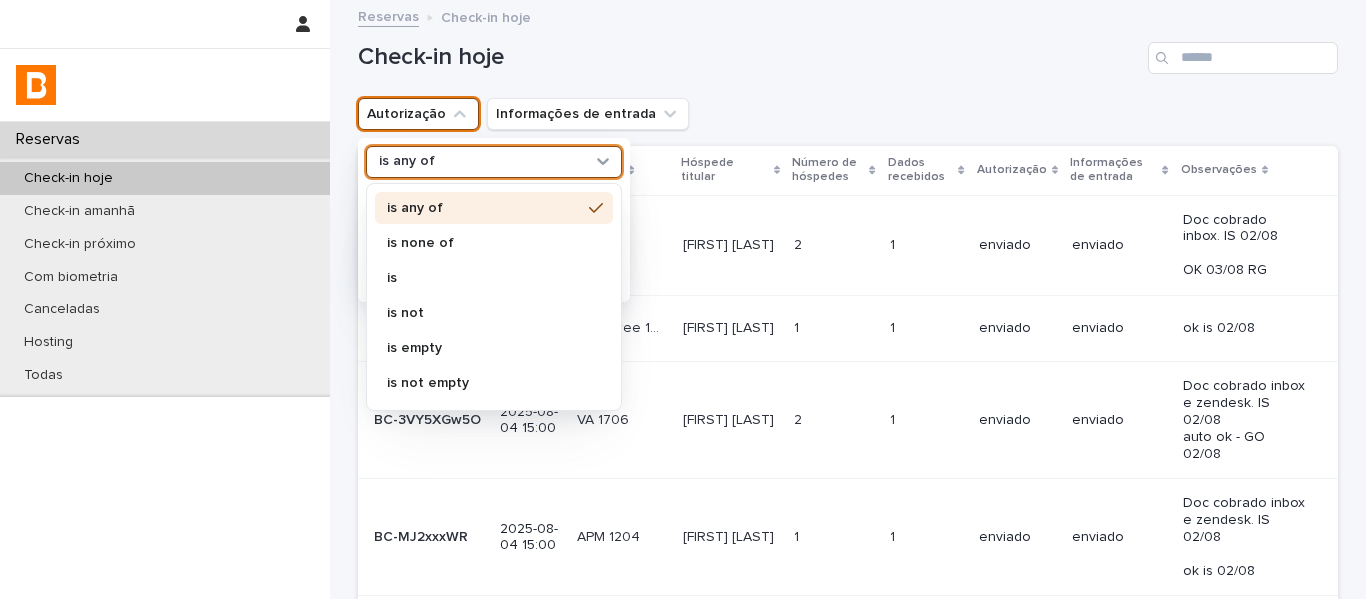 drag, startPoint x: 448, startPoint y: 242, endPoint x: 438, endPoint y: 256, distance: 17.20465 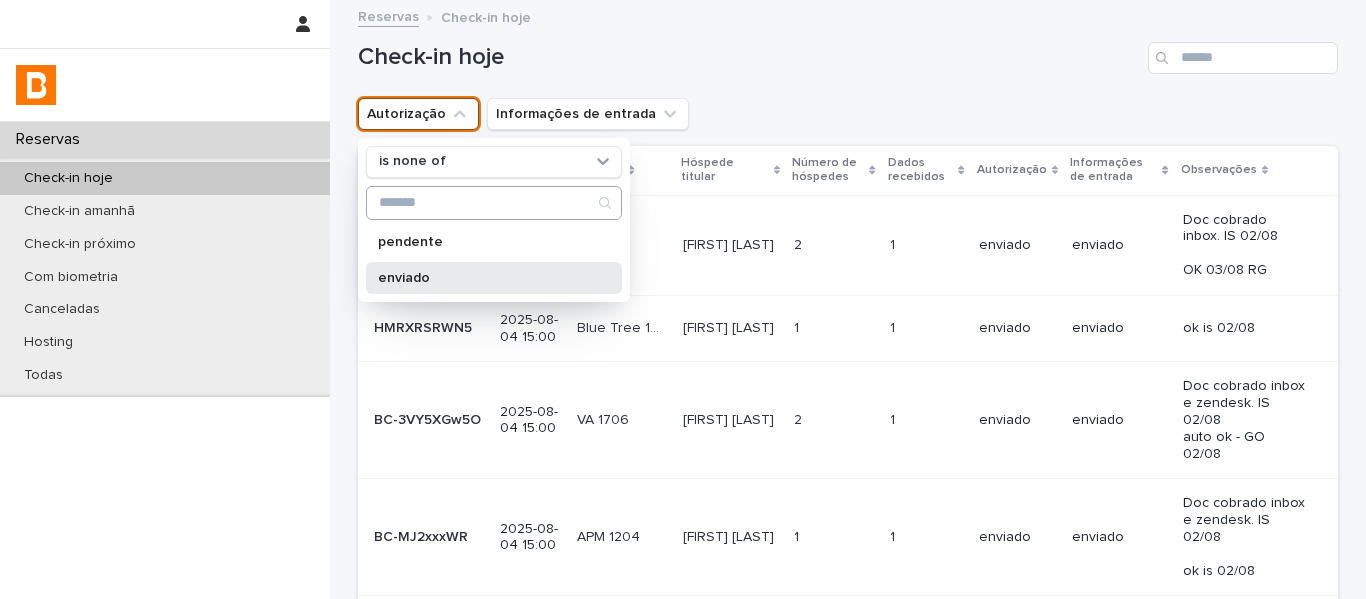 drag, startPoint x: 433, startPoint y: 281, endPoint x: 516, endPoint y: 219, distance: 103.6002 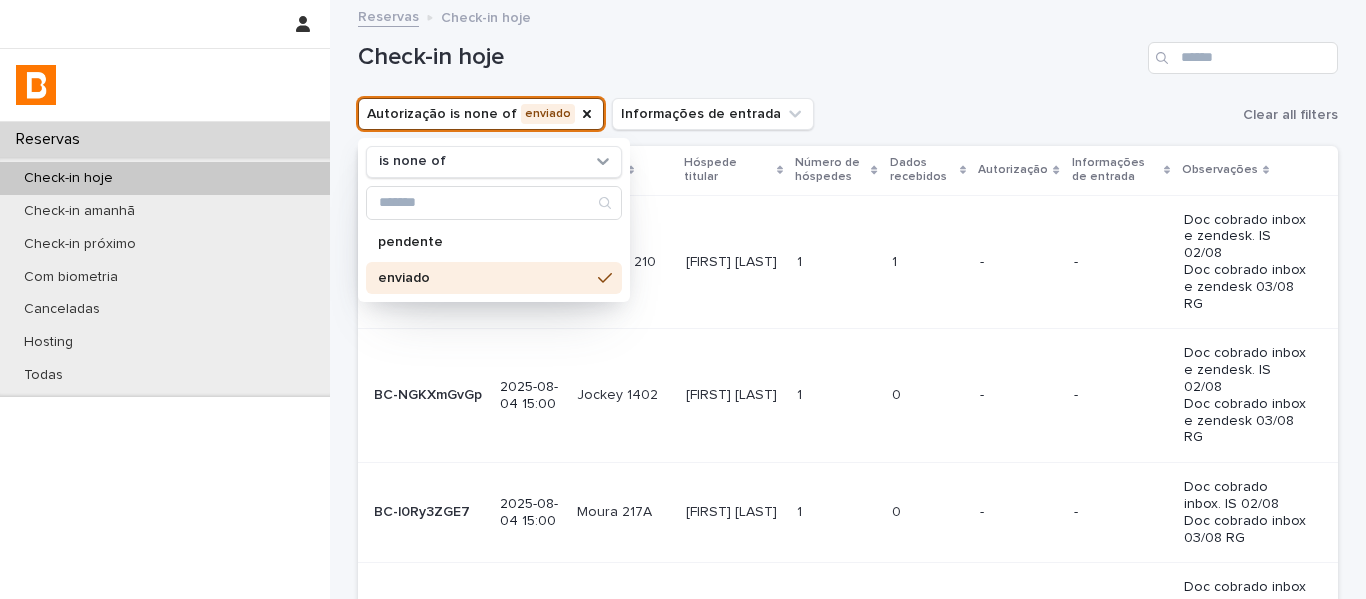 click on "Autorização is none of enviado is none of pendente enviado Informações de entrada Clear all filters" at bounding box center [848, 114] 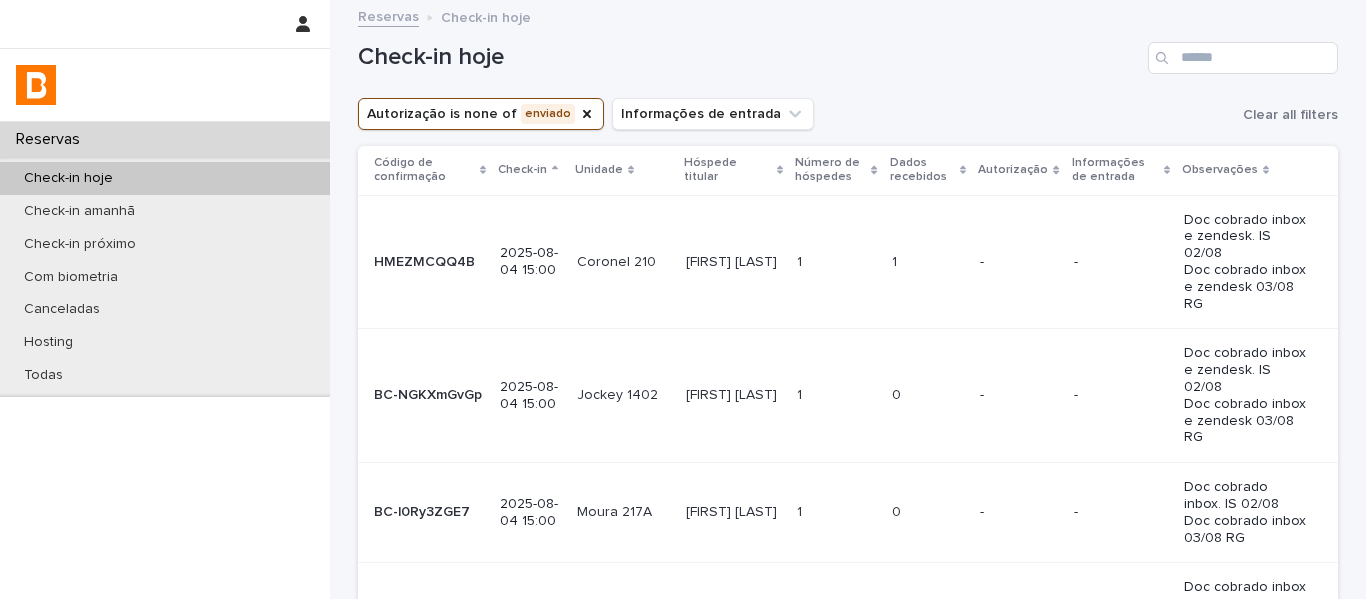 click on "Dados recebidos" at bounding box center (922, 170) 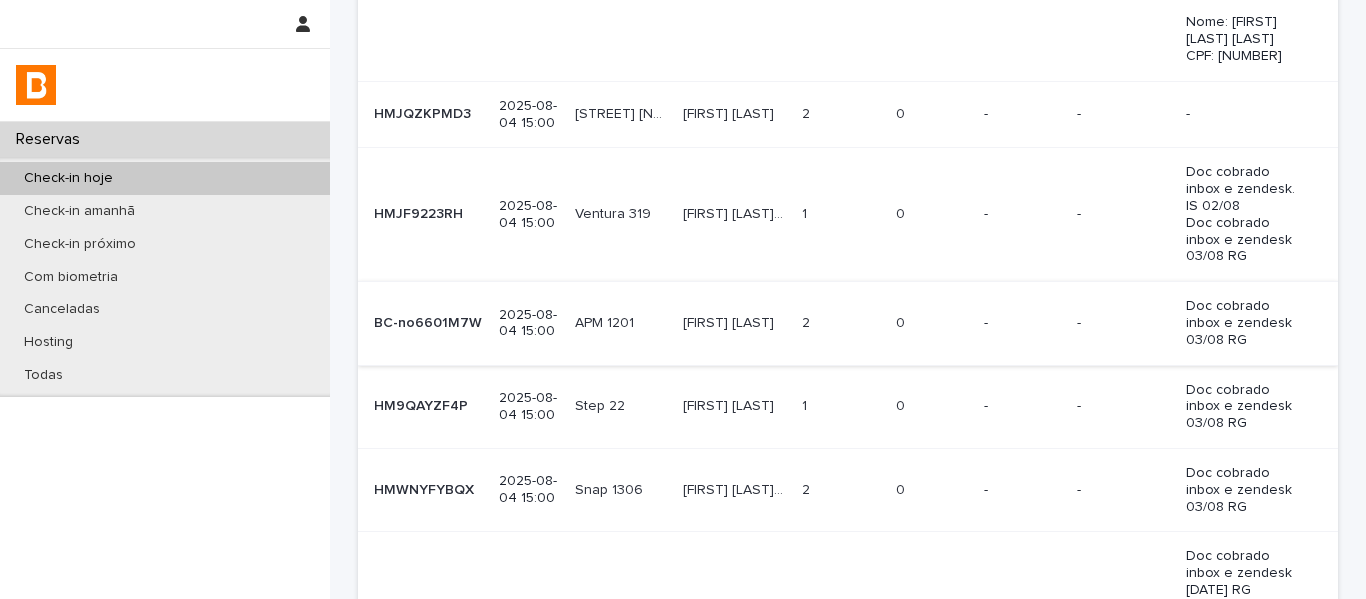 scroll, scrollTop: 1094, scrollLeft: 0, axis: vertical 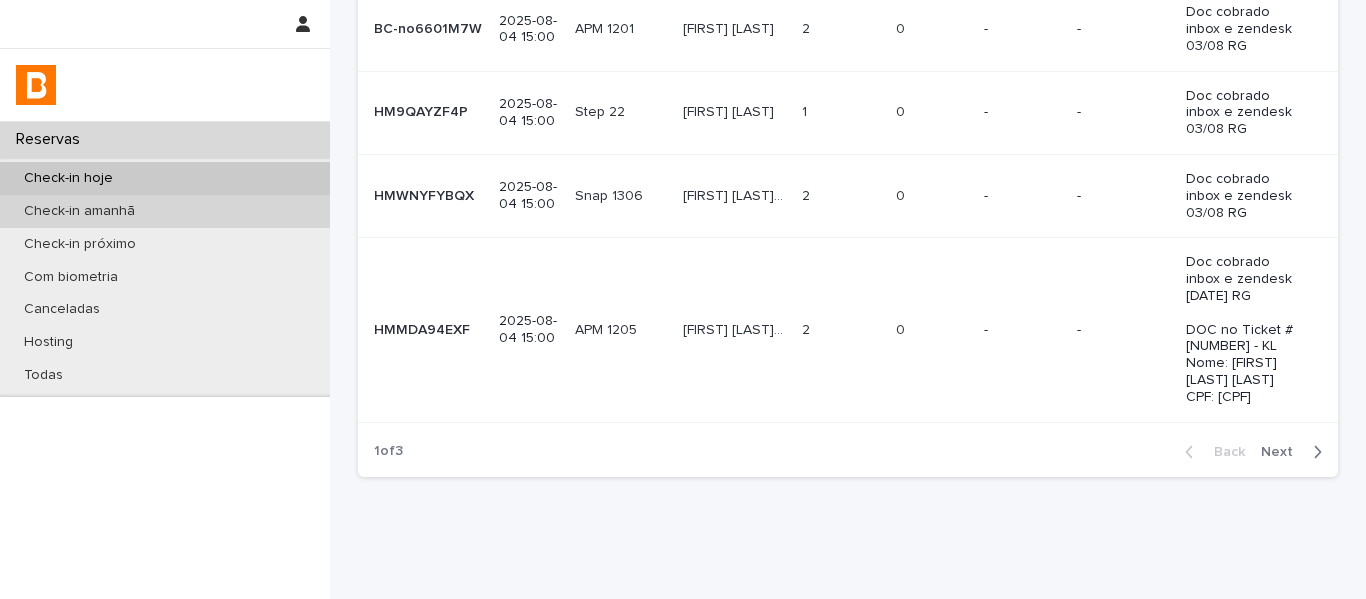 click on "Check-in amanhã" at bounding box center (165, 211) 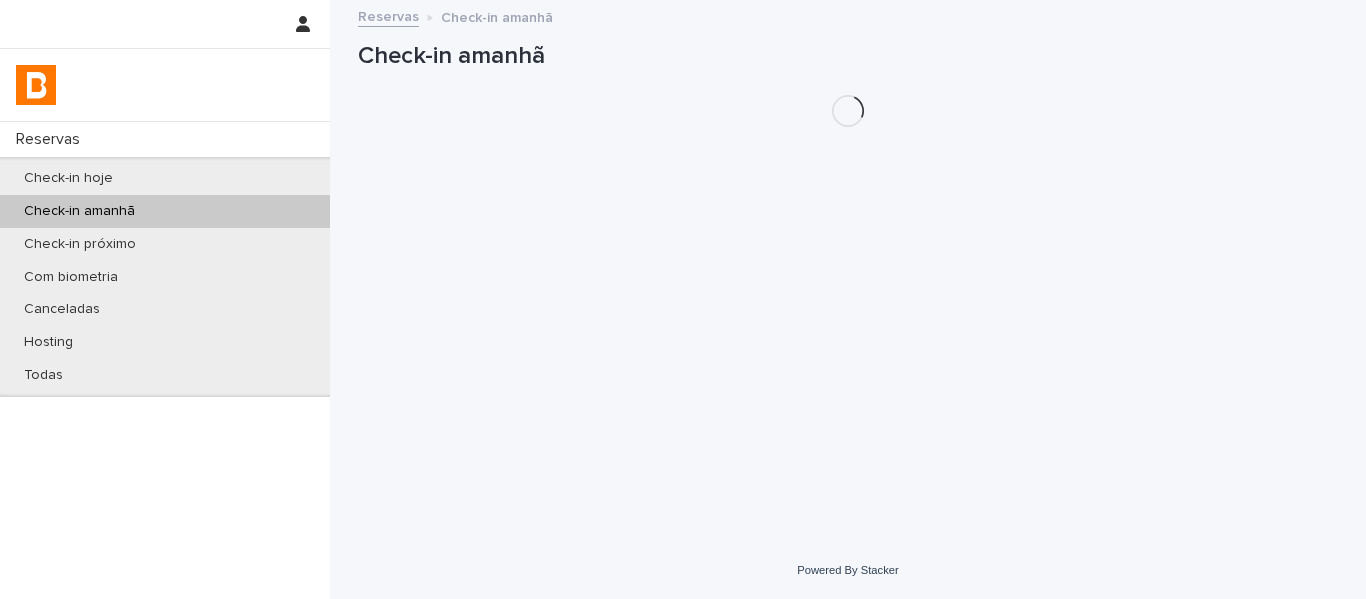 scroll, scrollTop: 0, scrollLeft: 0, axis: both 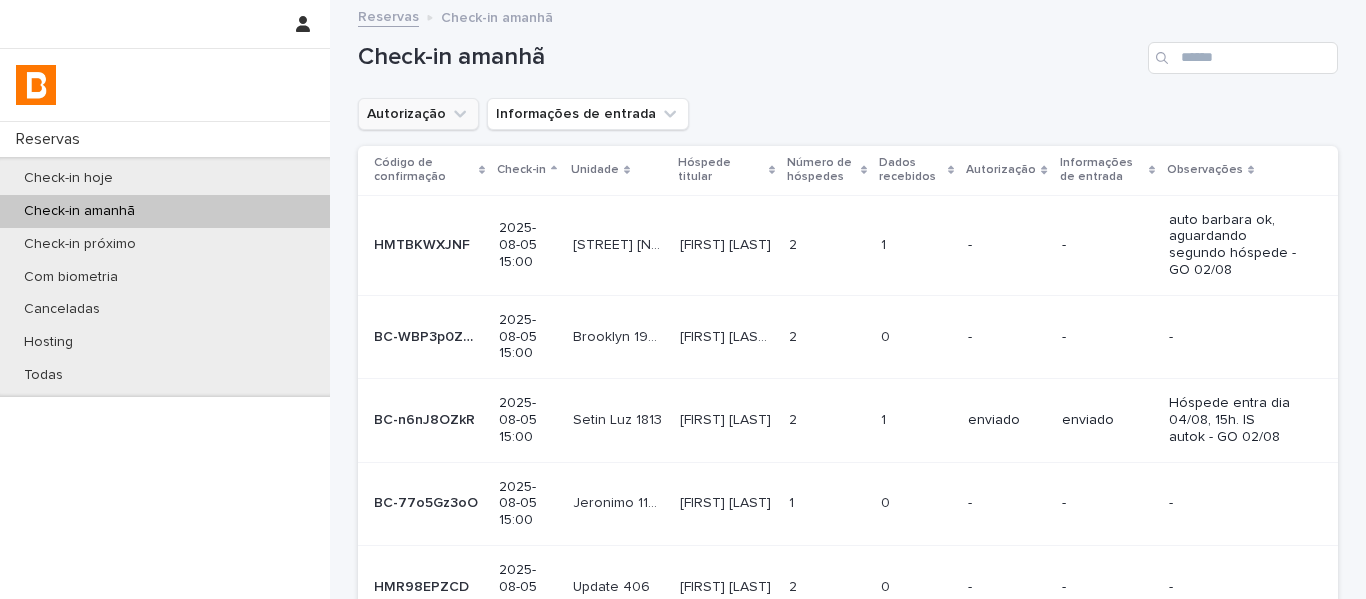 click on "Autorização" at bounding box center (418, 114) 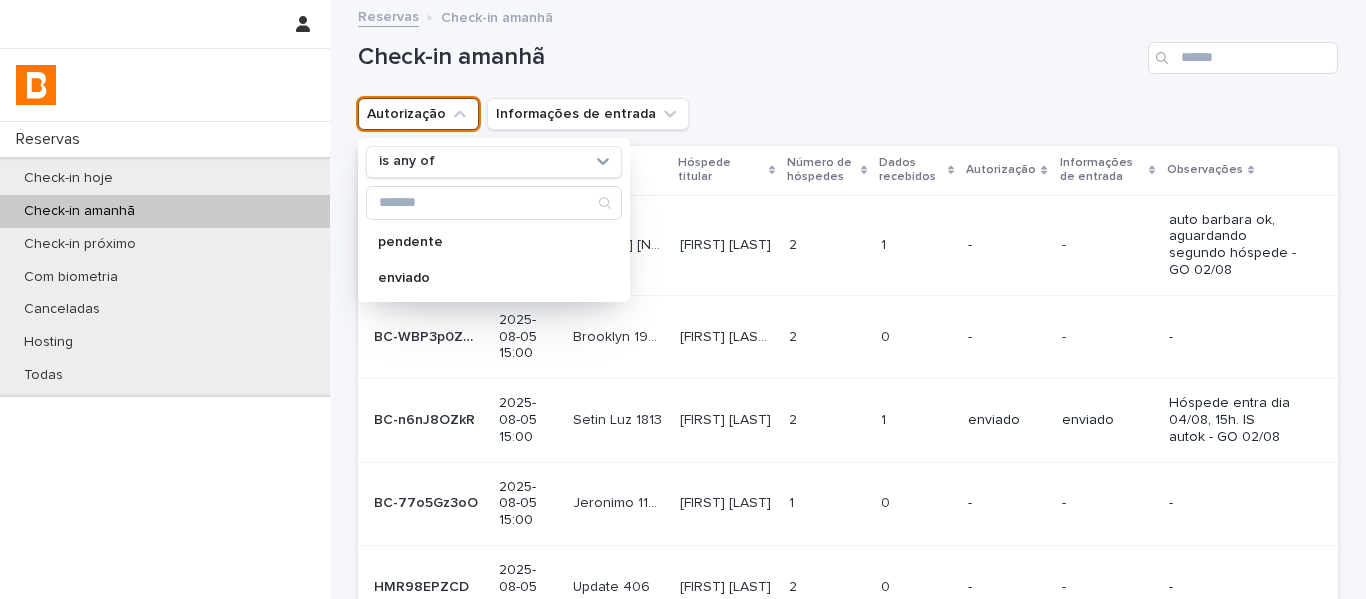 drag, startPoint x: 433, startPoint y: 154, endPoint x: 434, endPoint y: 178, distance: 24.020824 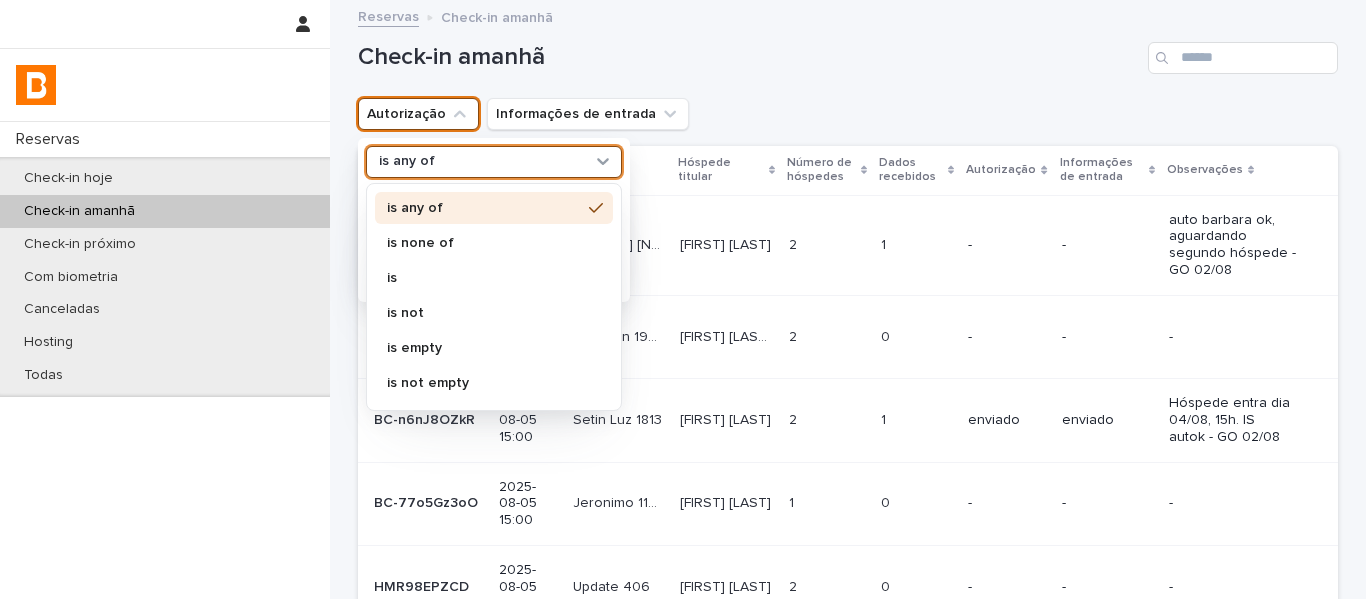drag, startPoint x: 440, startPoint y: 246, endPoint x: 440, endPoint y: 266, distance: 20 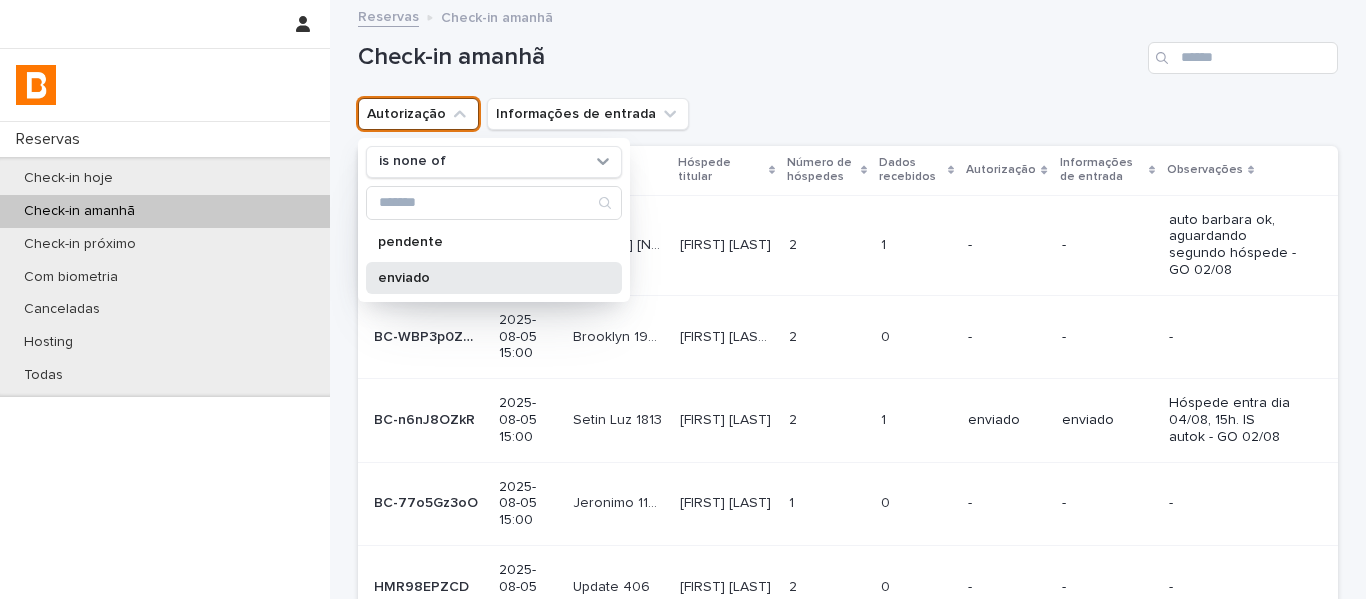 drag, startPoint x: 440, startPoint y: 283, endPoint x: 710, endPoint y: 172, distance: 291.92636 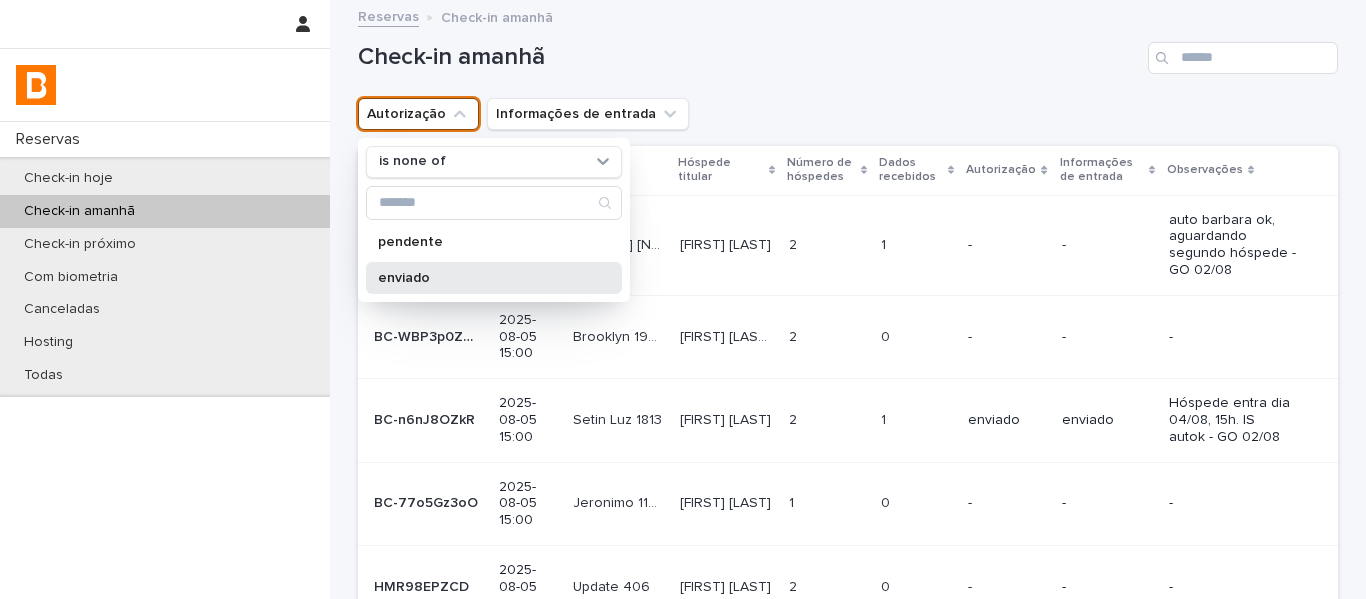 click on "enviado" at bounding box center [484, 278] 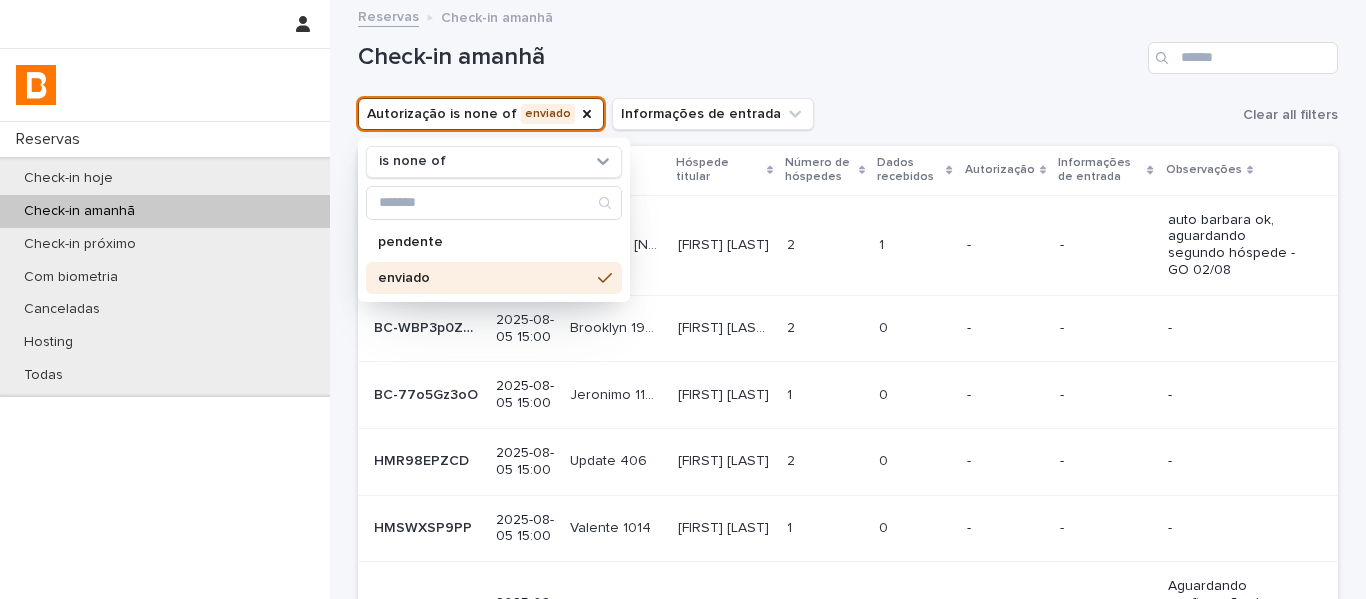drag, startPoint x: 932, startPoint y: 86, endPoint x: 917, endPoint y: 139, distance: 55.081757 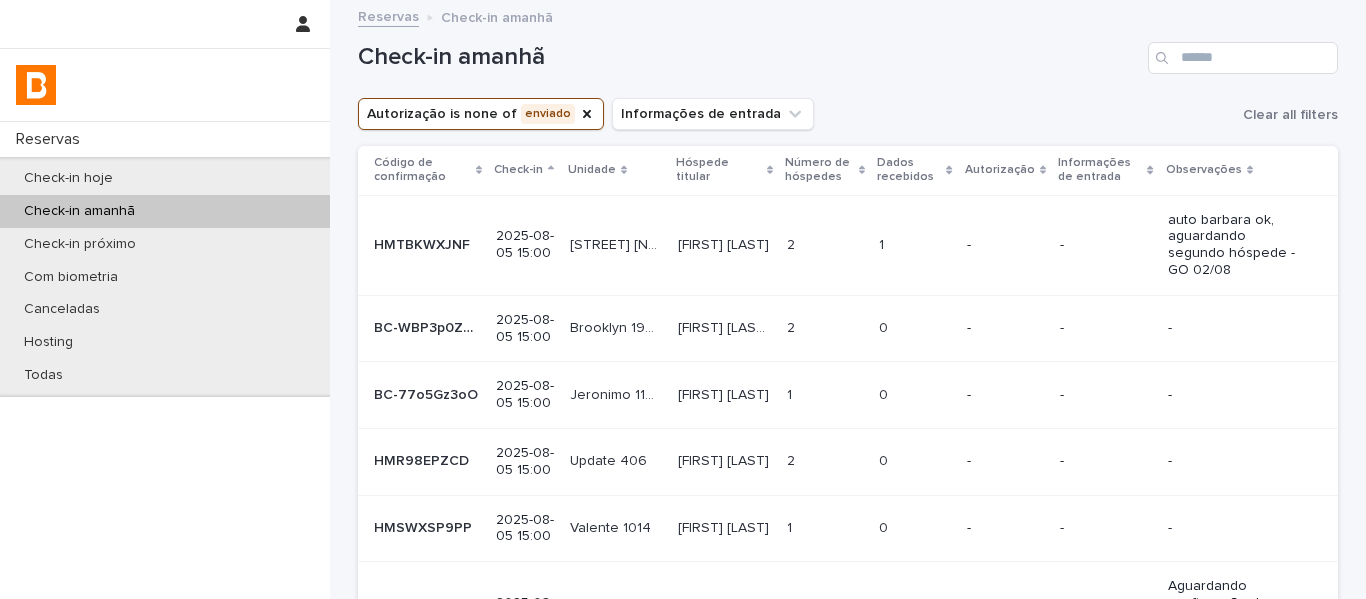 click on "Dados recebidos" at bounding box center (909, 170) 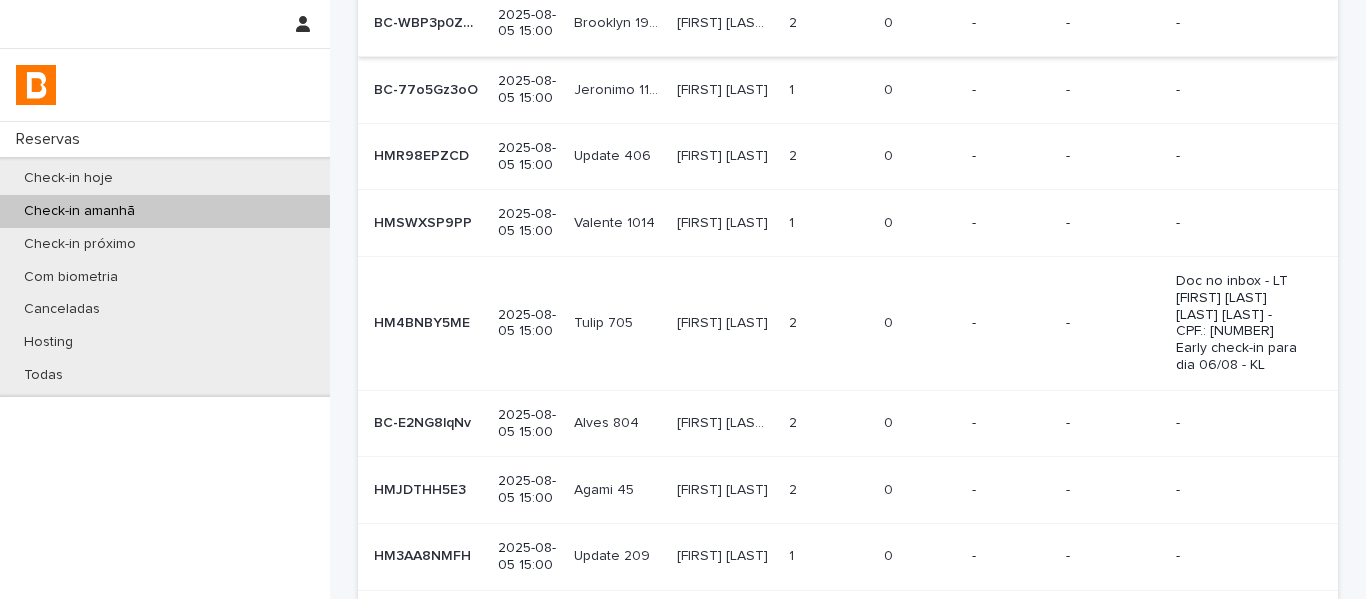 scroll, scrollTop: 557, scrollLeft: 0, axis: vertical 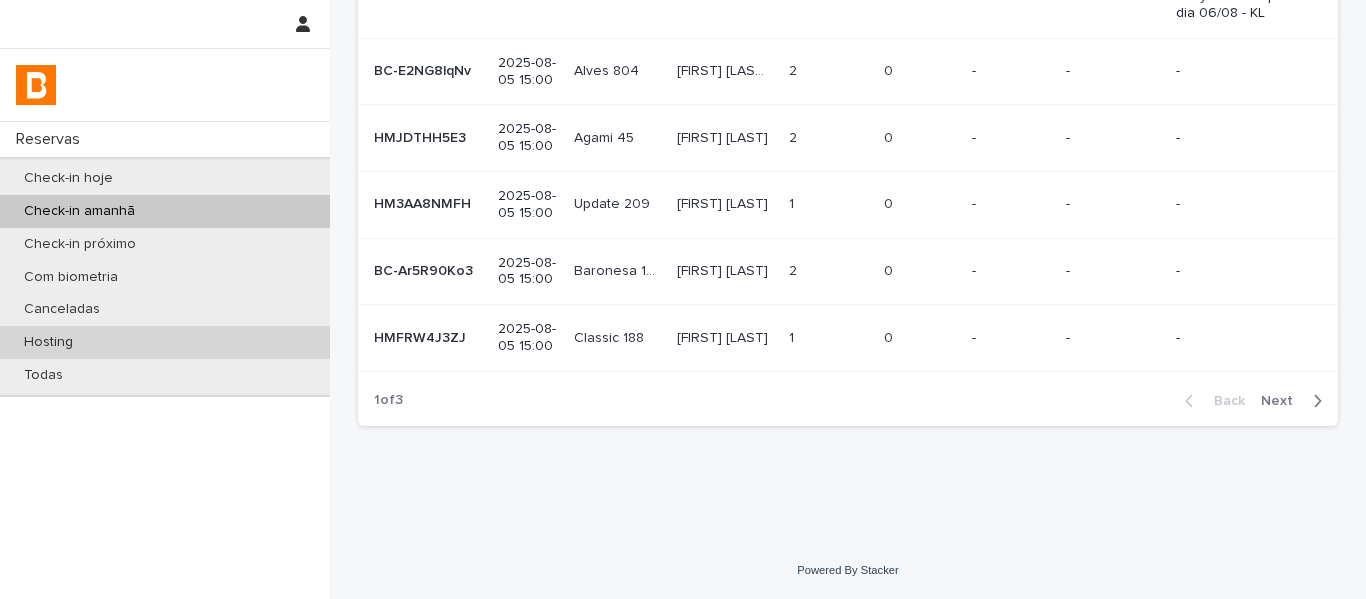 click on "Hosting" at bounding box center (165, 342) 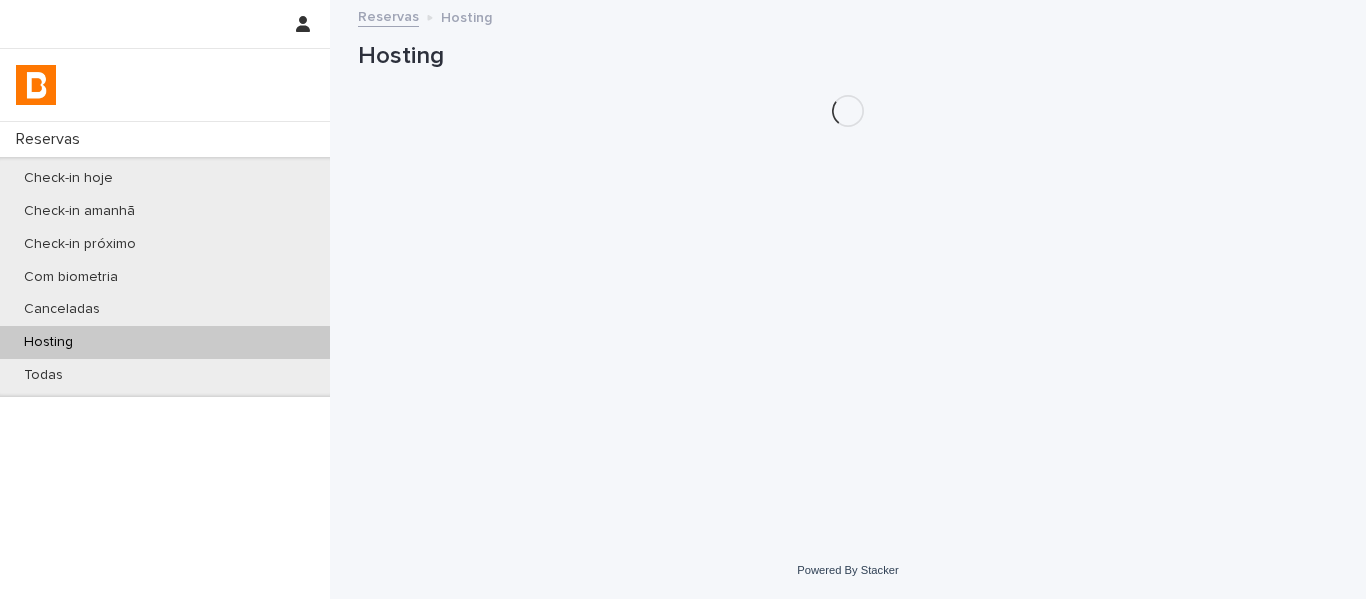 scroll, scrollTop: 0, scrollLeft: 0, axis: both 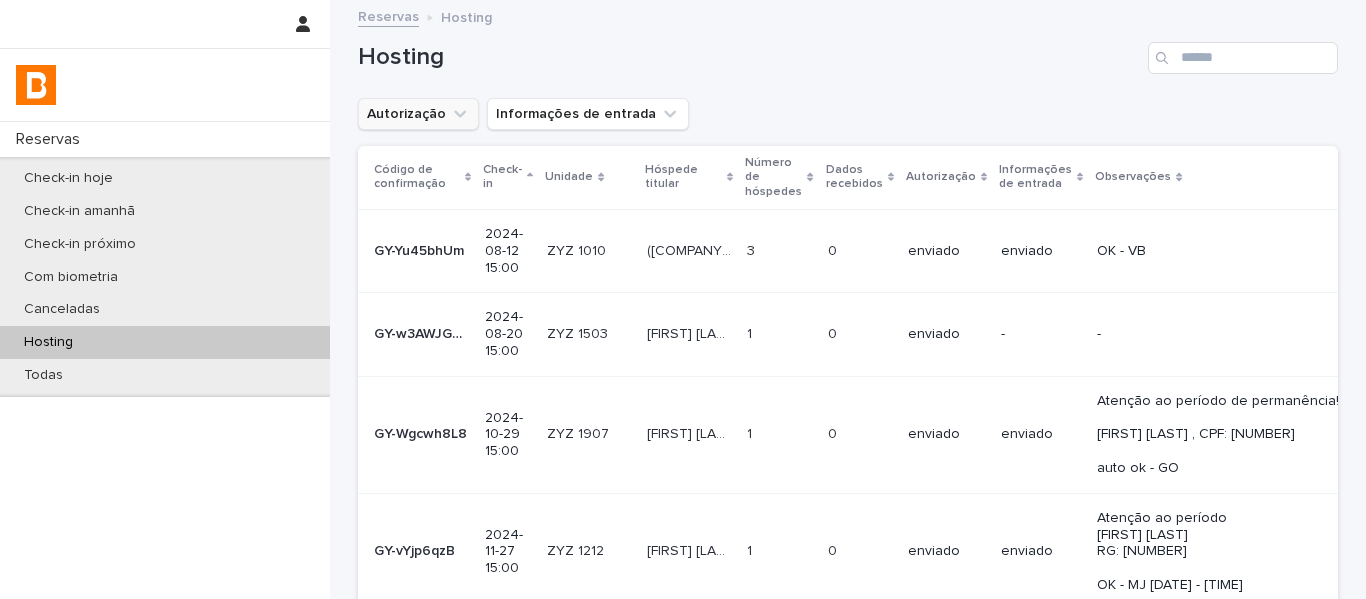 click on "Autorização" at bounding box center [418, 114] 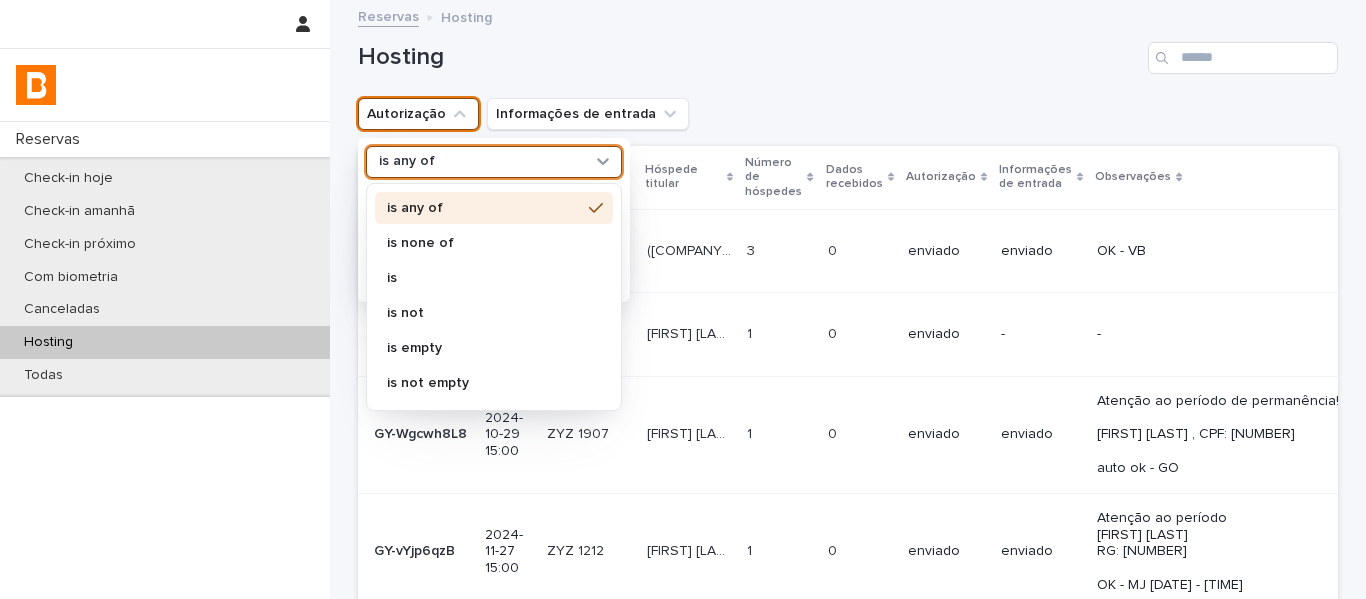 click on "is any of" at bounding box center [481, 161] 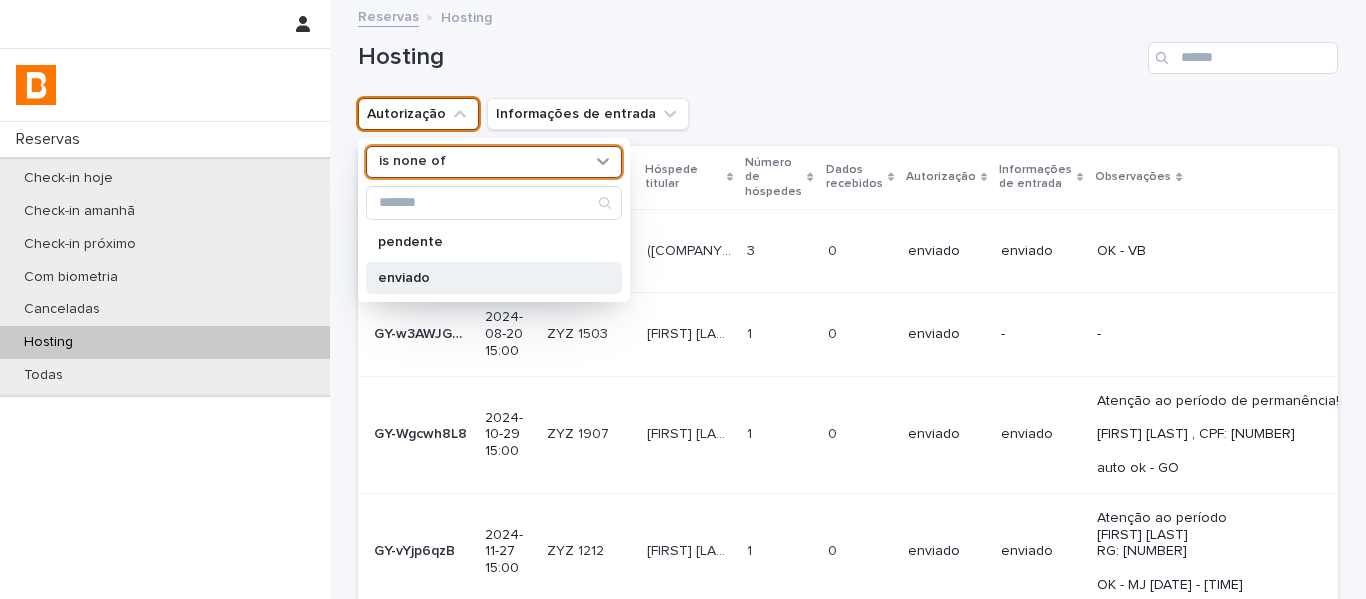 click on "enviado" at bounding box center [484, 278] 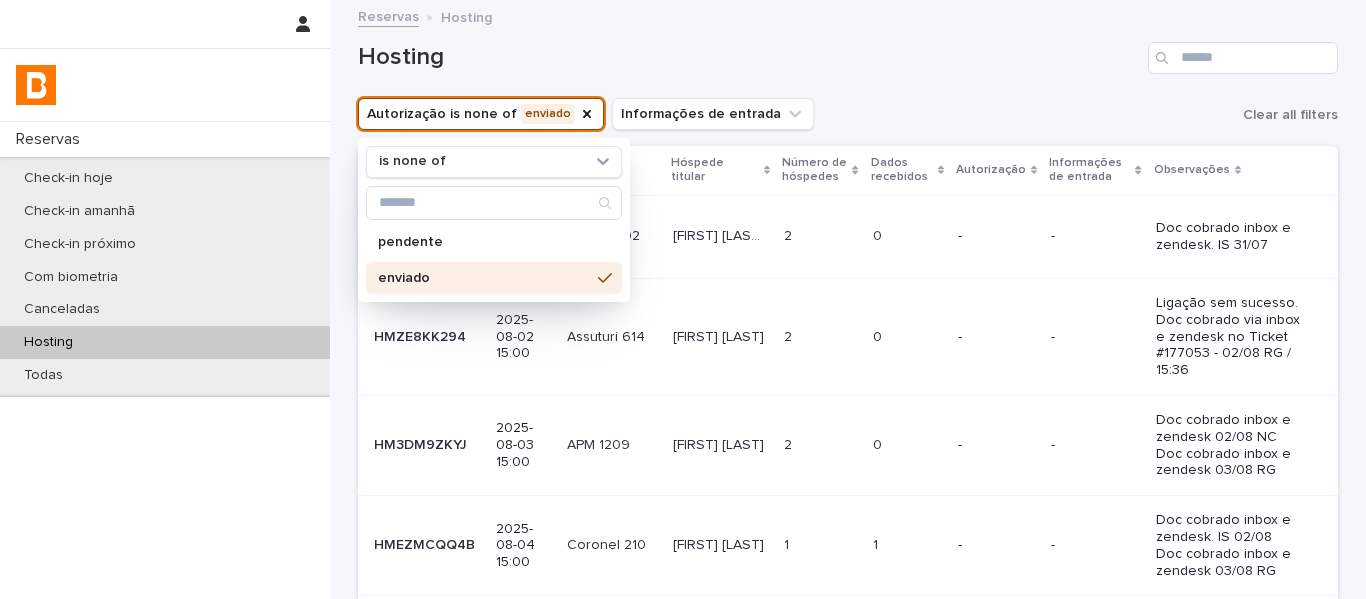 click on "Hosting" at bounding box center (848, 58) 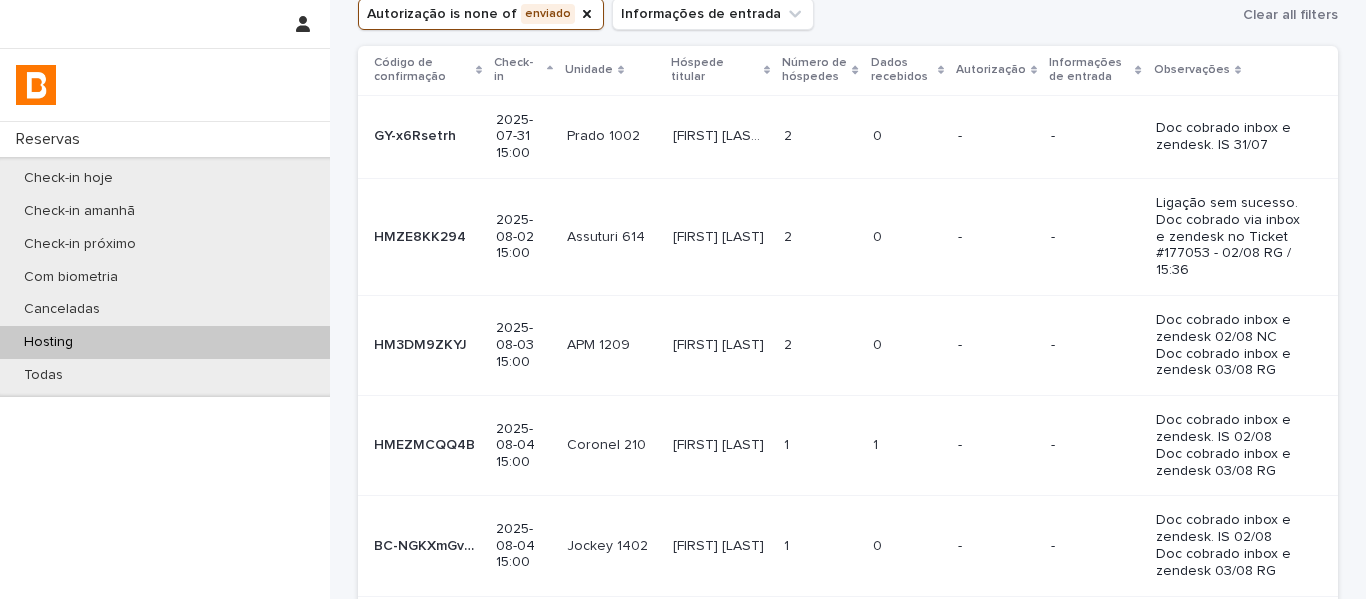 scroll, scrollTop: 0, scrollLeft: 0, axis: both 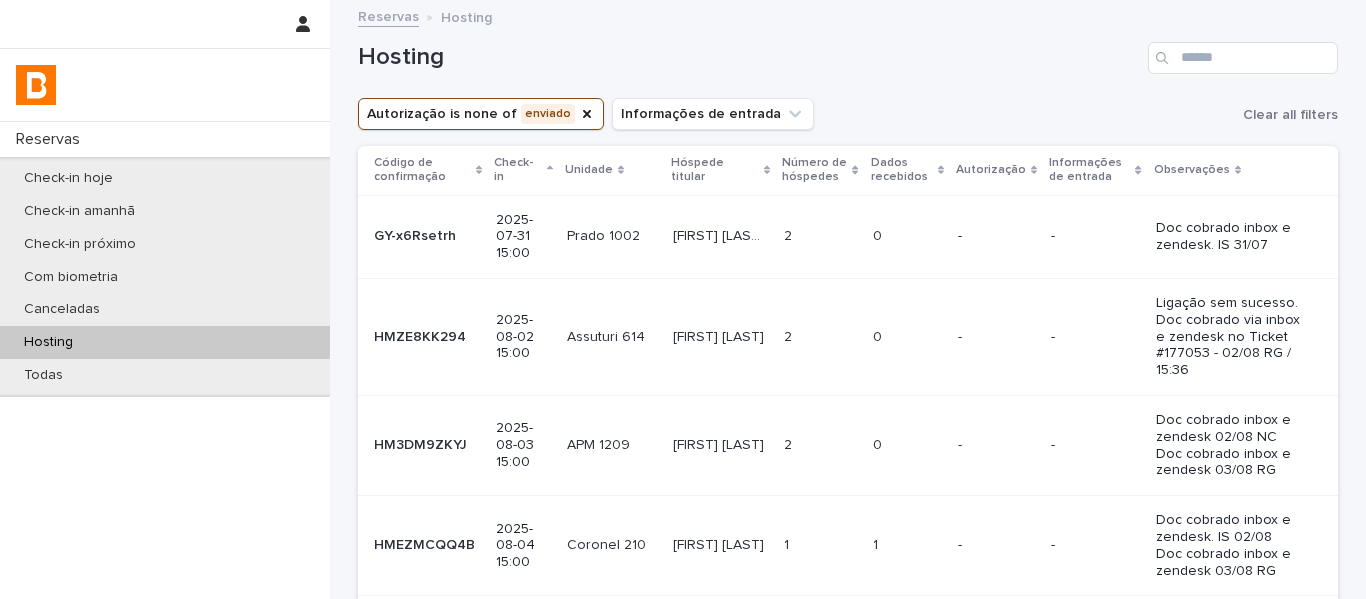 type 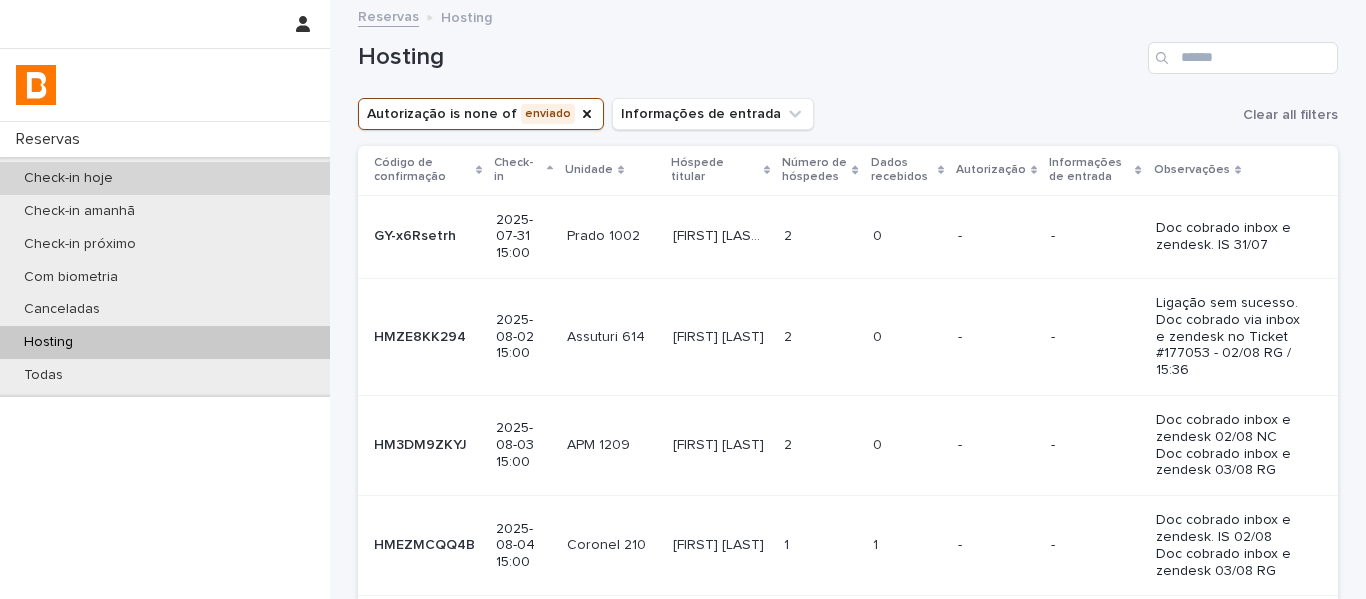 click on "Check-in hoje" at bounding box center [165, 178] 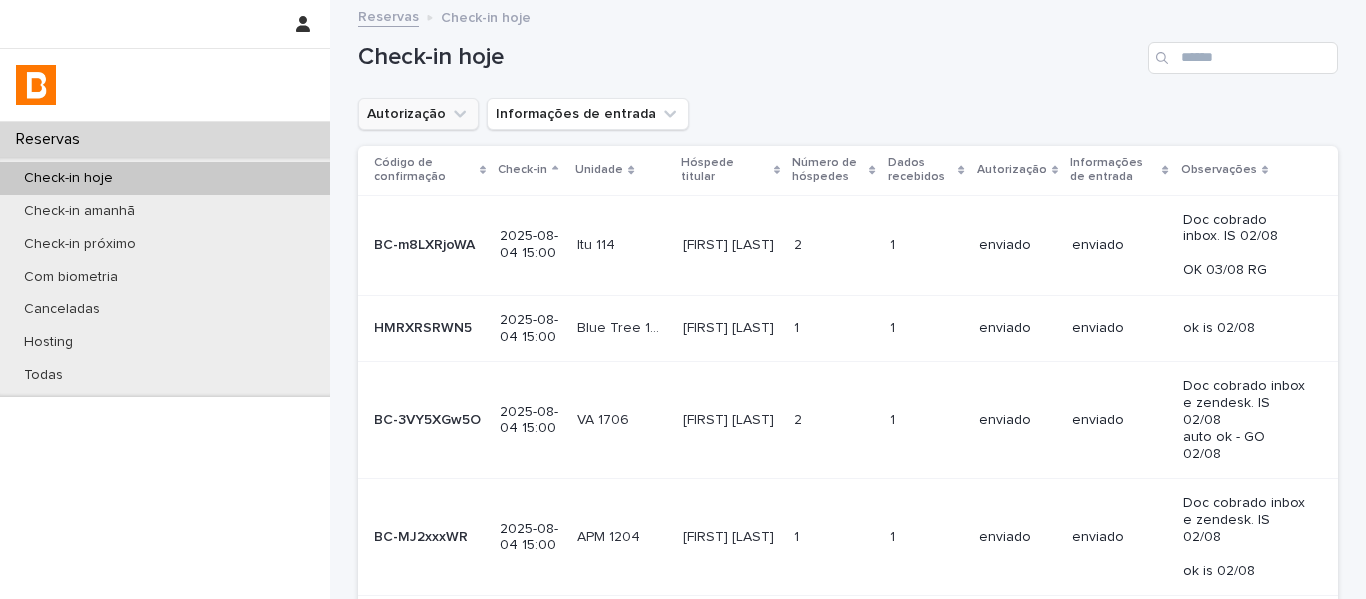 click 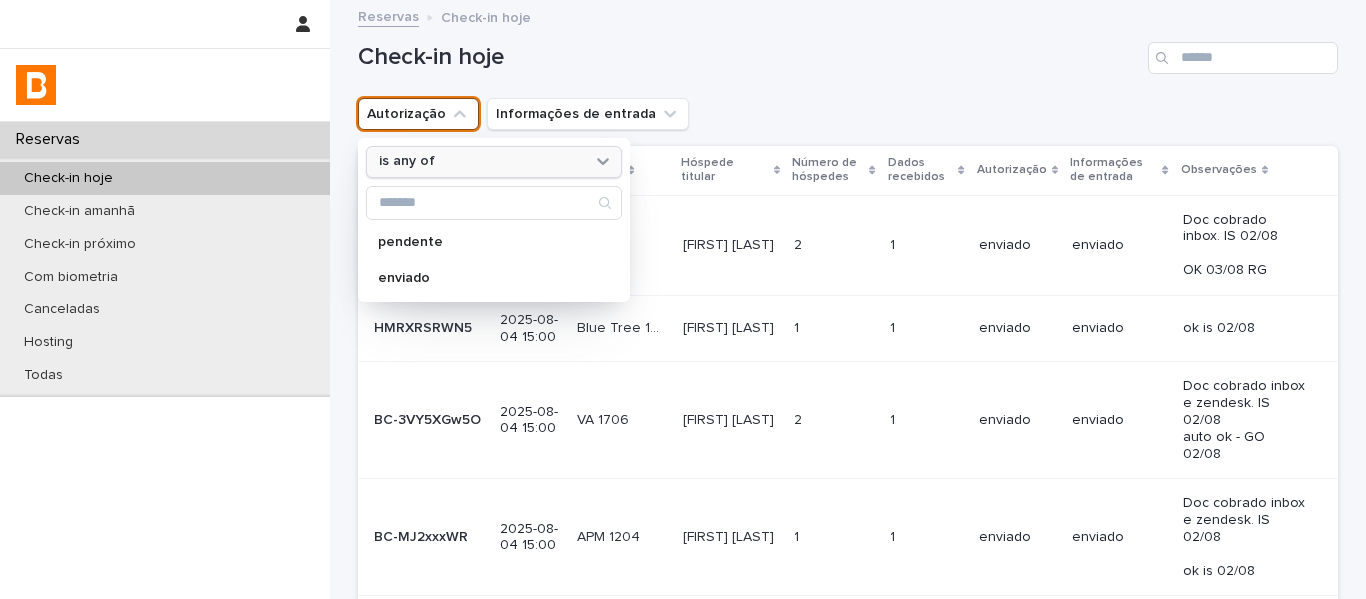 click on "is any of" at bounding box center (481, 161) 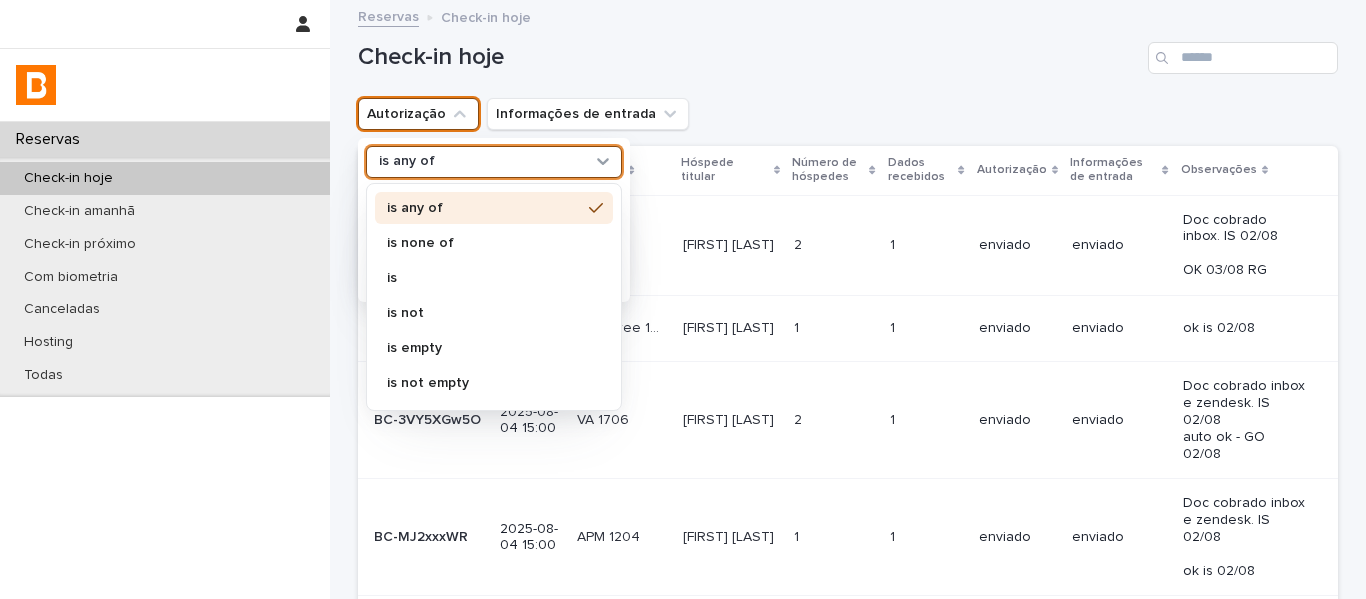 drag, startPoint x: 424, startPoint y: 240, endPoint x: 423, endPoint y: 254, distance: 14.035668 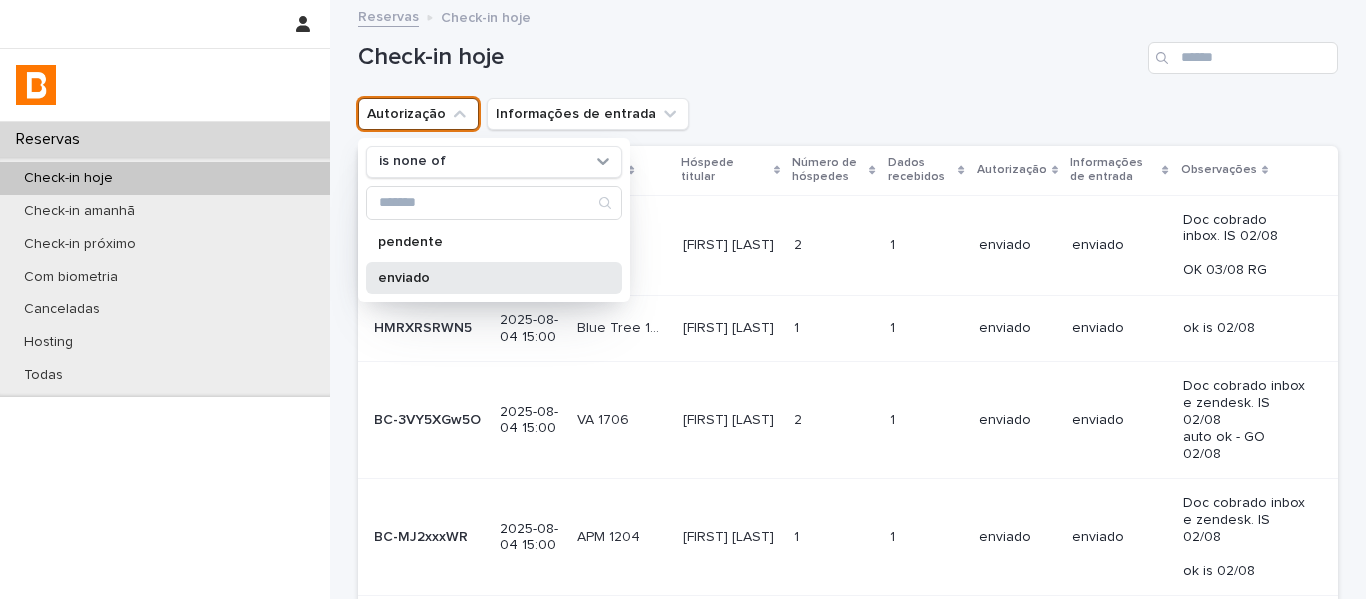 click on "enviado" at bounding box center (494, 278) 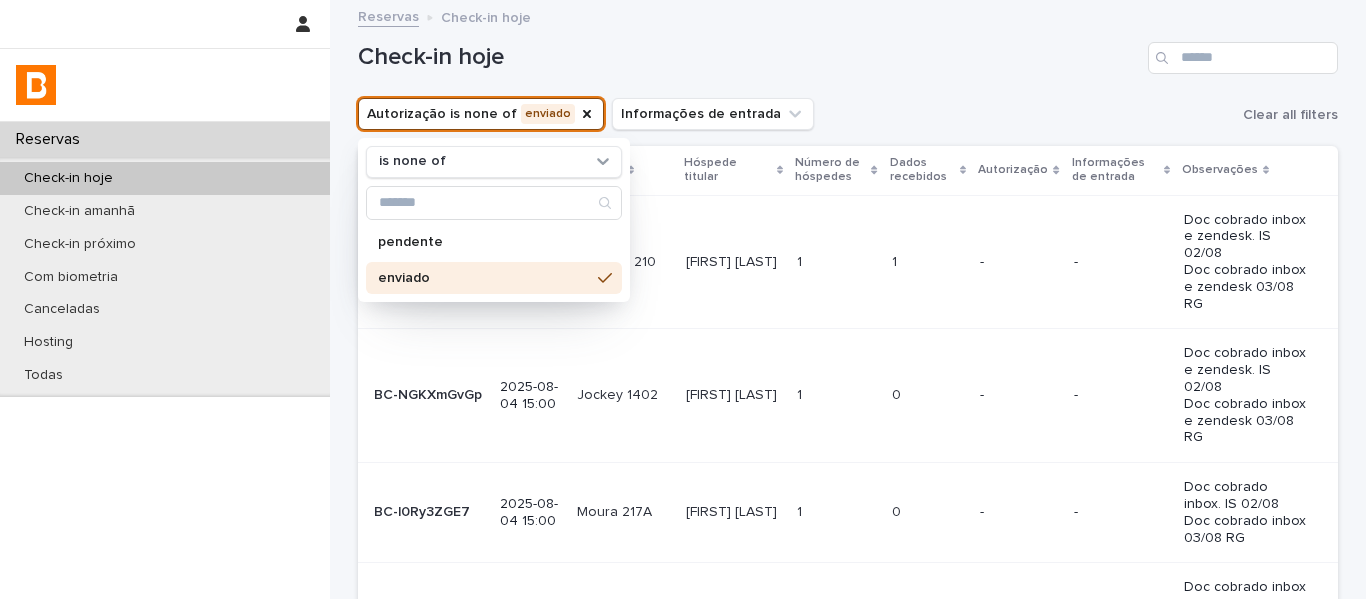 drag, startPoint x: 905, startPoint y: 73, endPoint x: 940, endPoint y: 164, distance: 97.49872 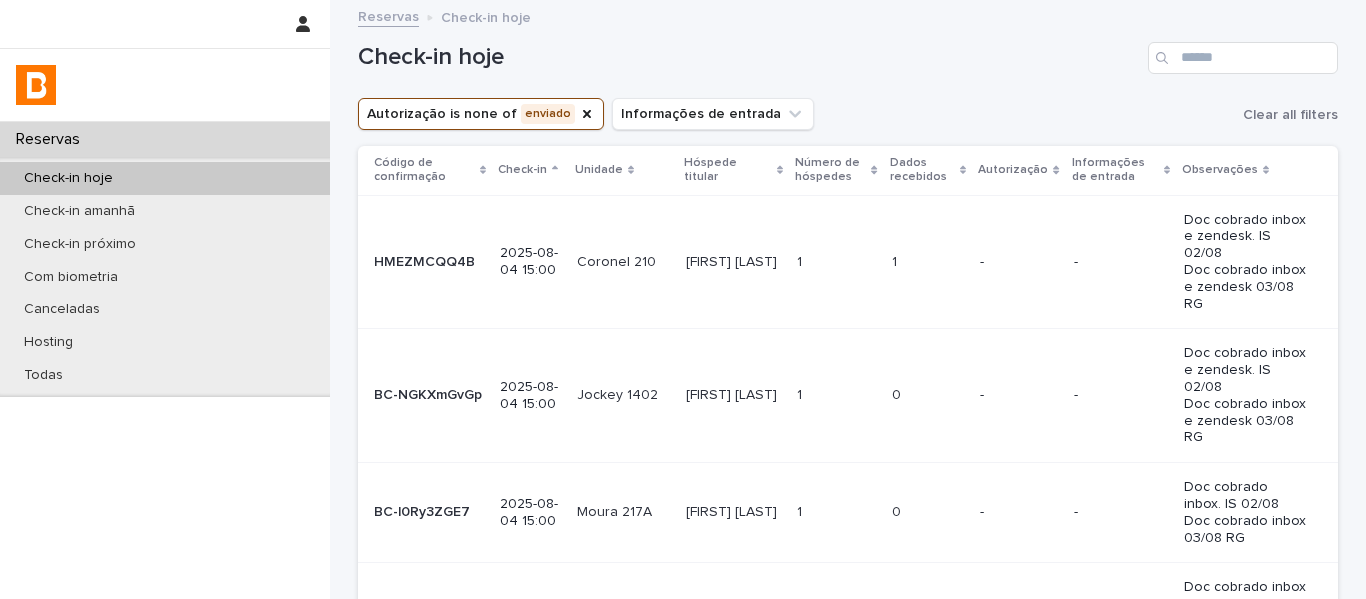click on "Dados recebidos" at bounding box center [922, 170] 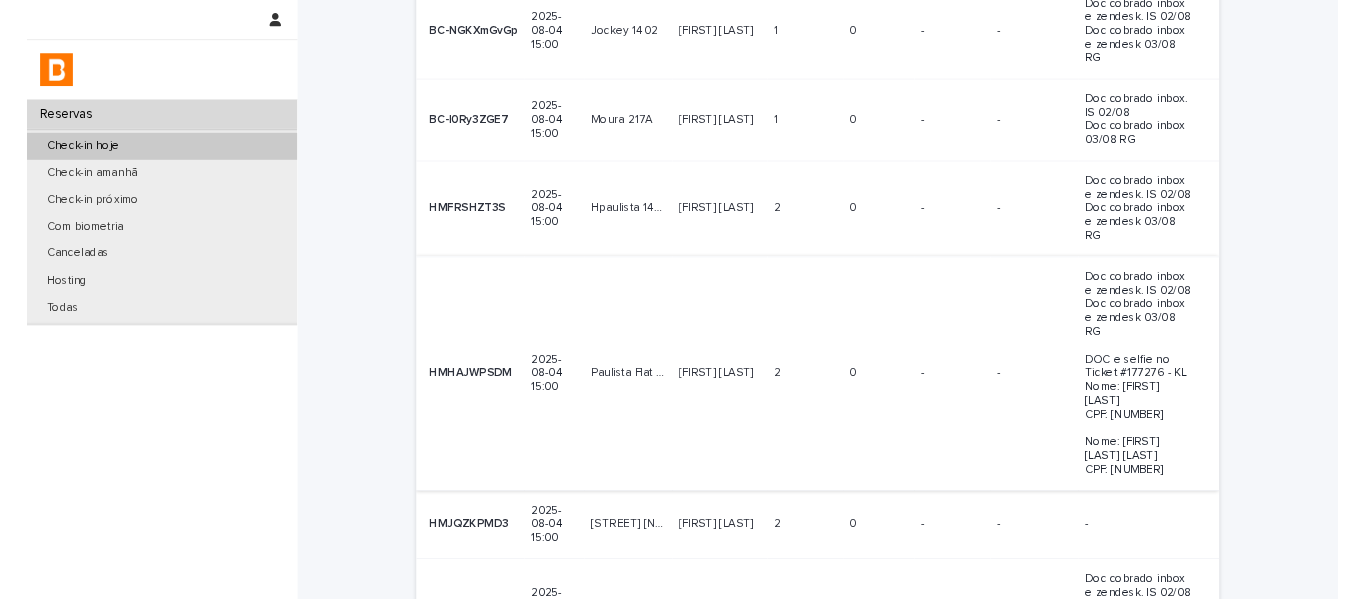 scroll, scrollTop: 26, scrollLeft: 0, axis: vertical 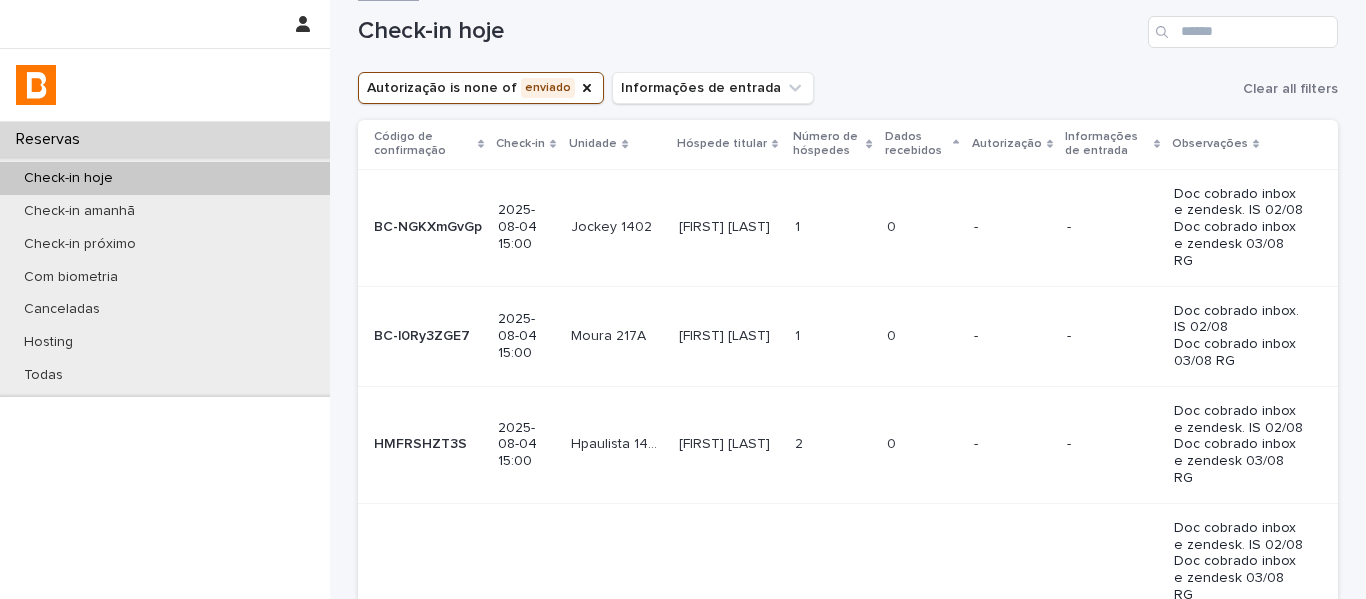 click on "[FIRST] [LAST]" at bounding box center (726, 225) 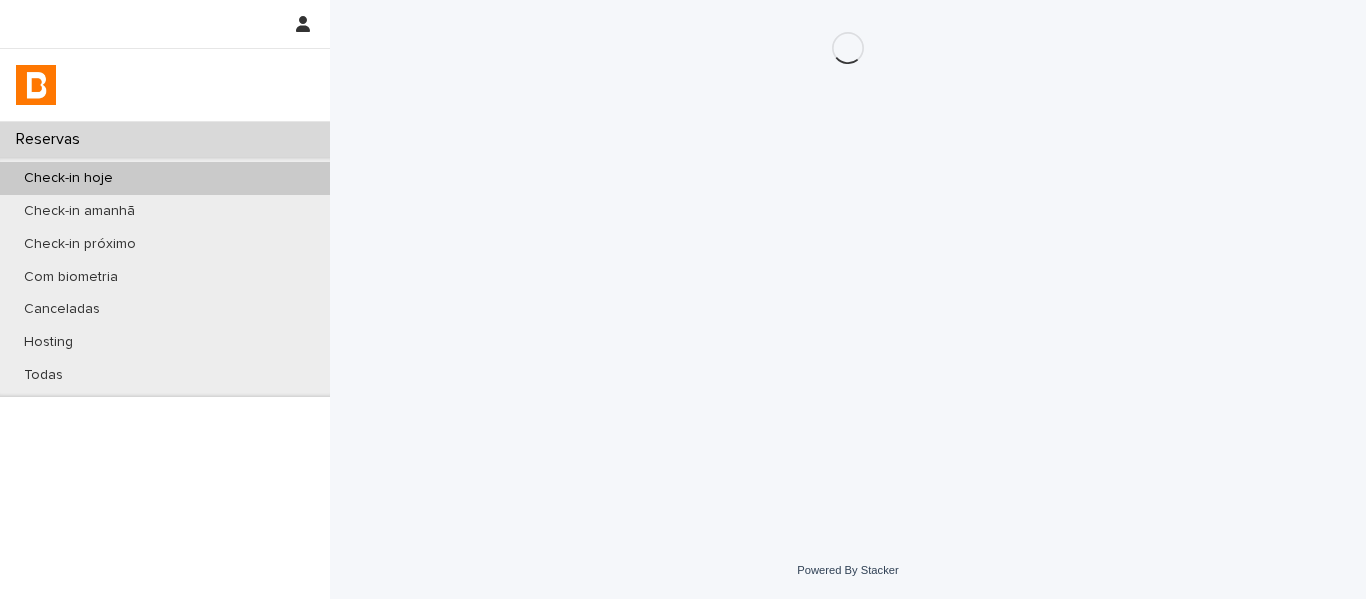 scroll, scrollTop: 0, scrollLeft: 0, axis: both 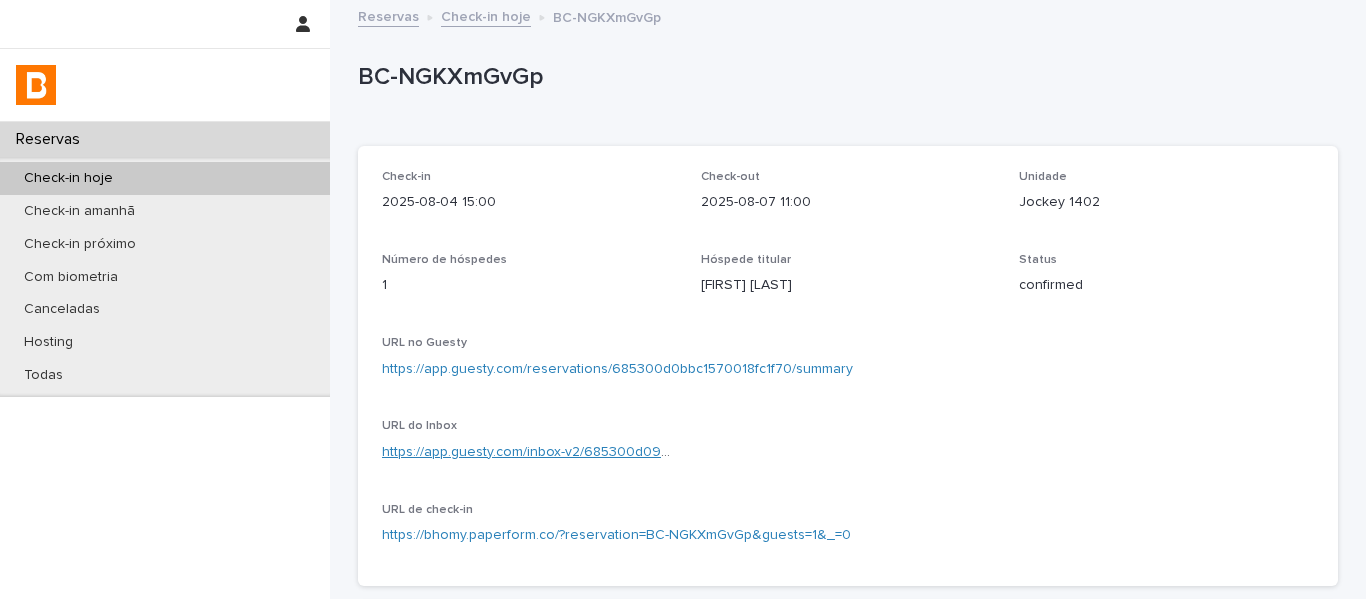click on "https://app.guesty.com/inbox-v2/685300d09e21e4000fff75e9?reservationId=685300d0bbc1570018fc1f70" at bounding box center [717, 452] 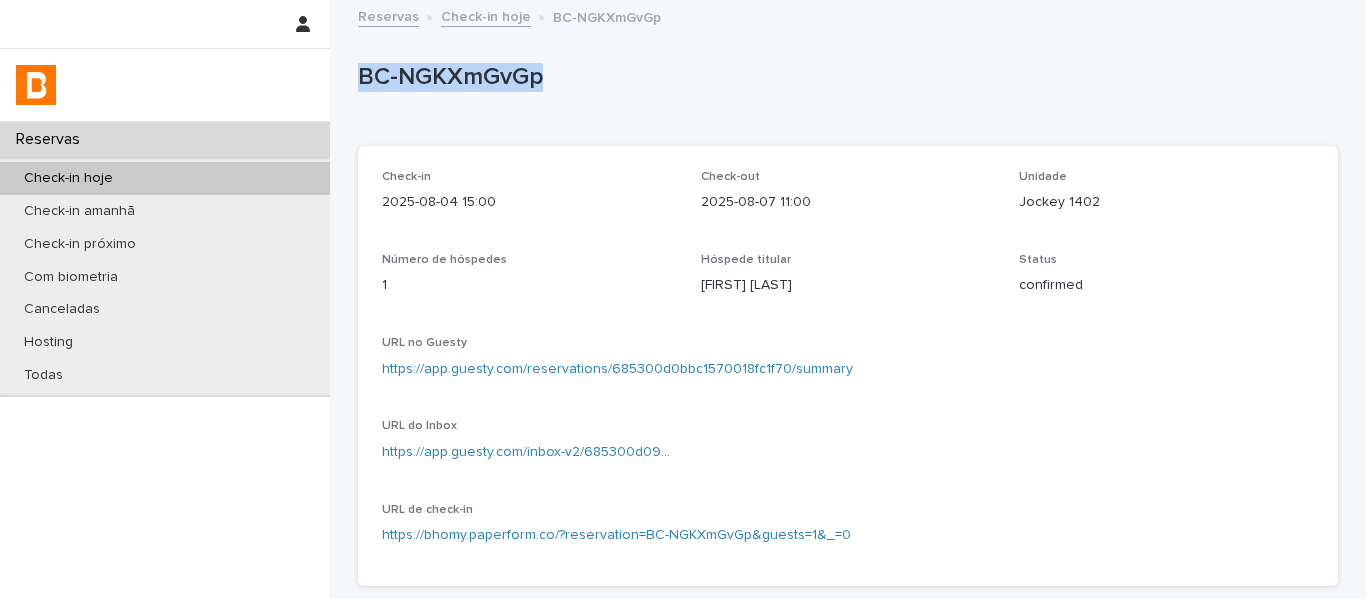 drag, startPoint x: 594, startPoint y: 107, endPoint x: 347, endPoint y: 85, distance: 247.97783 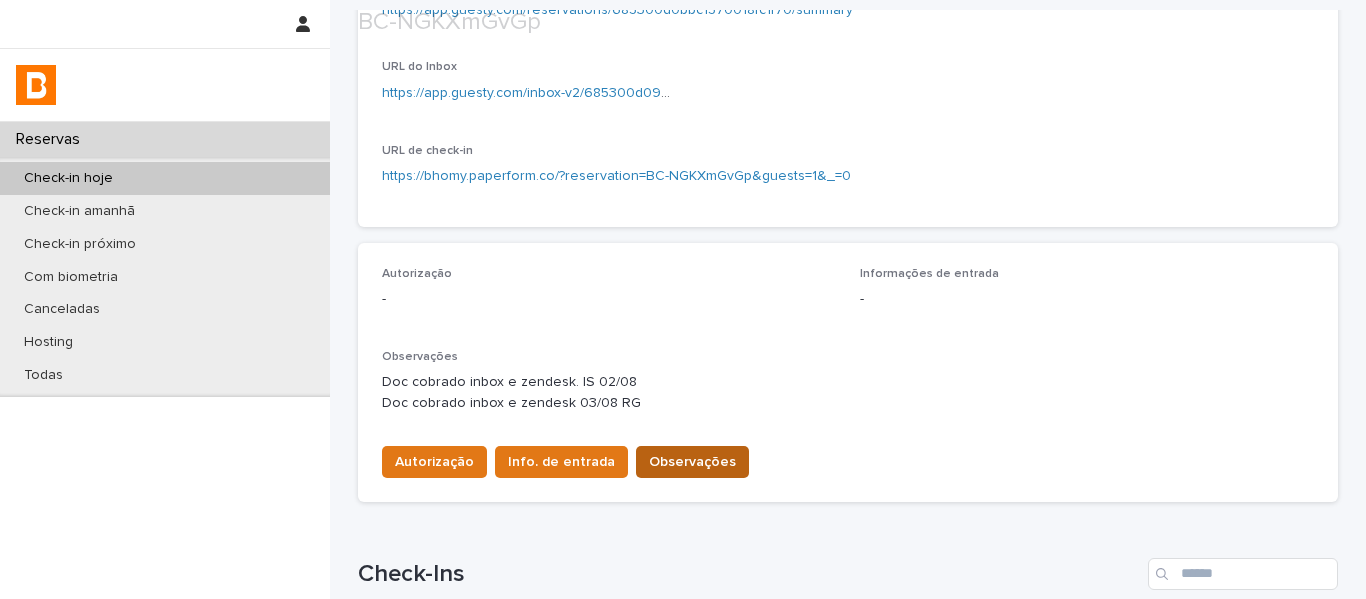scroll, scrollTop: 400, scrollLeft: 0, axis: vertical 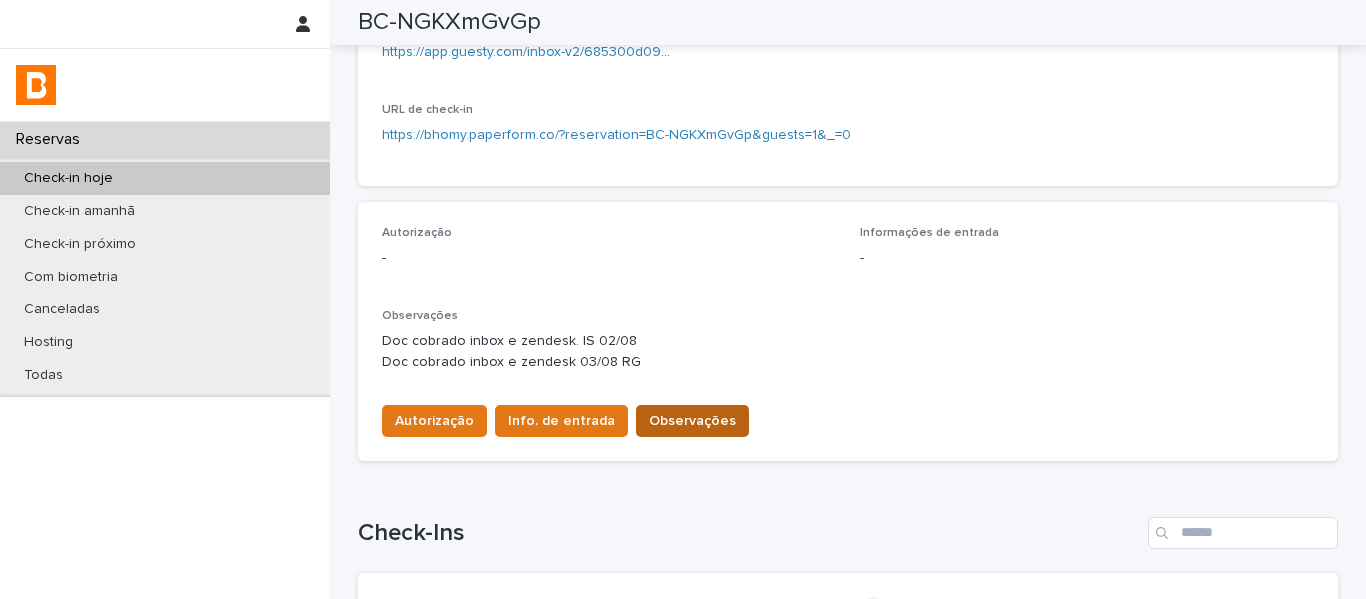 click on "Observações" at bounding box center [692, 421] 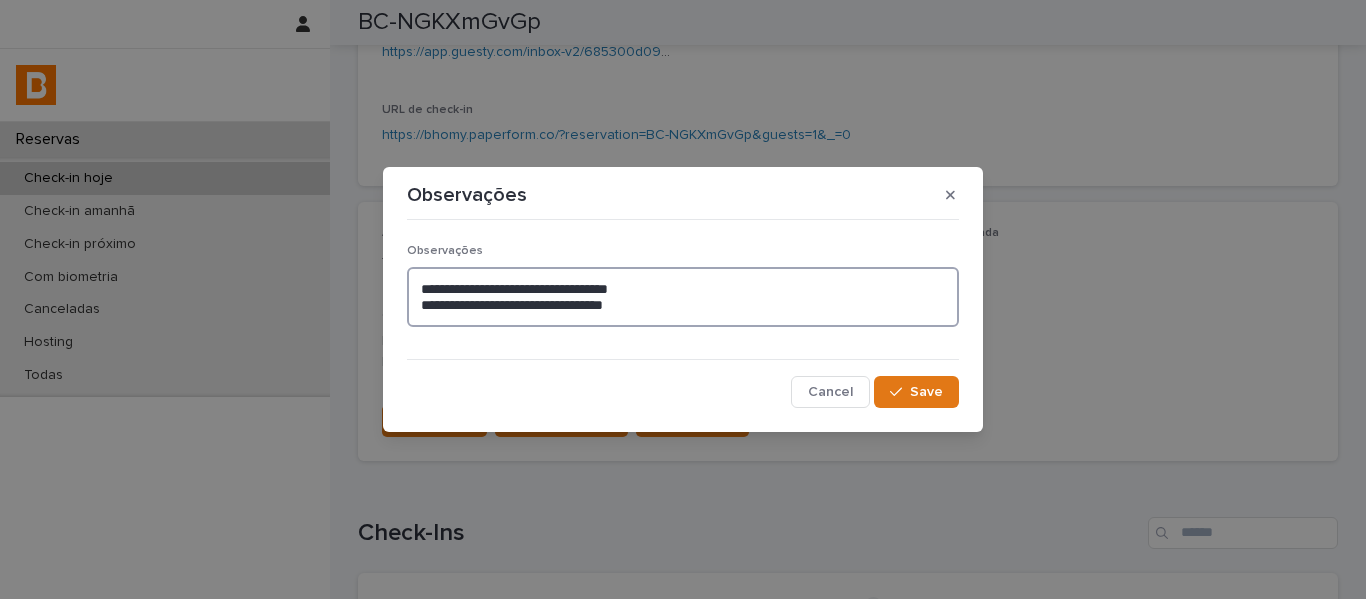drag, startPoint x: 688, startPoint y: 317, endPoint x: 374, endPoint y: 265, distance: 318.2766 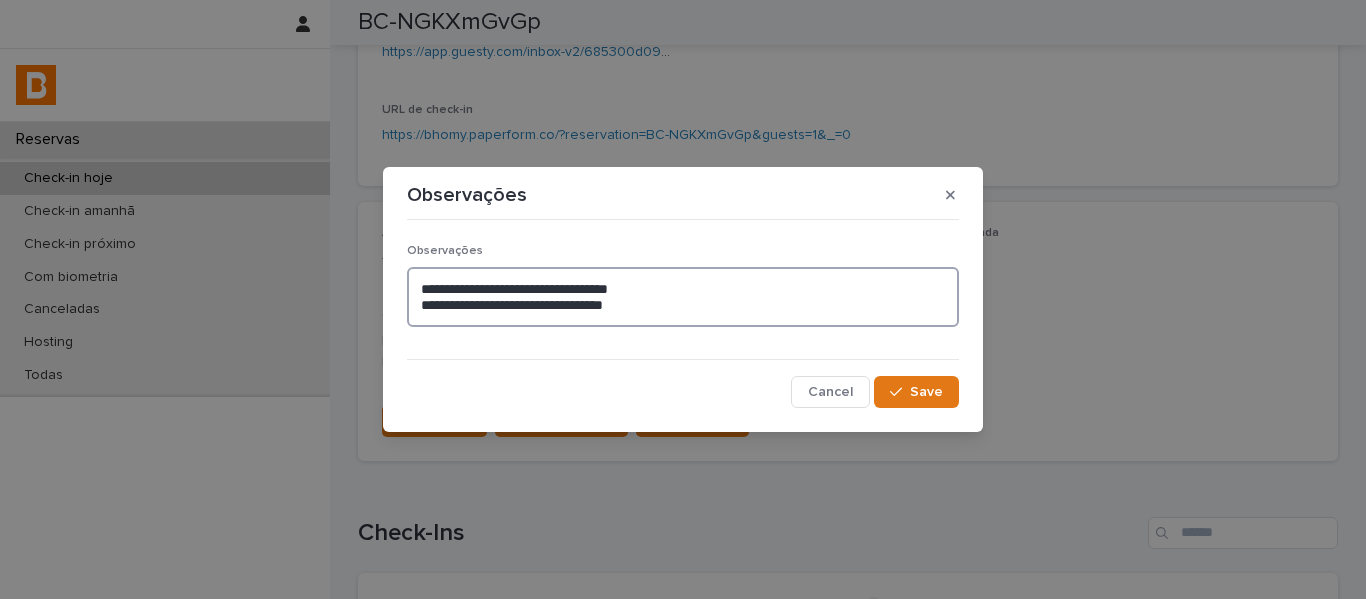 paste 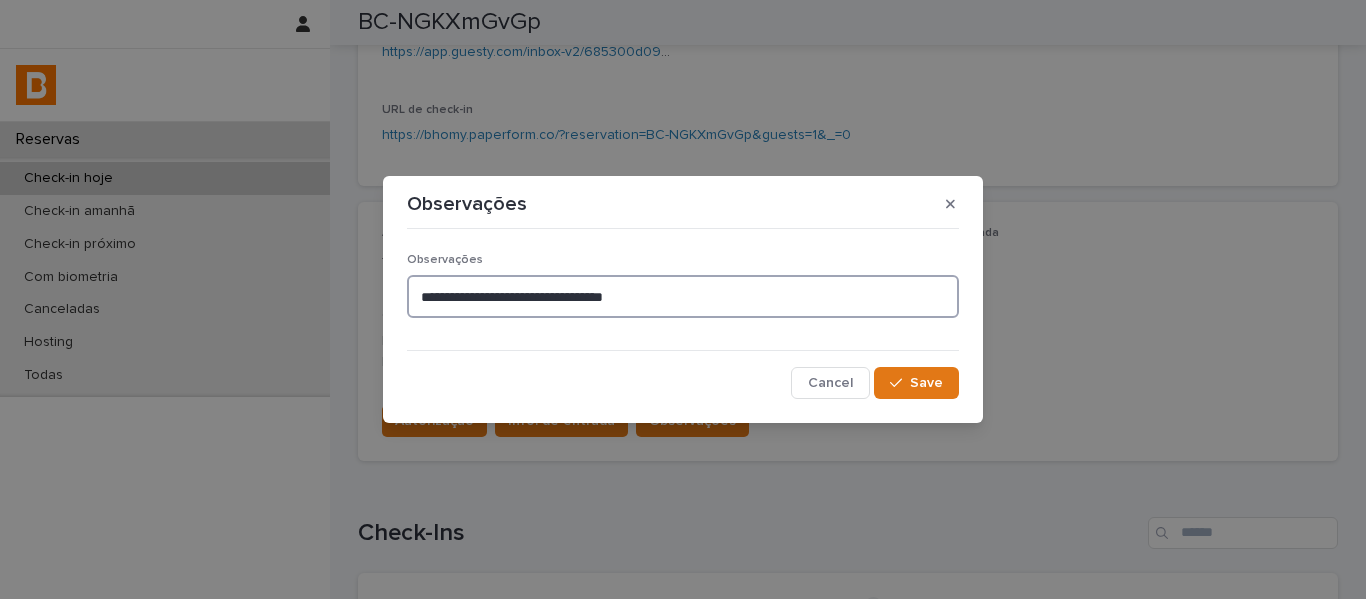 click on "**********" at bounding box center (683, 296) 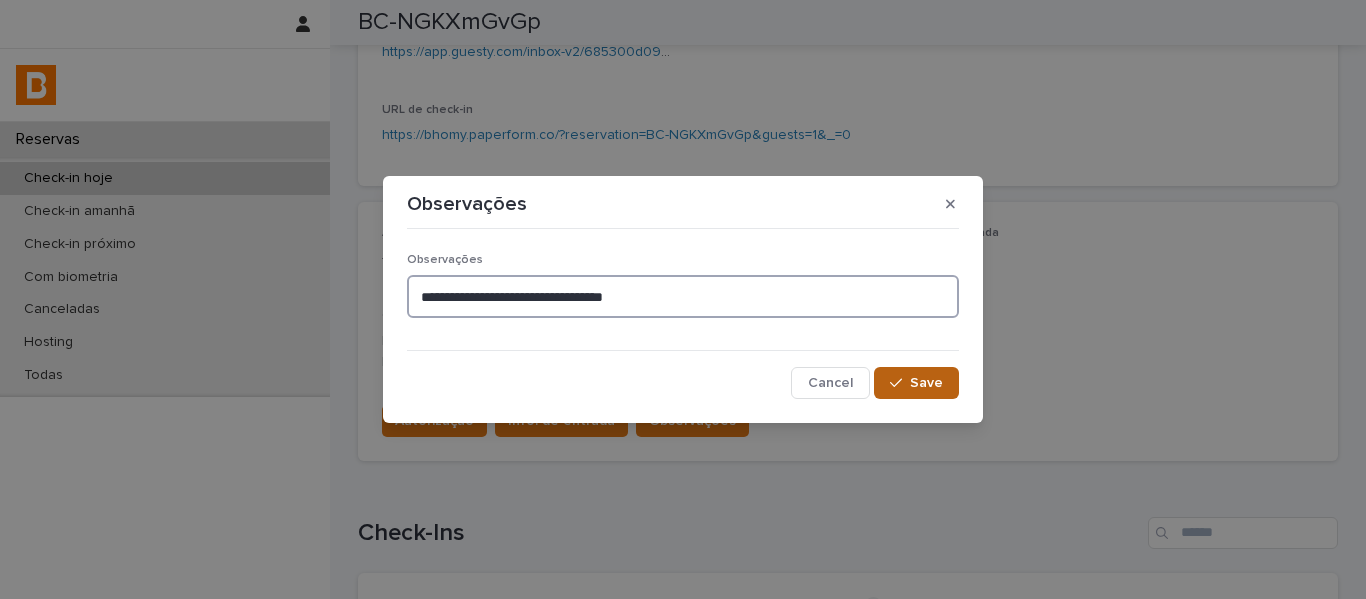 type on "**********" 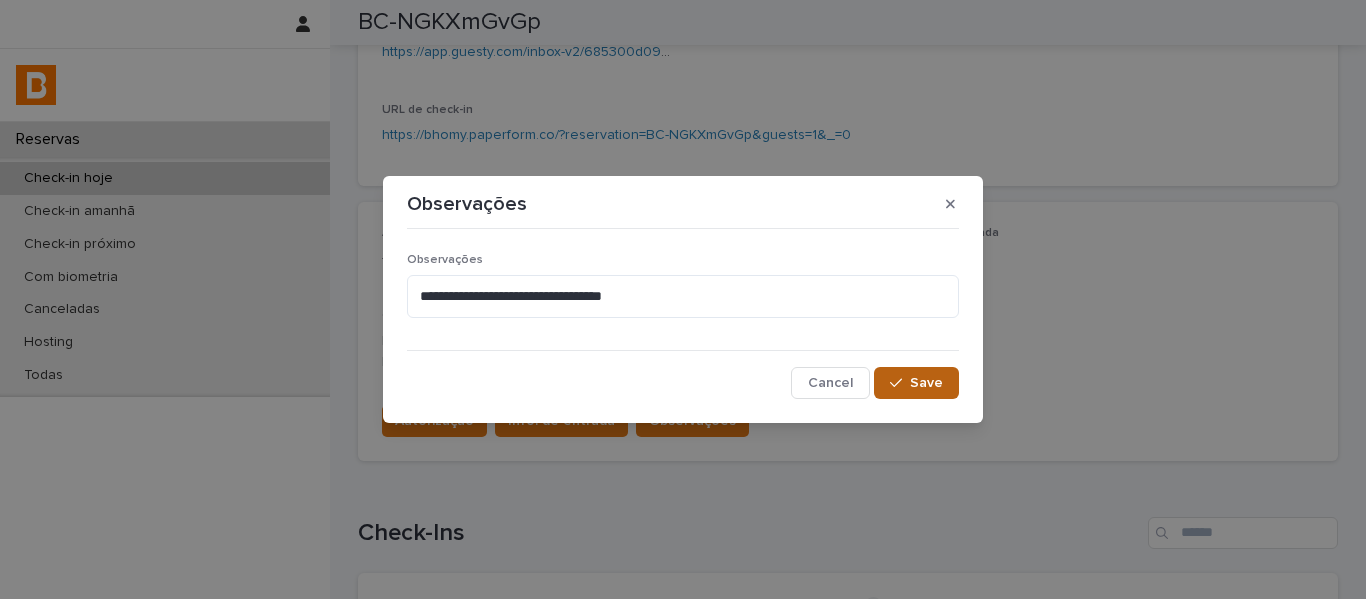 click on "Save" at bounding box center (916, 383) 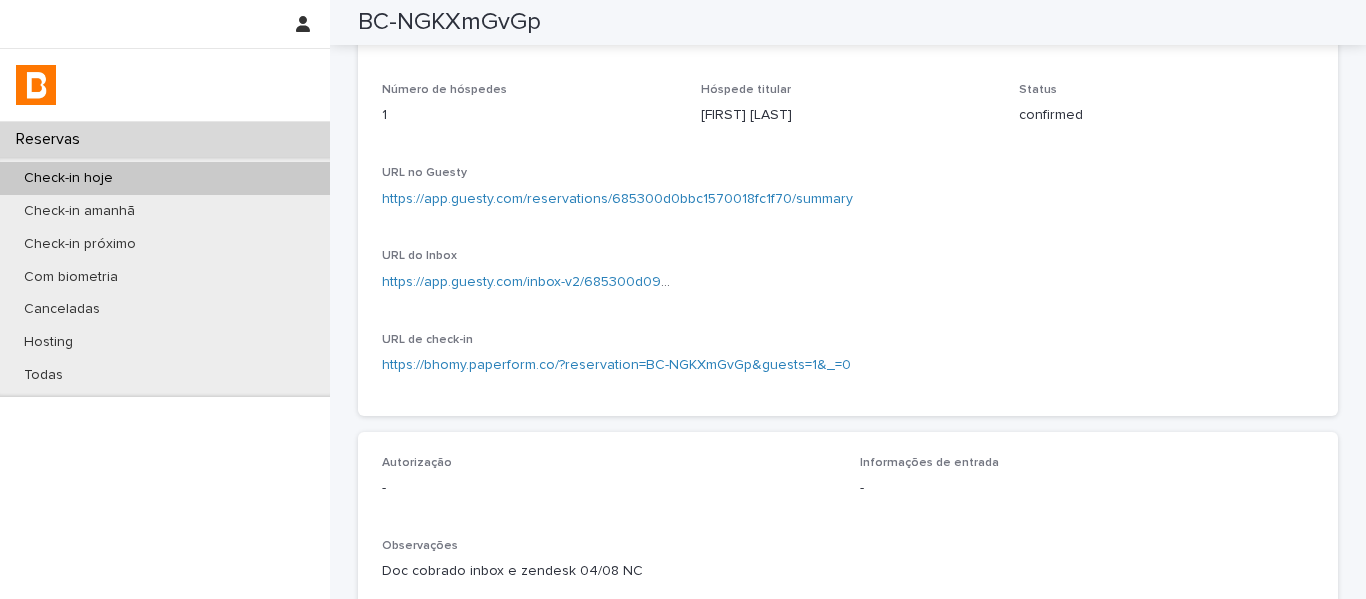 scroll, scrollTop: 0, scrollLeft: 0, axis: both 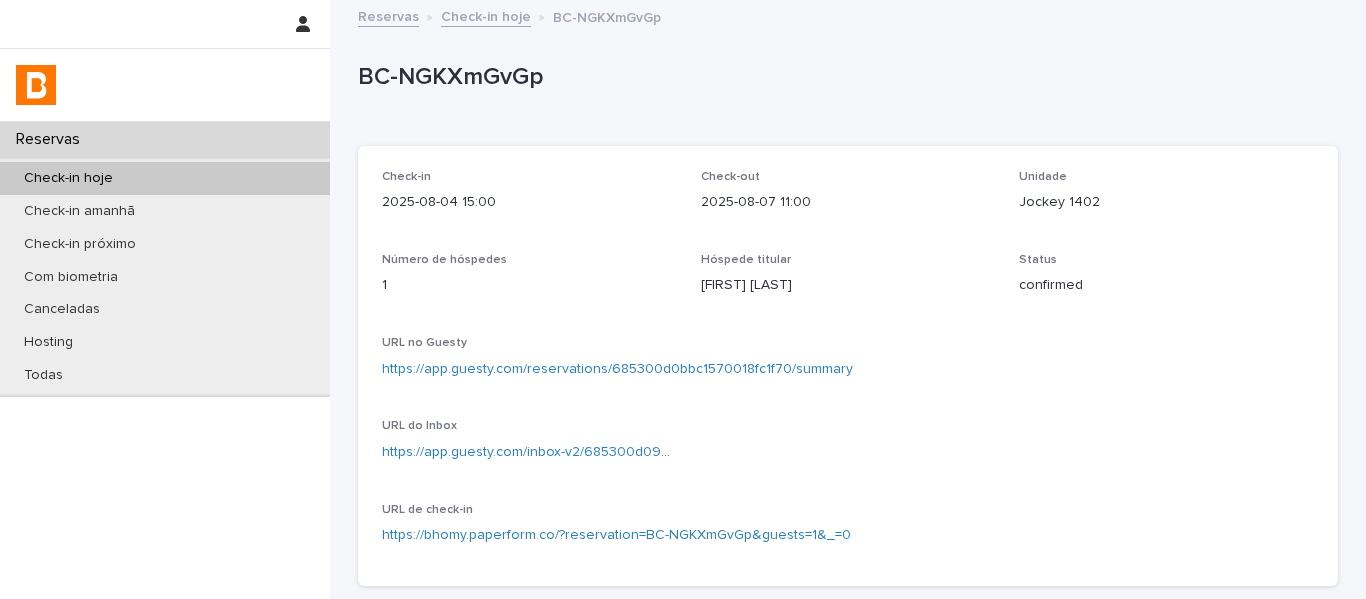 click on "Reservas Check-in hoje [CODE]" at bounding box center [848, 18] 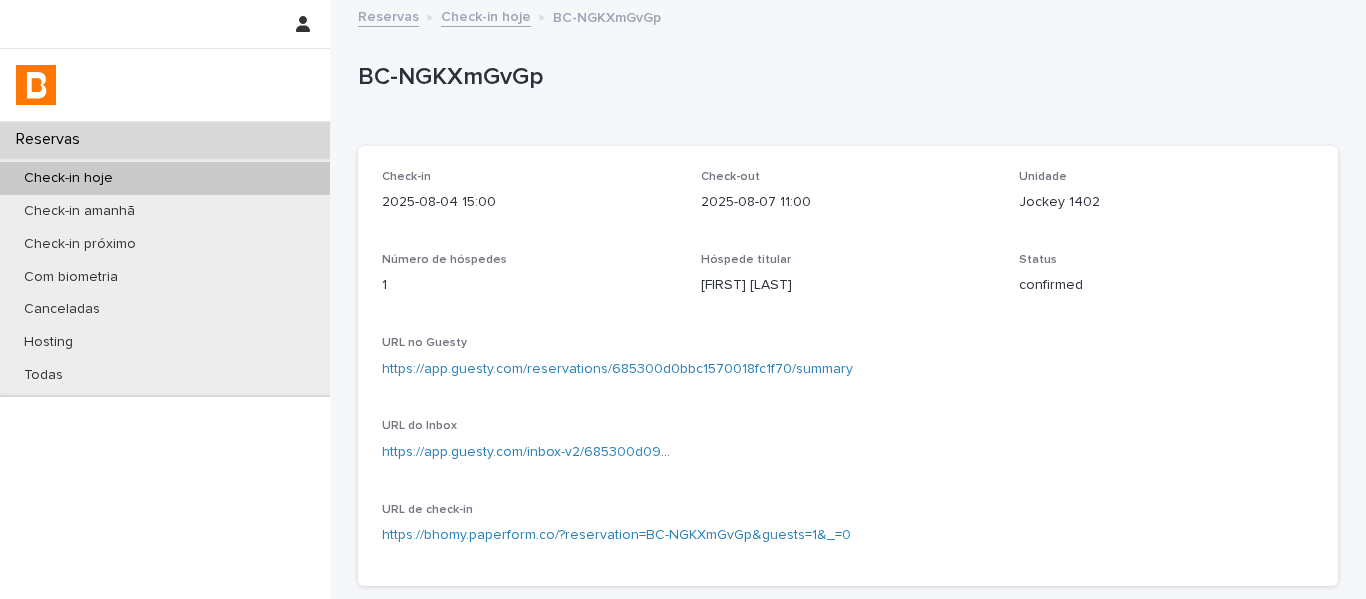 click on "Check-in hoje" at bounding box center (486, 15) 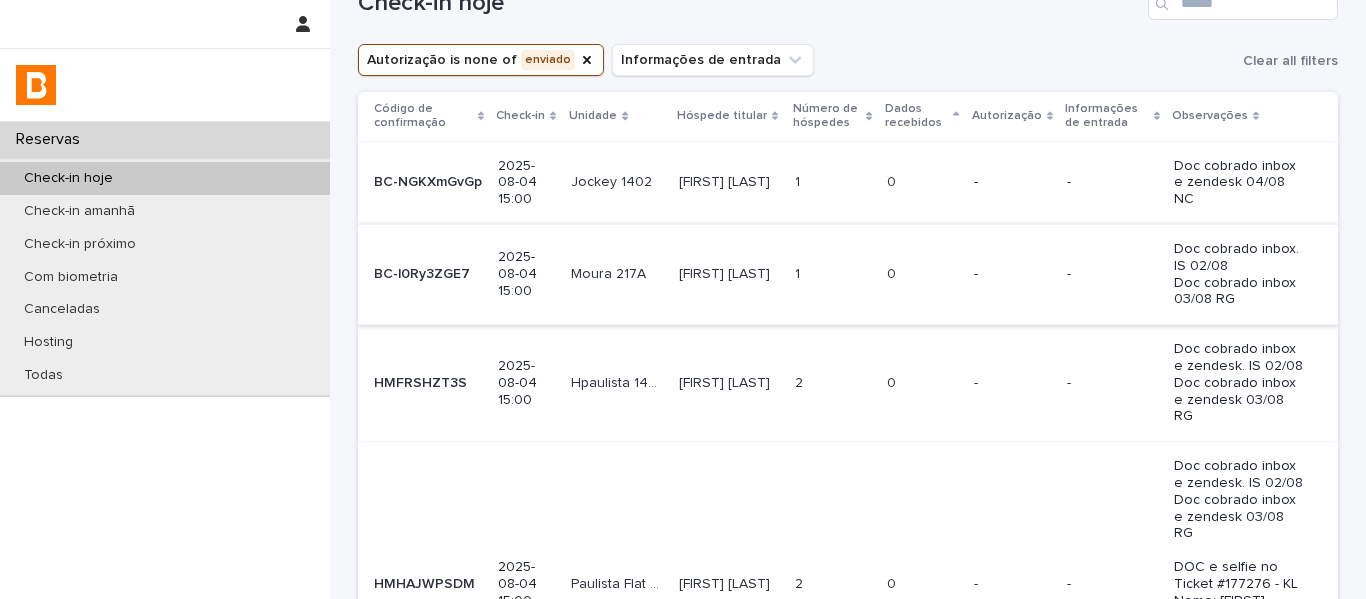 scroll, scrollTop: 100, scrollLeft: 0, axis: vertical 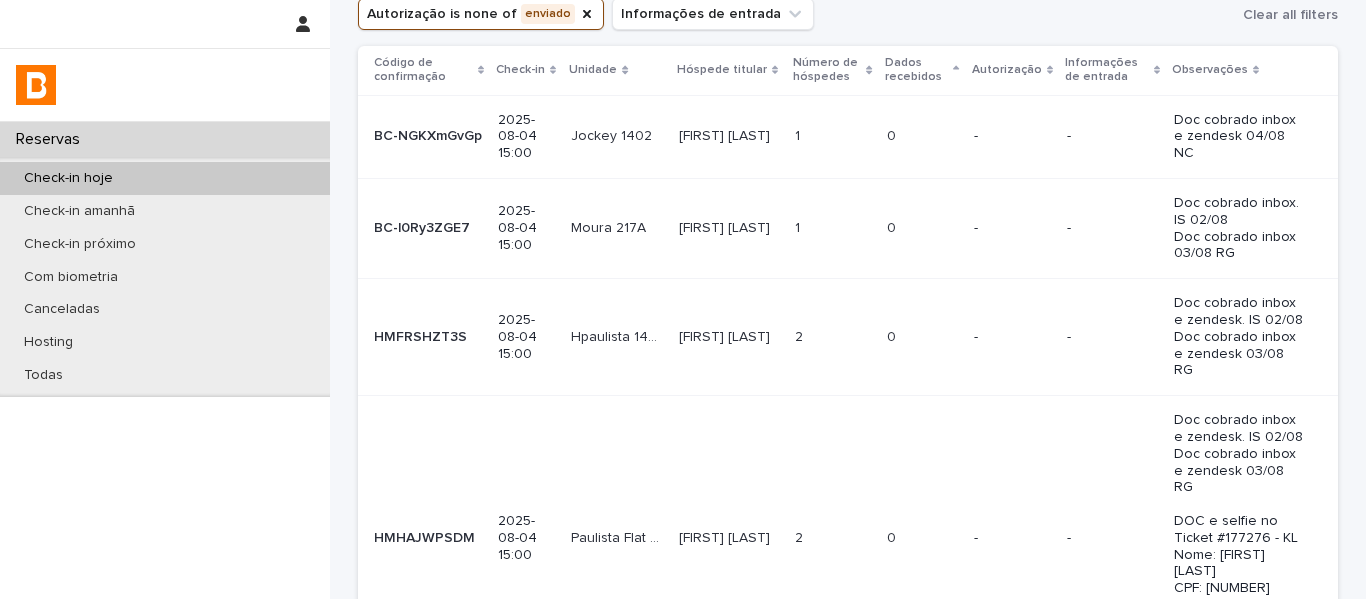 click on "[FIRST] [LAST] [FIRST] [LAST]" at bounding box center (729, 228) 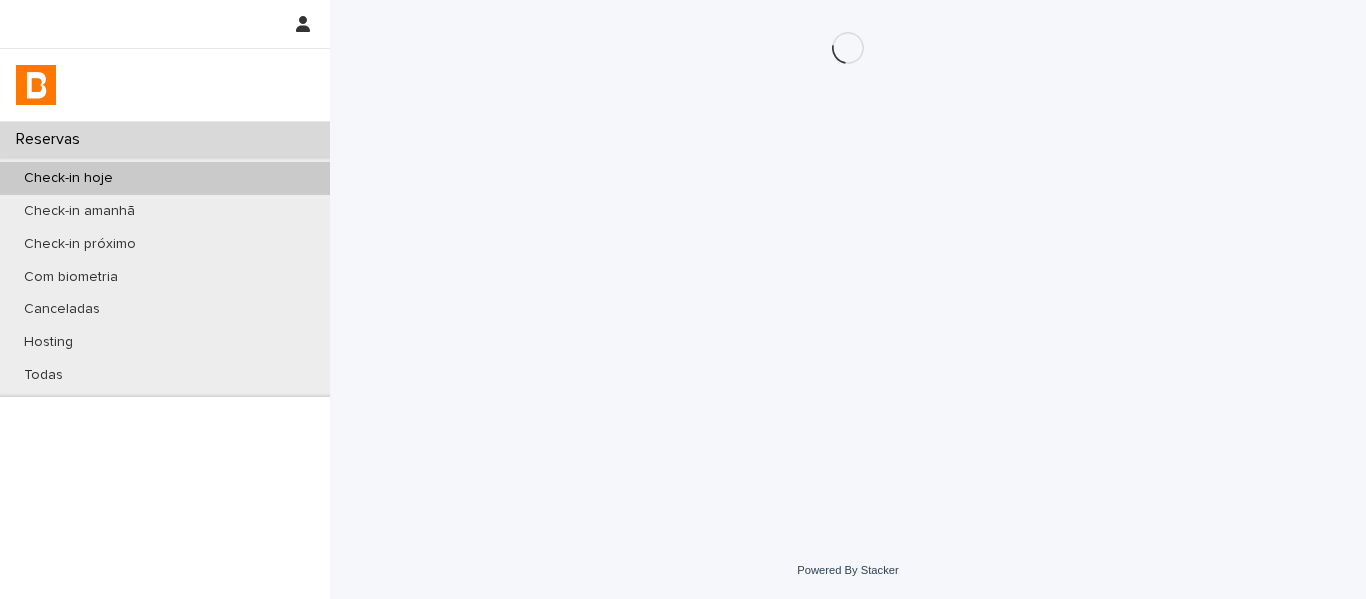 scroll, scrollTop: 0, scrollLeft: 0, axis: both 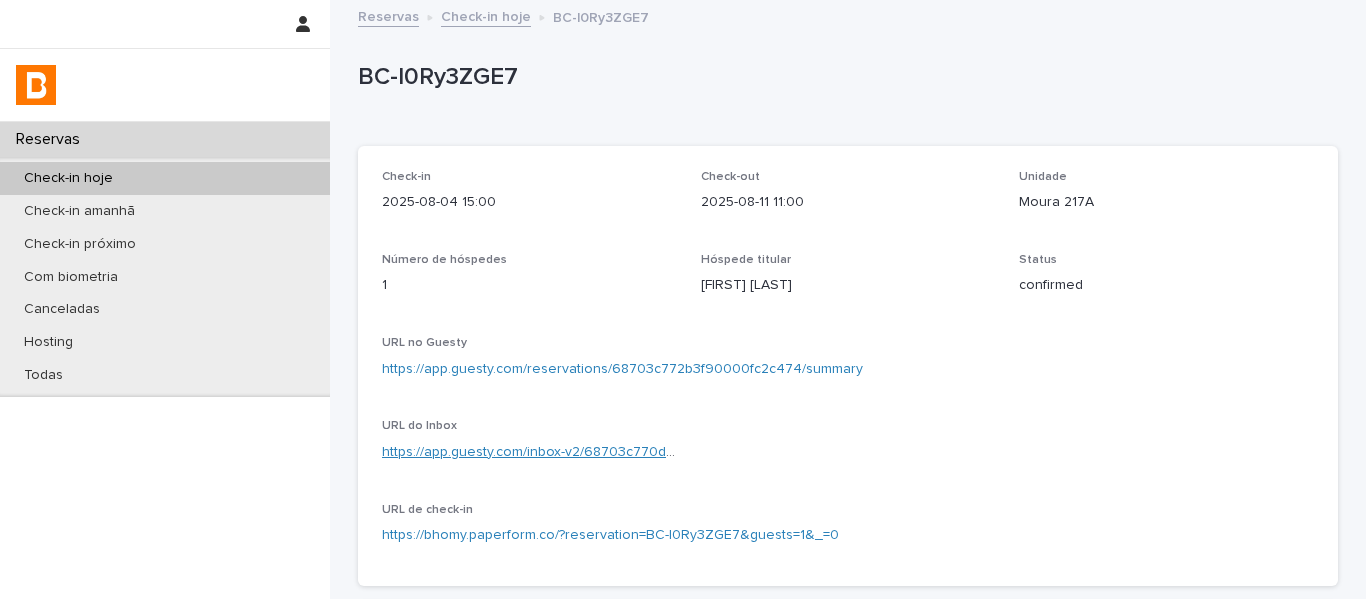click on "https://app.guesty.com/inbox-v2/68703c770dcf35001330ad30?reservationId=68703c772b3f90000fc2c474" at bounding box center [722, 452] 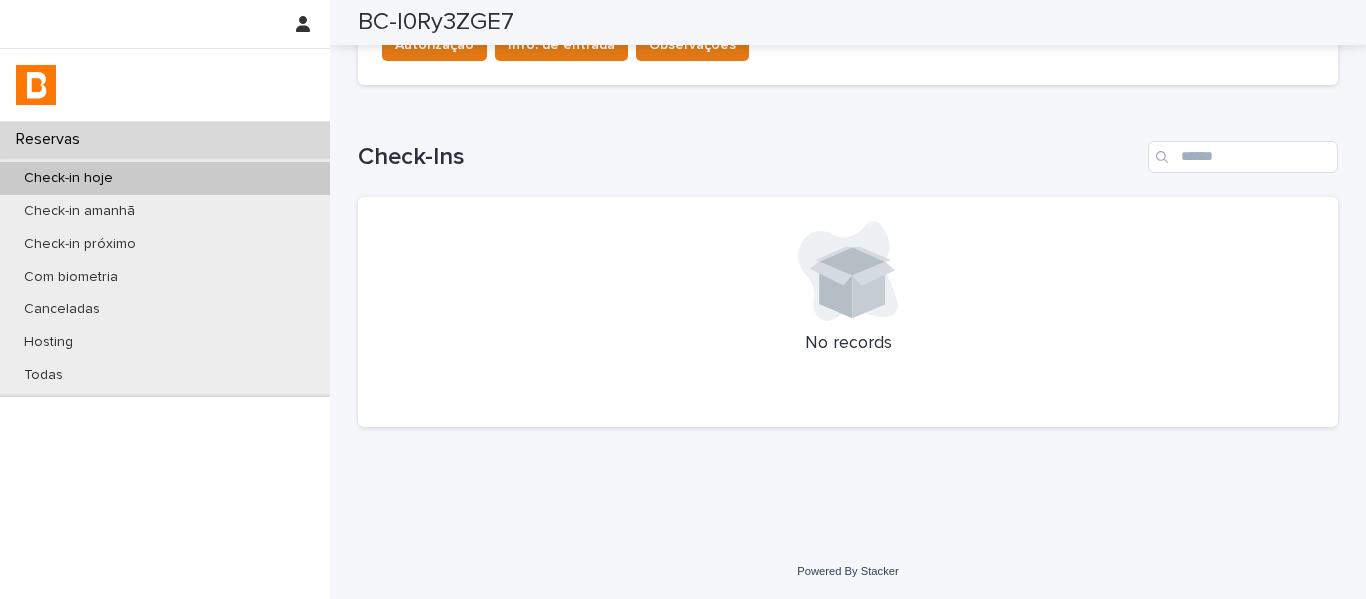 scroll, scrollTop: 476, scrollLeft: 0, axis: vertical 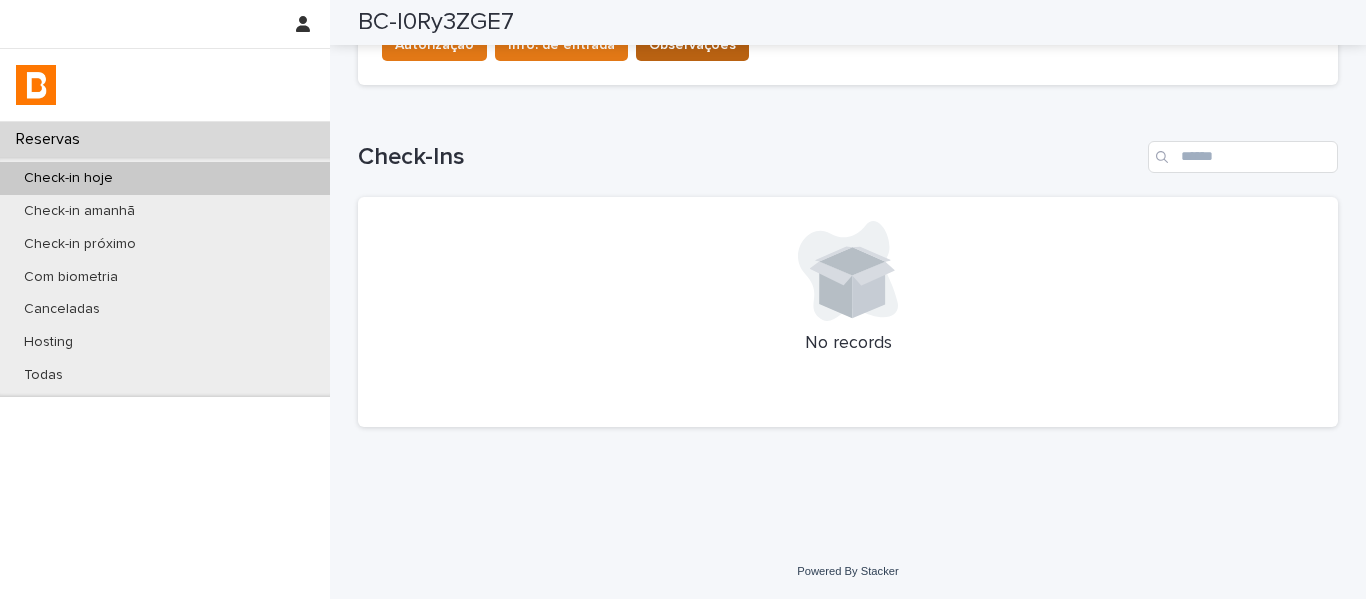 click on "Observações" at bounding box center [692, 45] 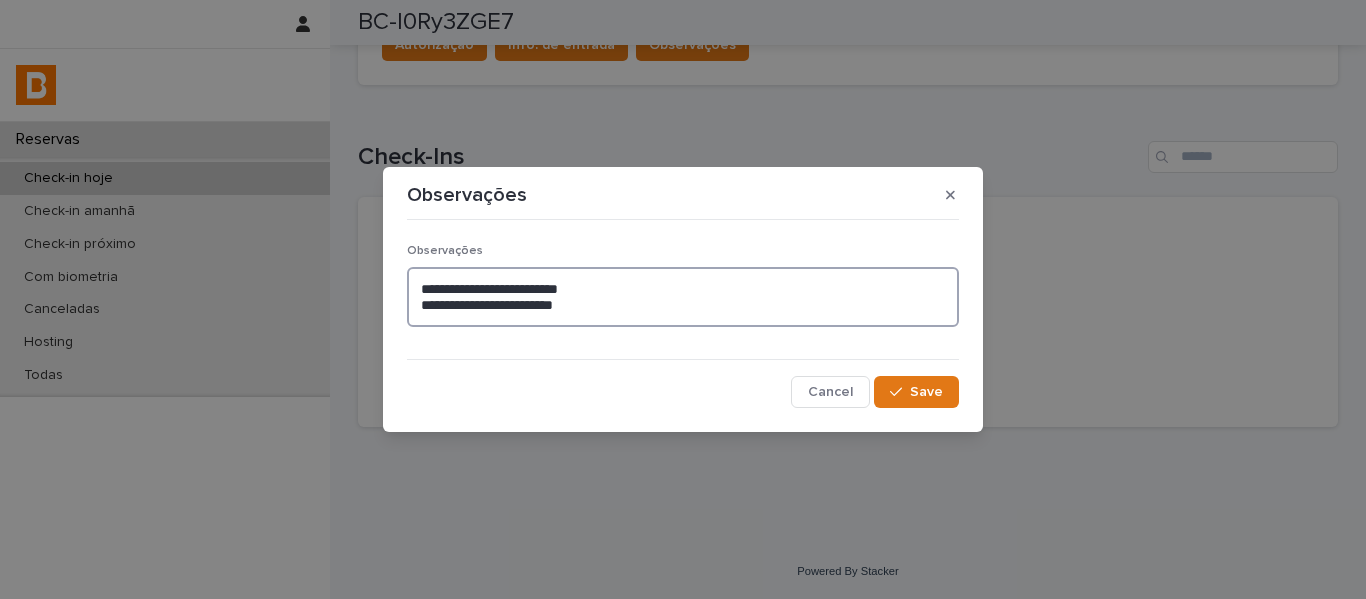 drag, startPoint x: 617, startPoint y: 306, endPoint x: 401, endPoint y: 278, distance: 217.80725 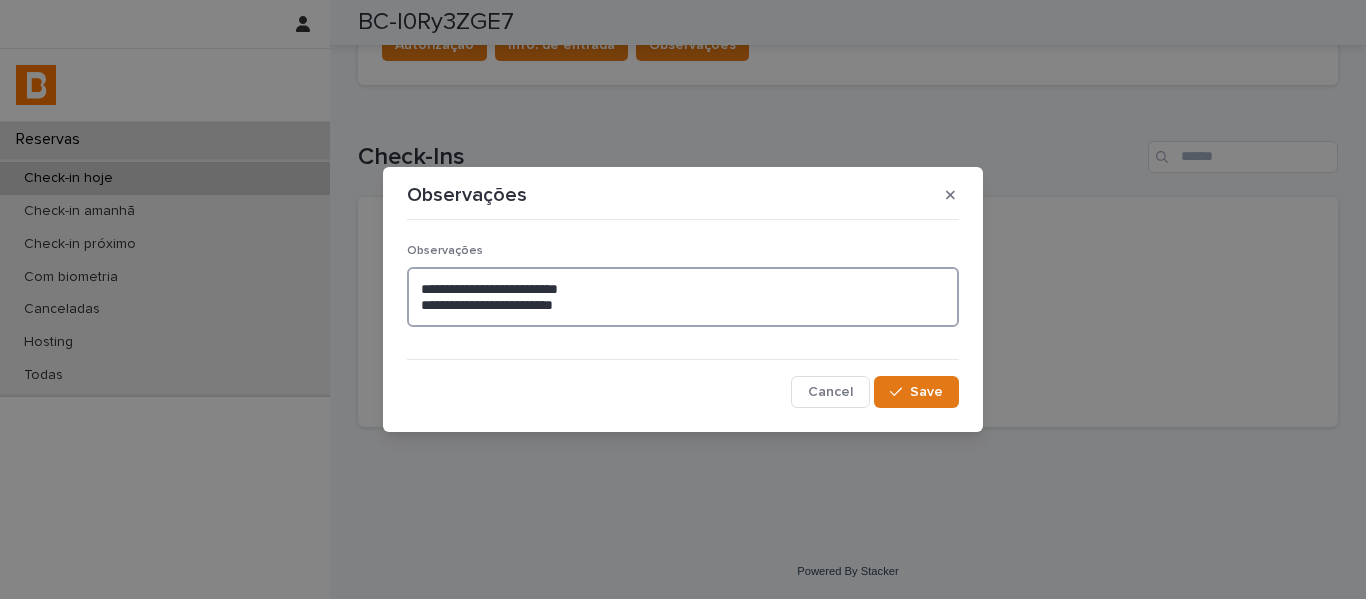 paste 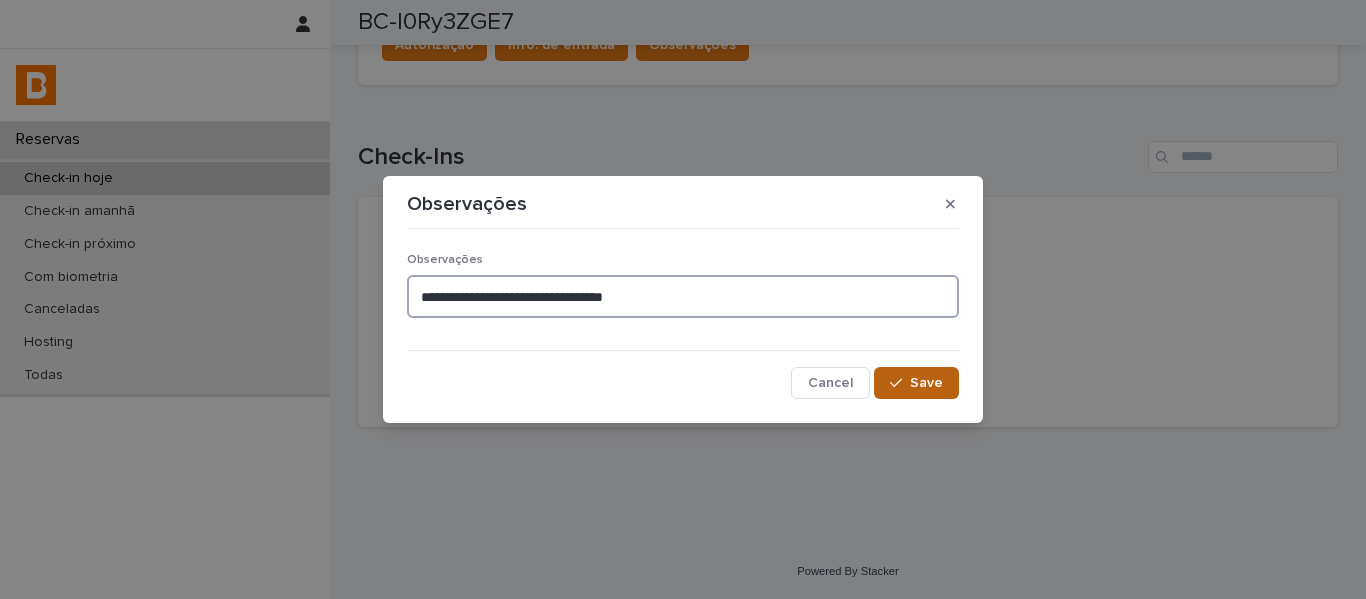 type on "**********" 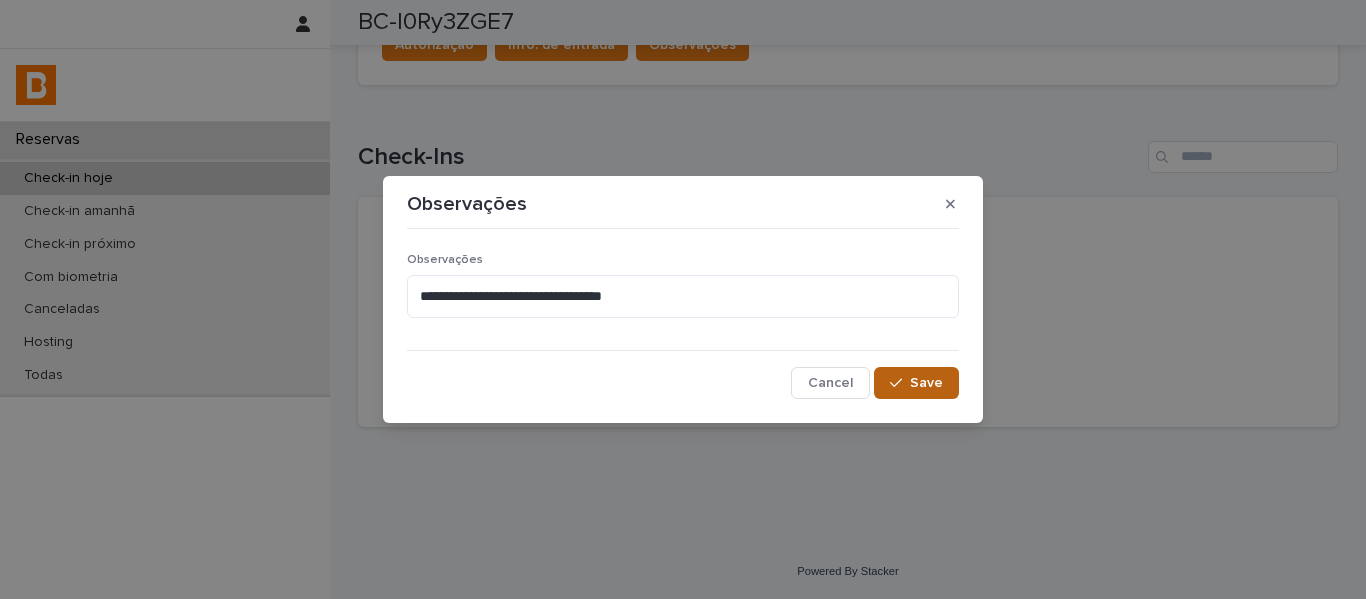 click on "Save" at bounding box center [926, 383] 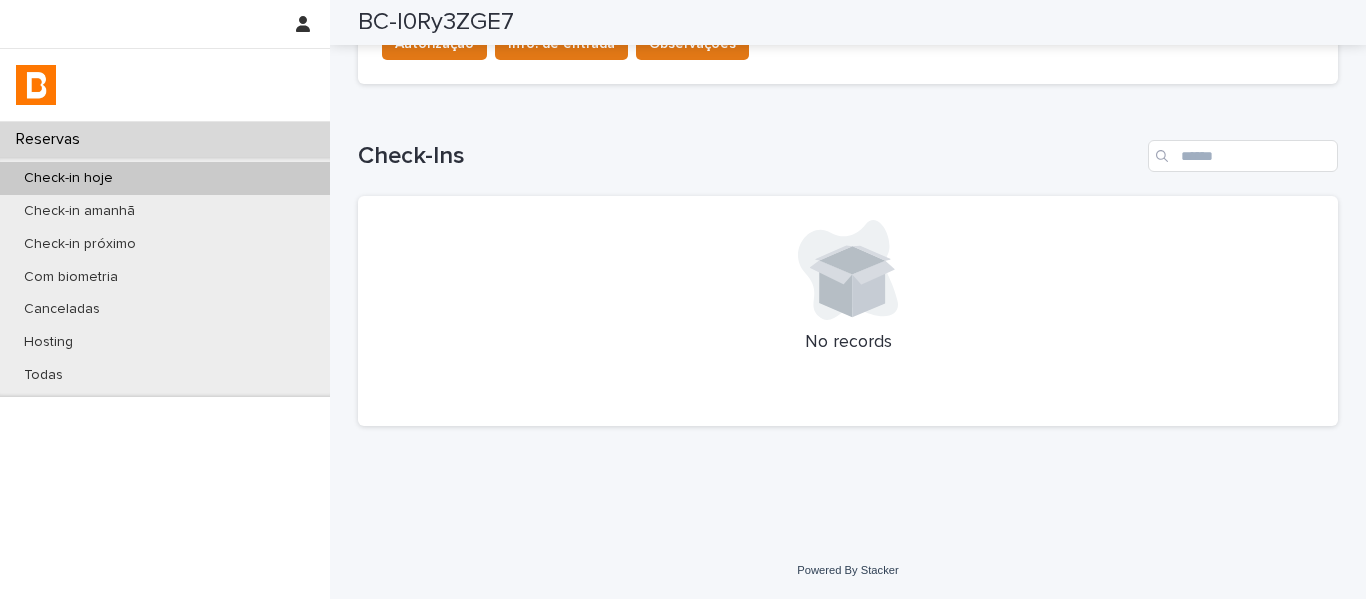 scroll, scrollTop: 756, scrollLeft: 0, axis: vertical 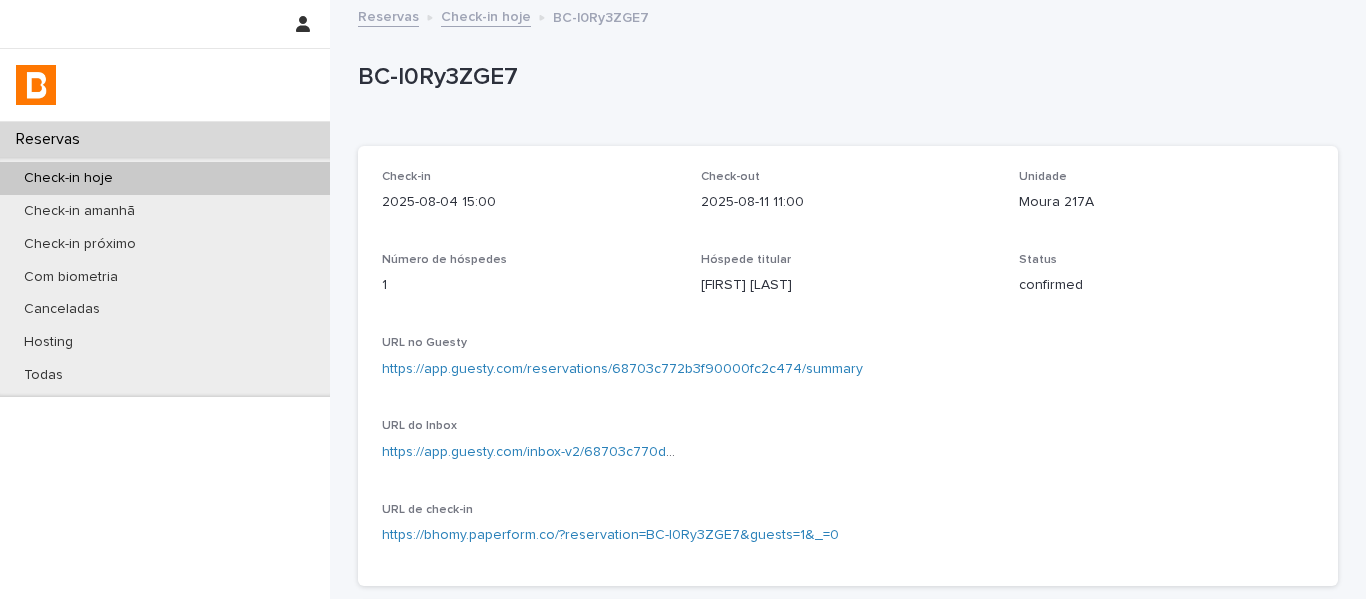 click on "Check-in hoje" at bounding box center [486, 15] 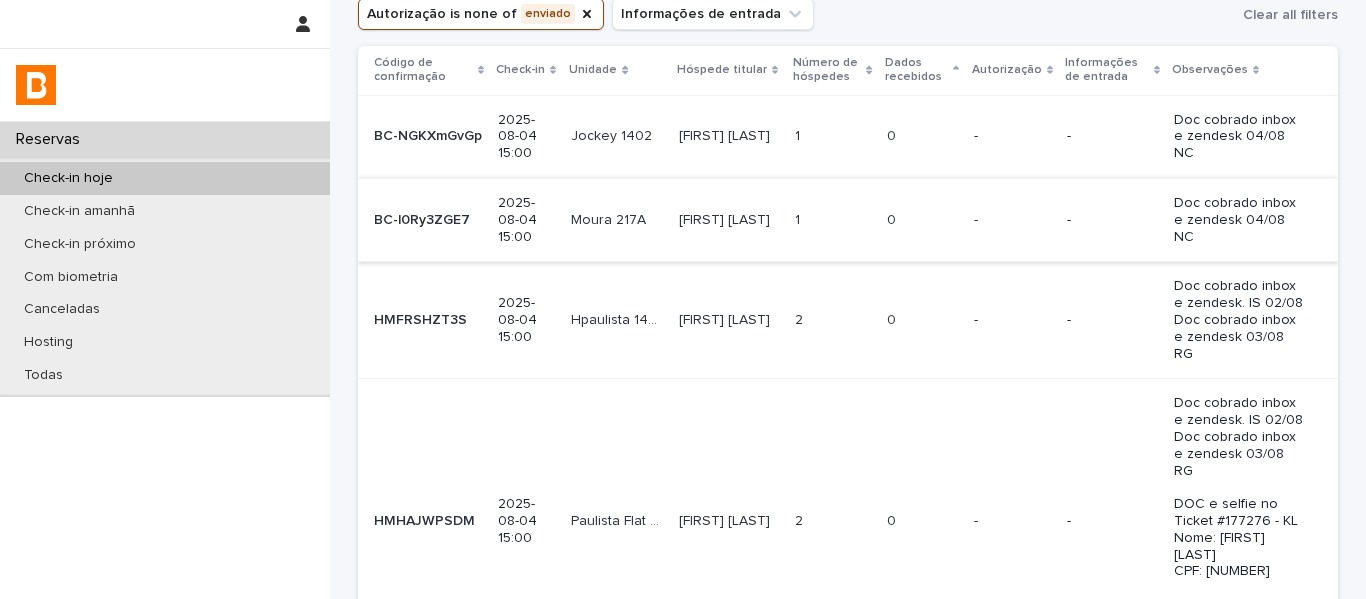 scroll, scrollTop: 200, scrollLeft: 0, axis: vertical 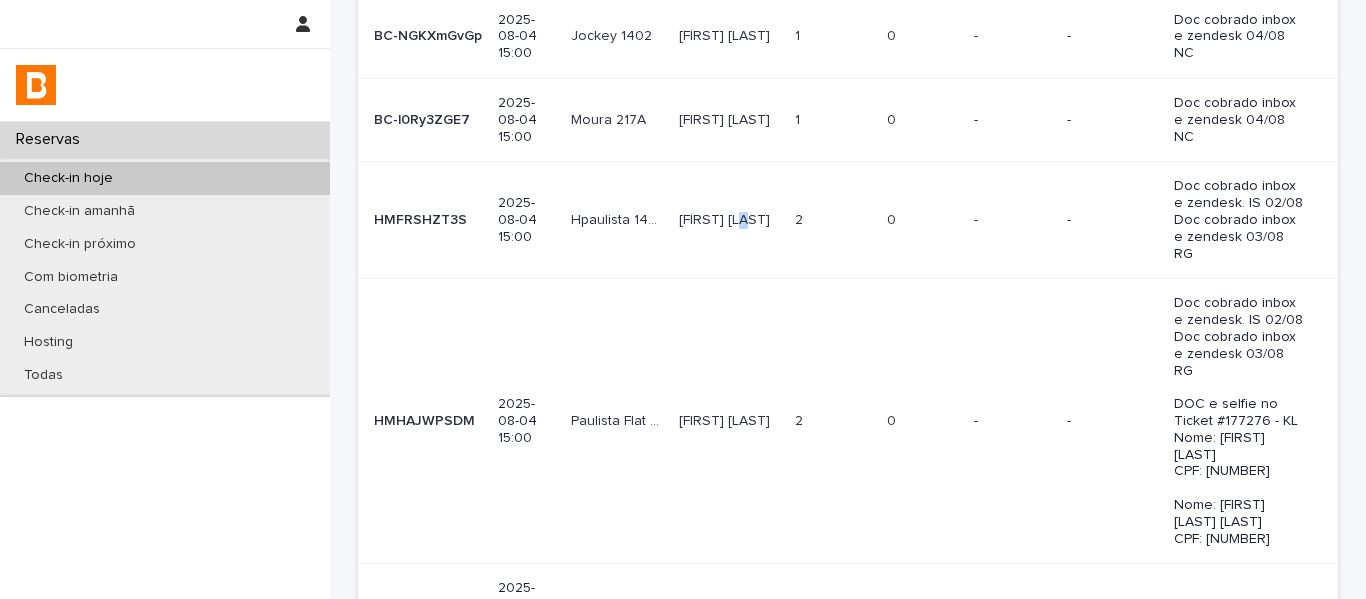 click on "[FIRST] [LAST]" at bounding box center [726, 218] 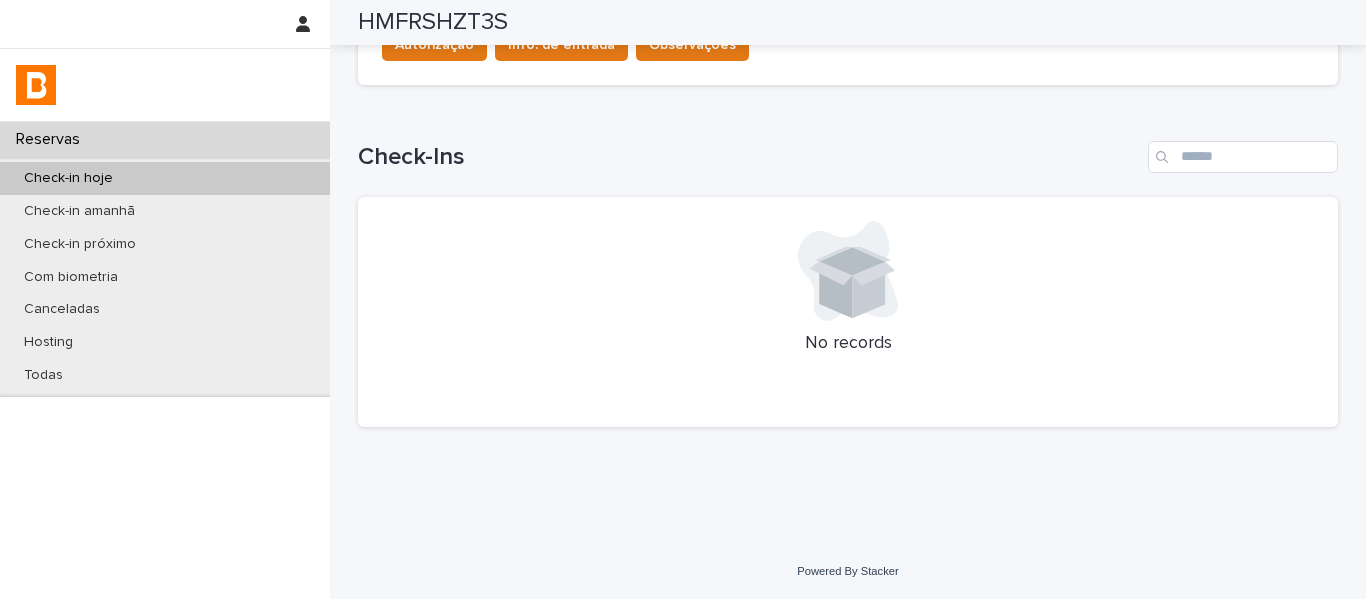 scroll, scrollTop: 276, scrollLeft: 0, axis: vertical 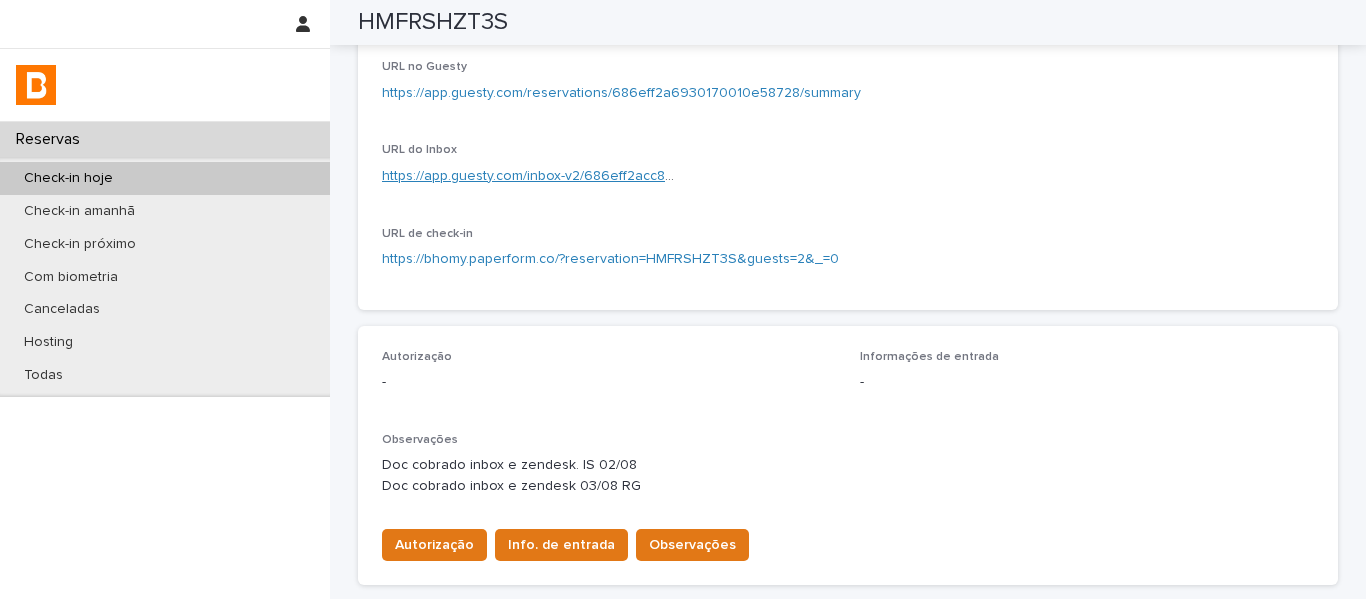 click on "https://app.guesty.com/inbox-v2/686eff2acc83eb001009defb?reservationId=686eff2a6930170010e58728" at bounding box center [718, 176] 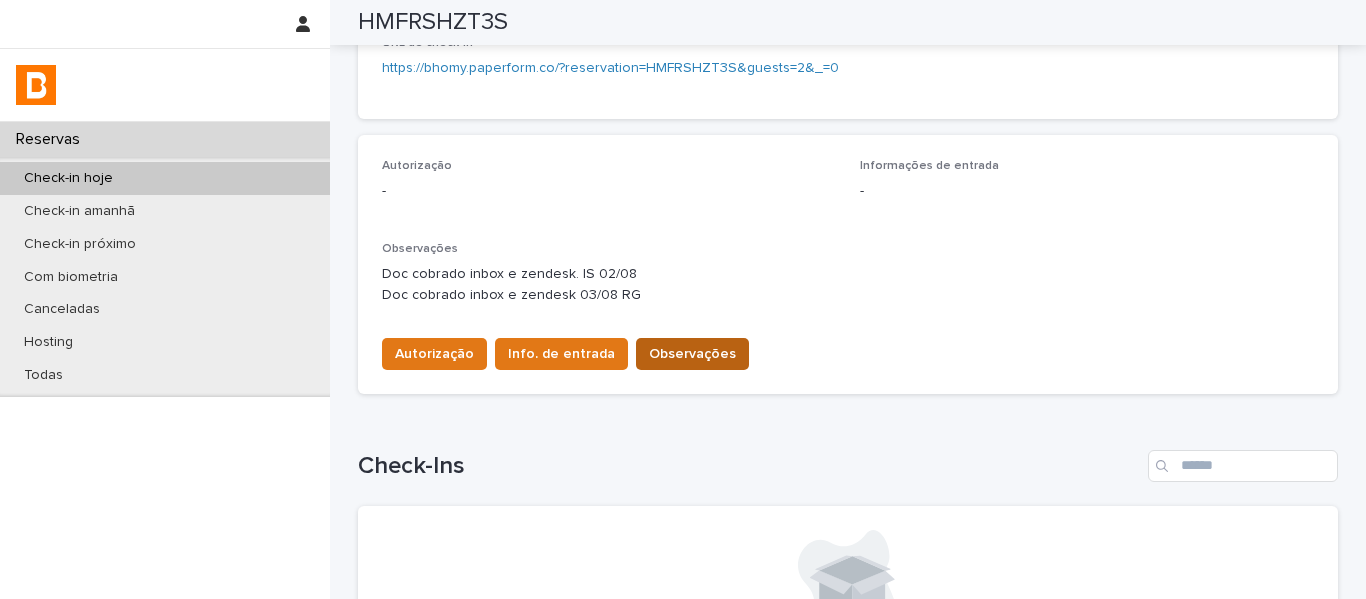 scroll, scrollTop: 476, scrollLeft: 0, axis: vertical 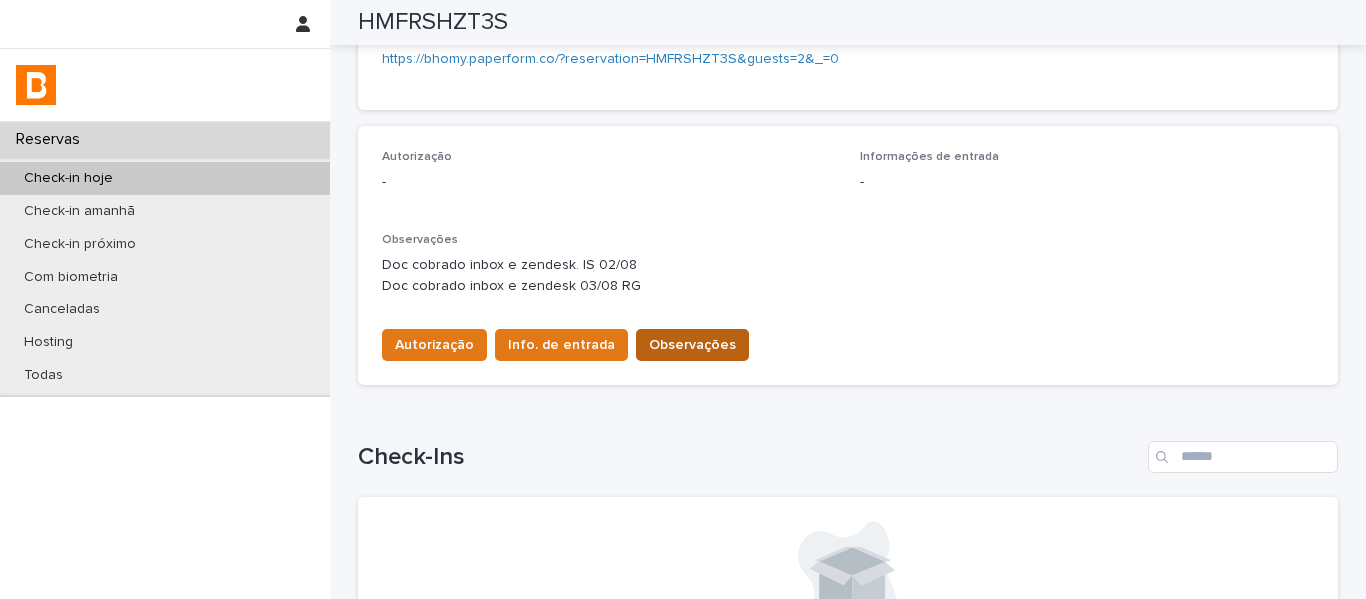 click on "Observações" at bounding box center [692, 345] 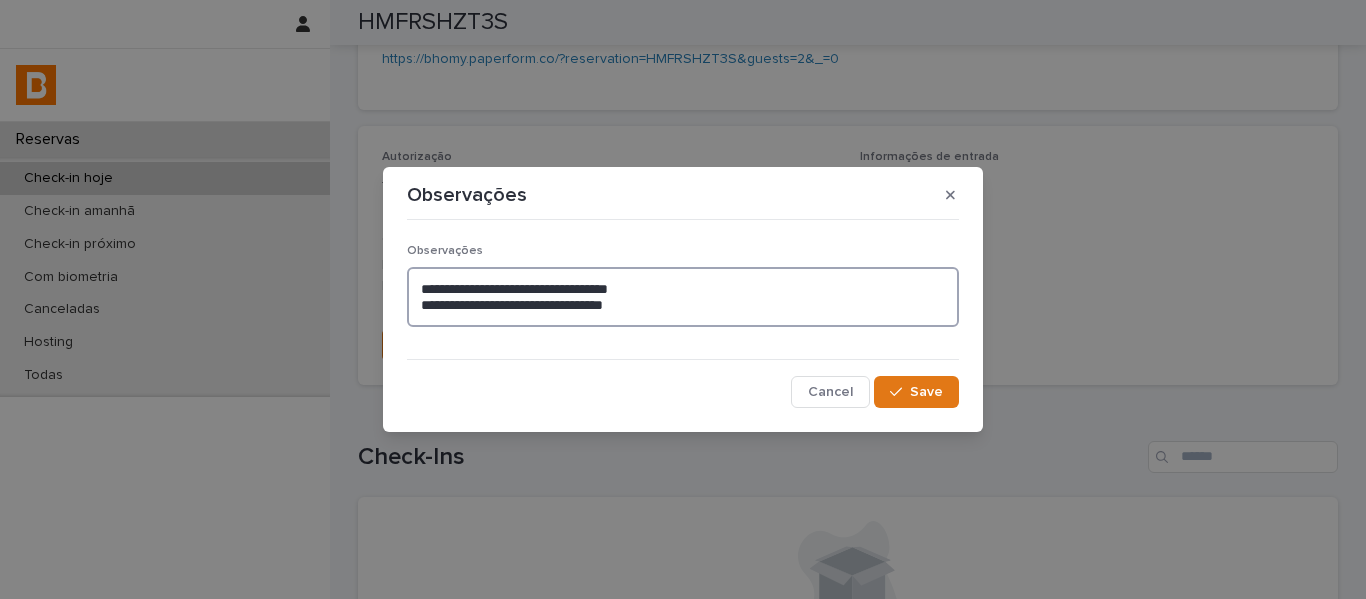 drag, startPoint x: 690, startPoint y: 311, endPoint x: 401, endPoint y: 278, distance: 290.878 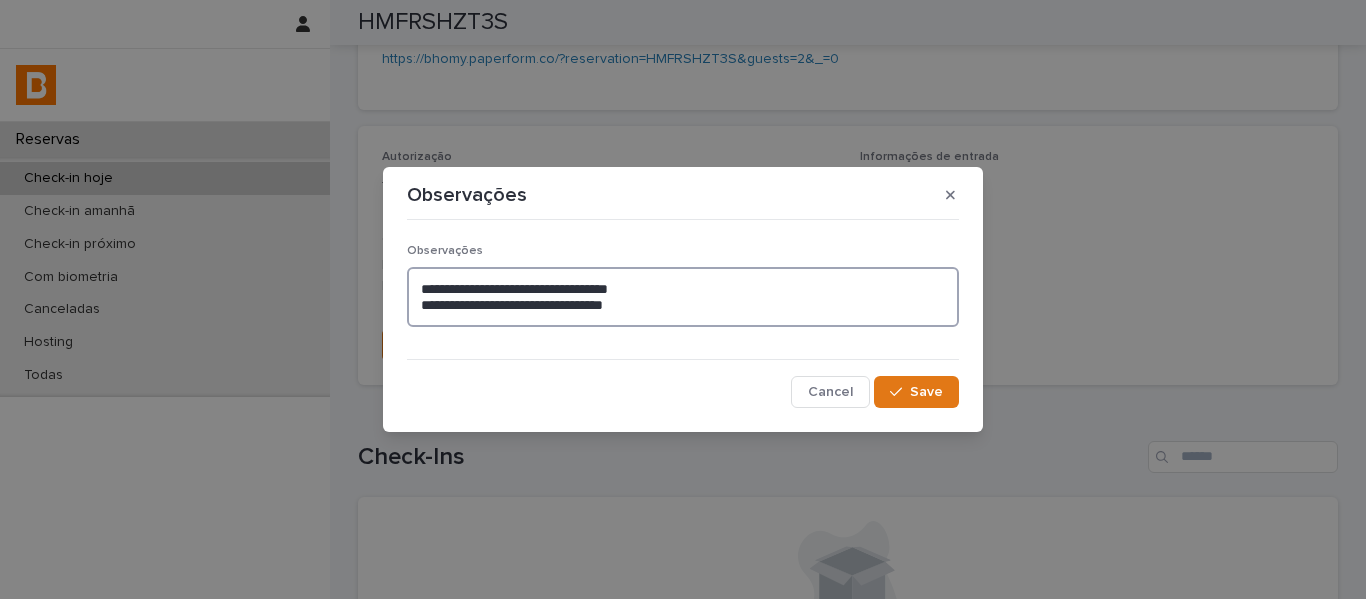 paste 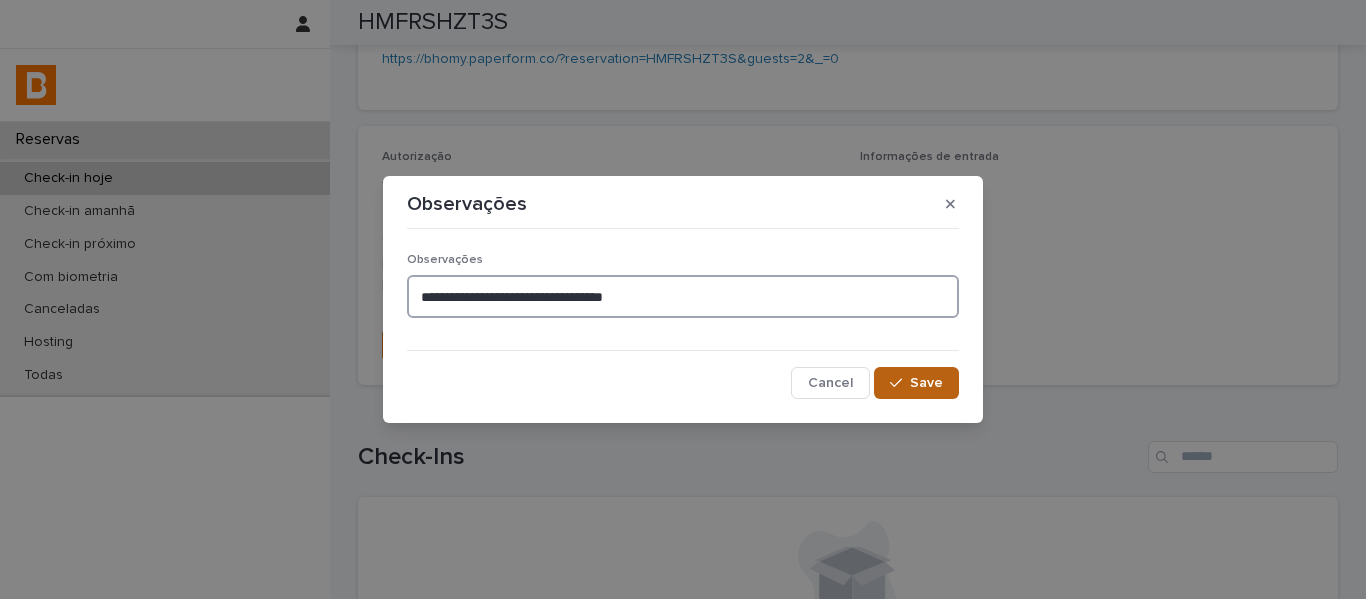 type on "**********" 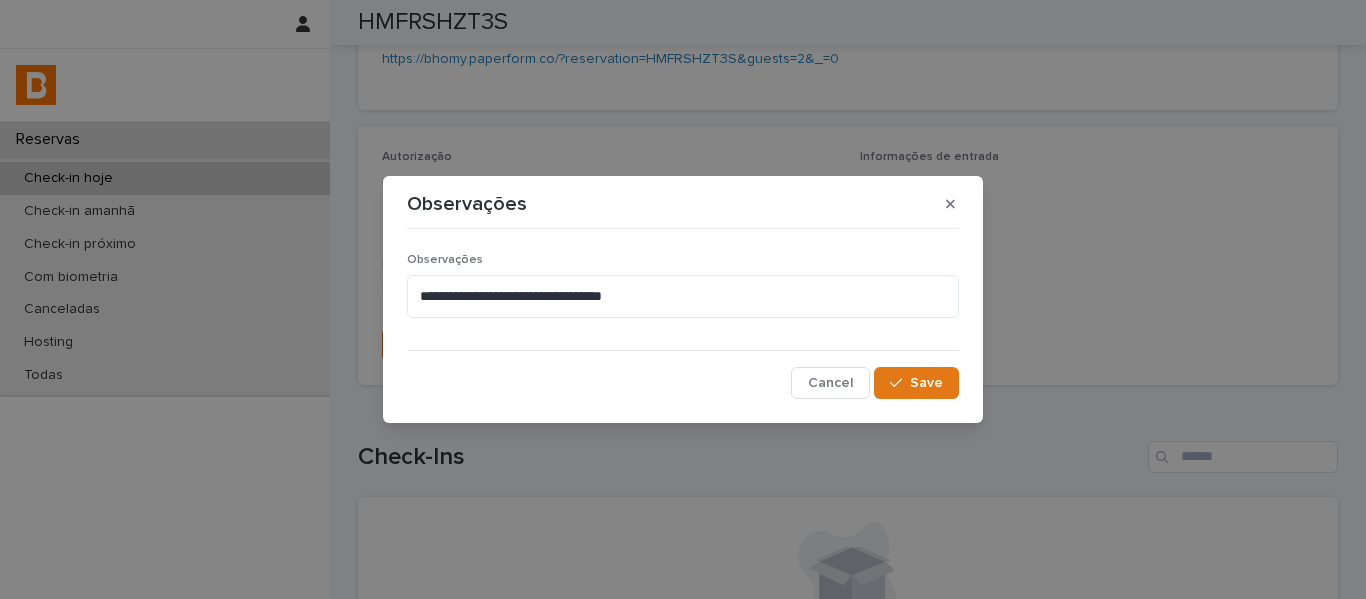 drag, startPoint x: 895, startPoint y: 381, endPoint x: 872, endPoint y: 327, distance: 58.694122 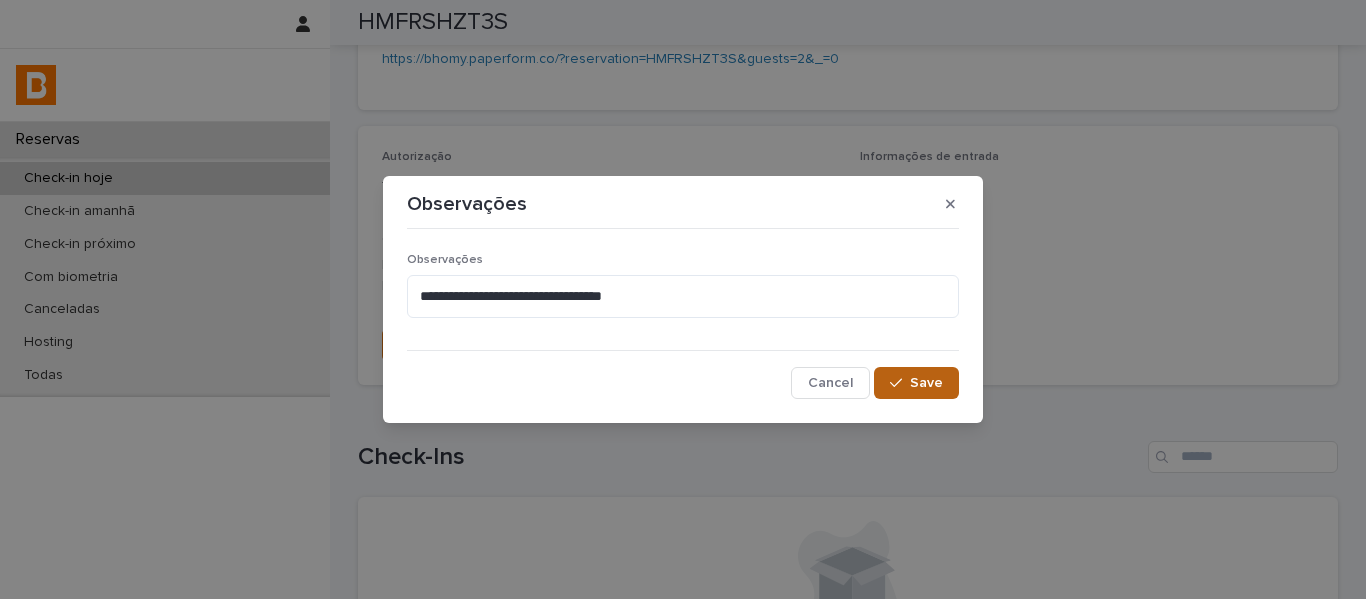 click 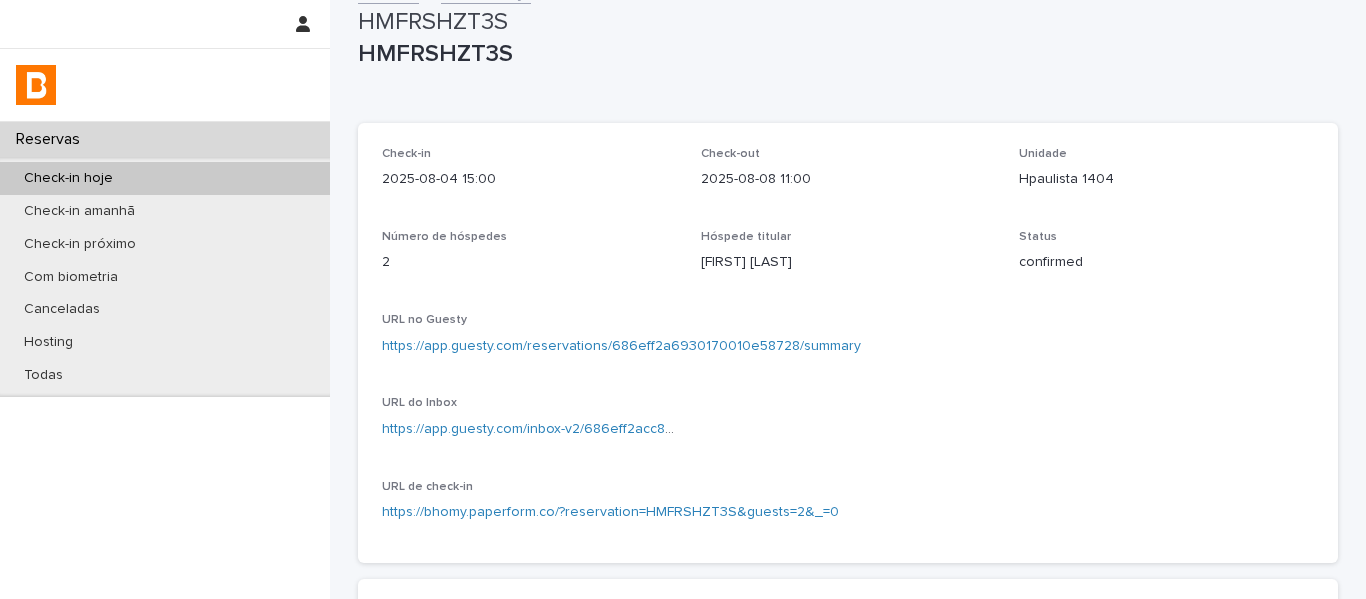 scroll, scrollTop: 0, scrollLeft: 0, axis: both 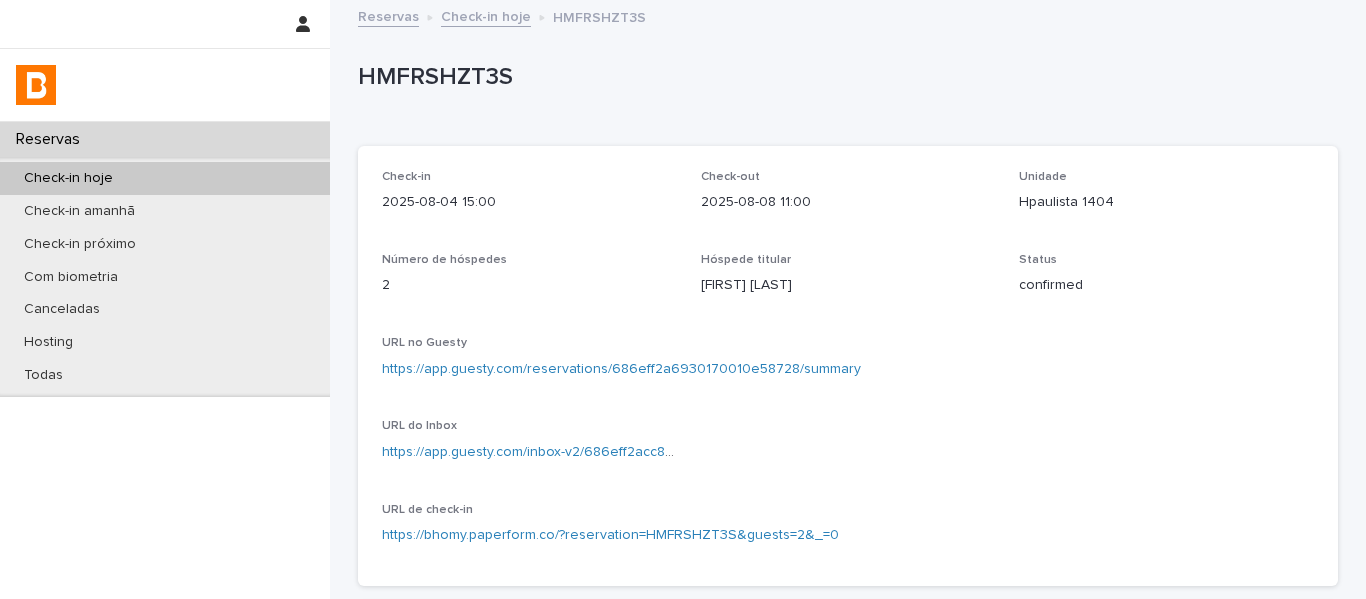 click on "Check-in hoje" at bounding box center [486, 15] 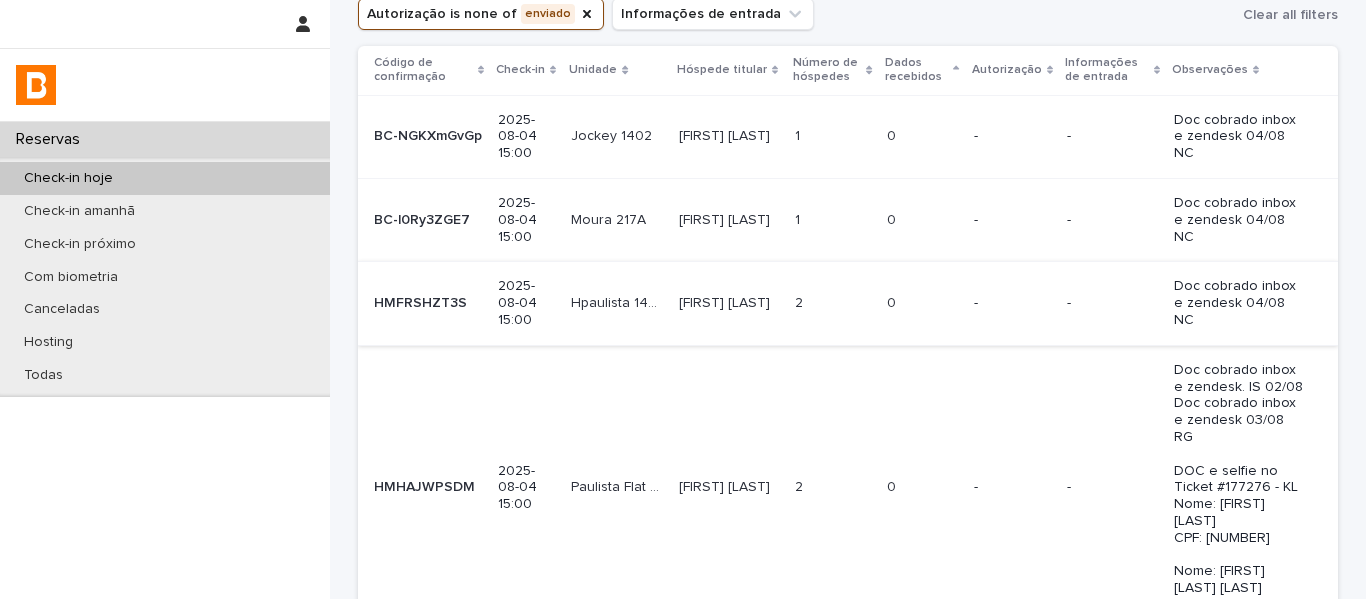 scroll, scrollTop: 200, scrollLeft: 0, axis: vertical 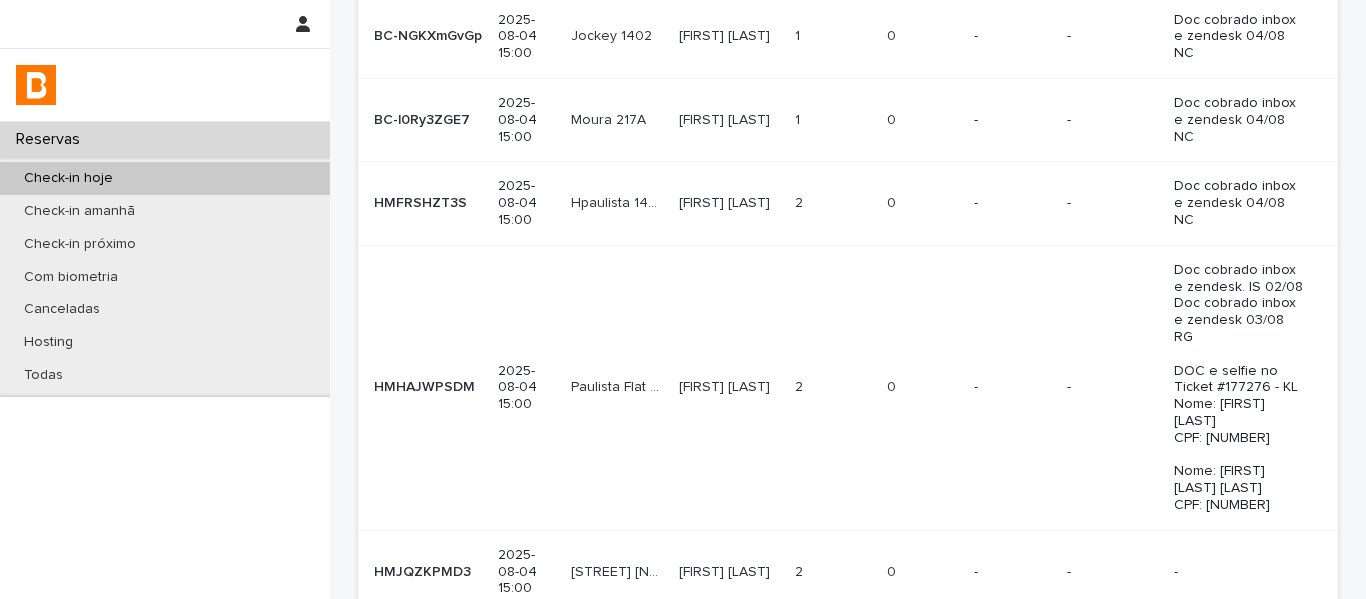 click on "2025-08-04 15:00" at bounding box center [526, 387] 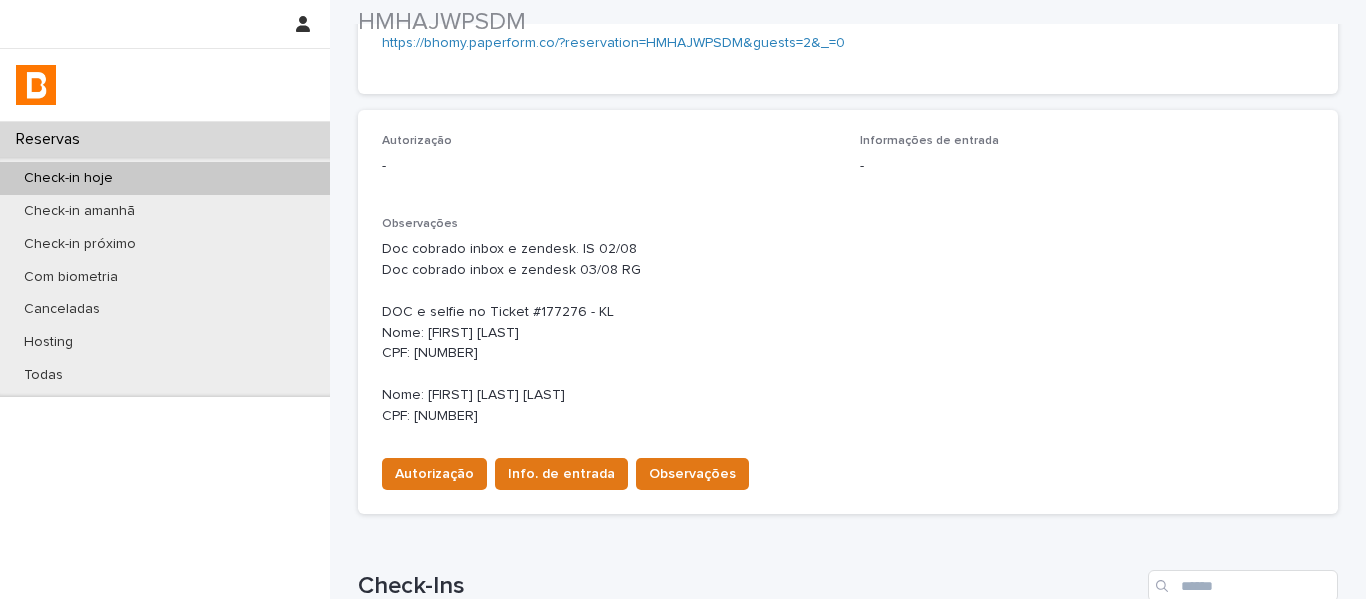 scroll, scrollTop: 501, scrollLeft: 0, axis: vertical 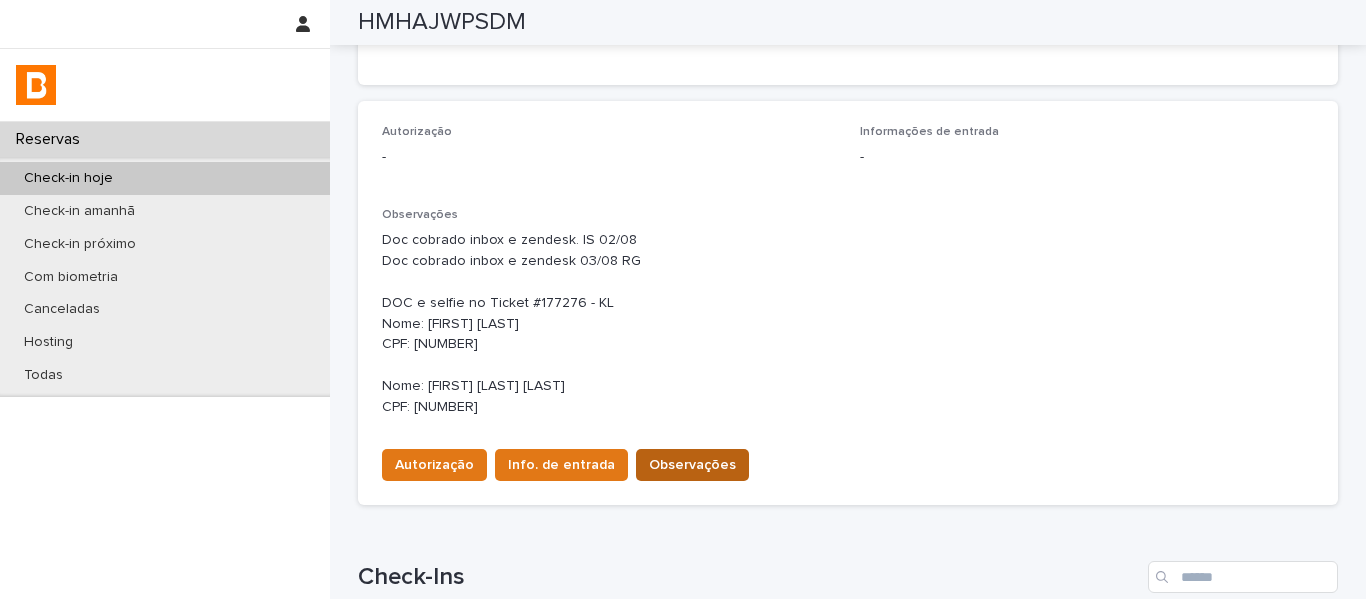 click on "Observações" at bounding box center [692, 465] 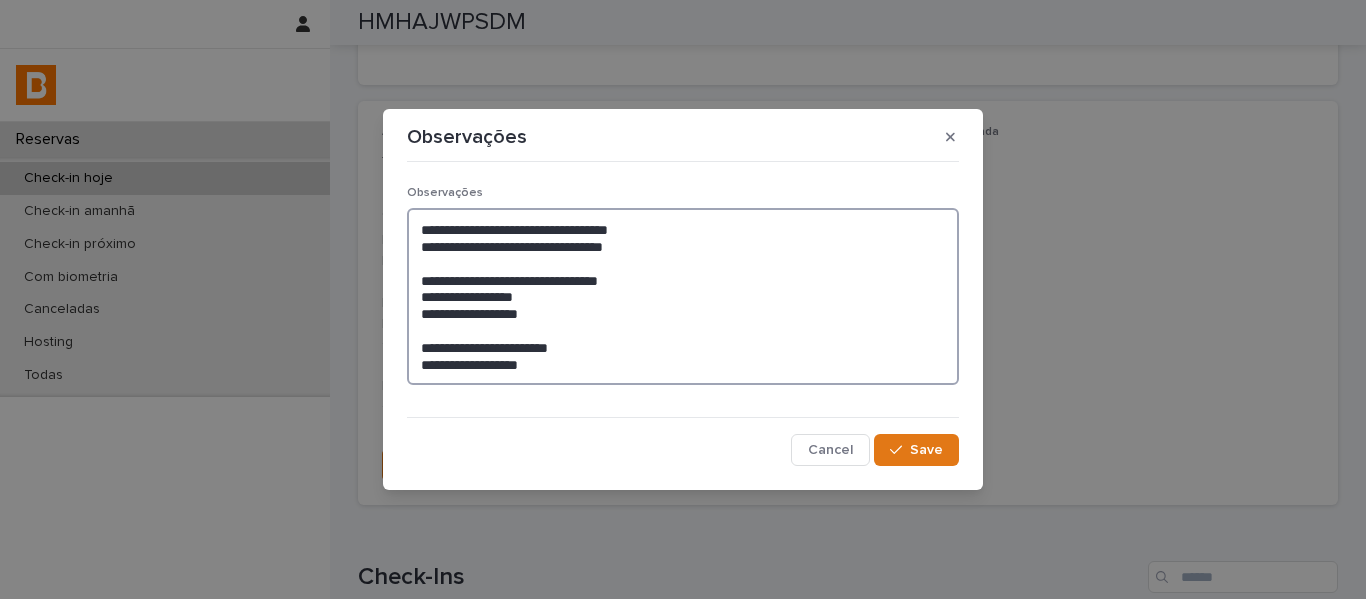 drag, startPoint x: 680, startPoint y: 247, endPoint x: 398, endPoint y: 209, distance: 284.54877 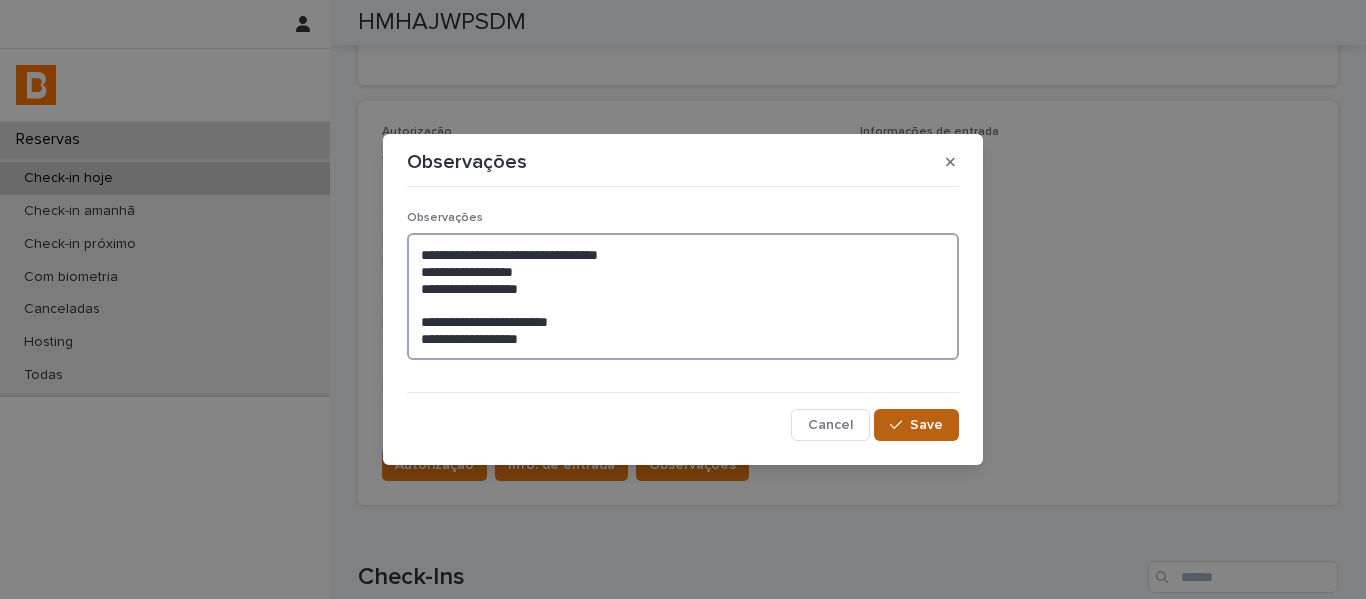 type on "**********" 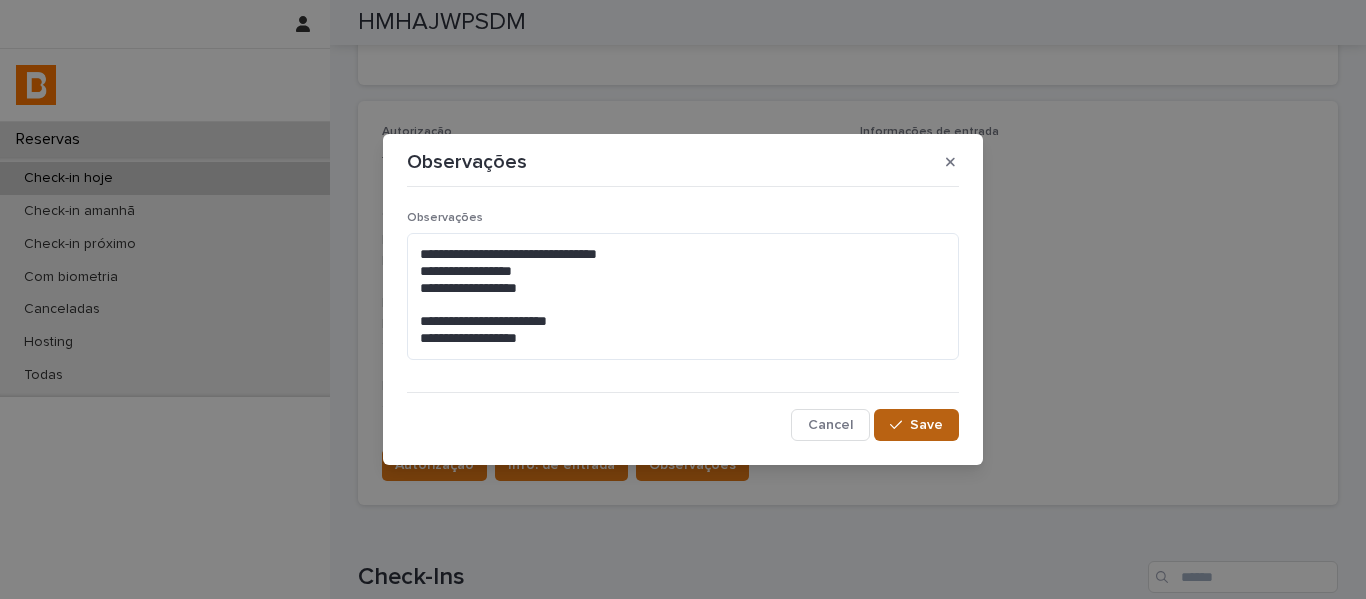 click on "Save" at bounding box center [916, 425] 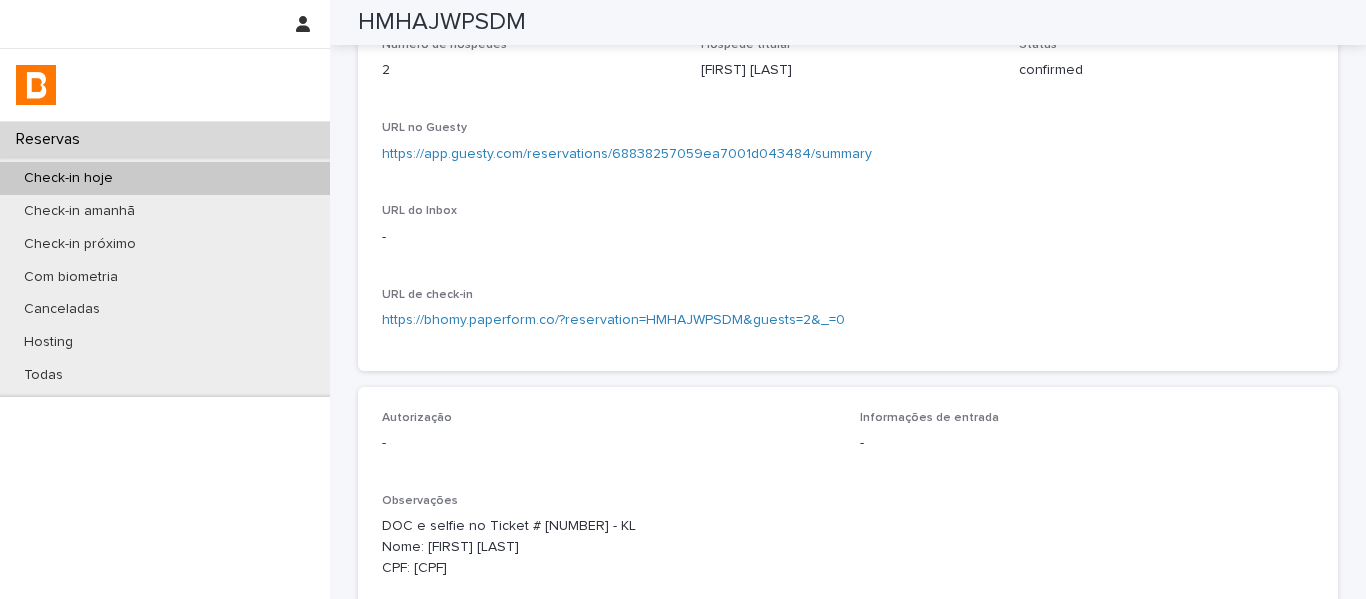 scroll, scrollTop: 0, scrollLeft: 0, axis: both 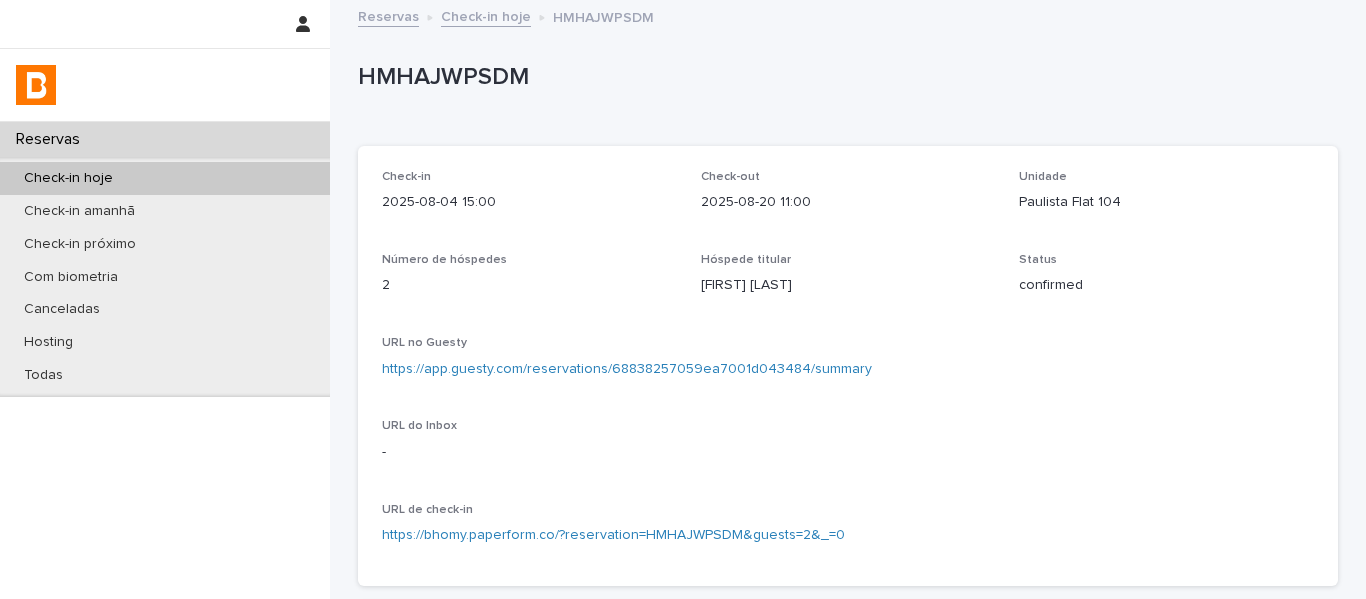 click on "Check-in hoje" at bounding box center [486, 15] 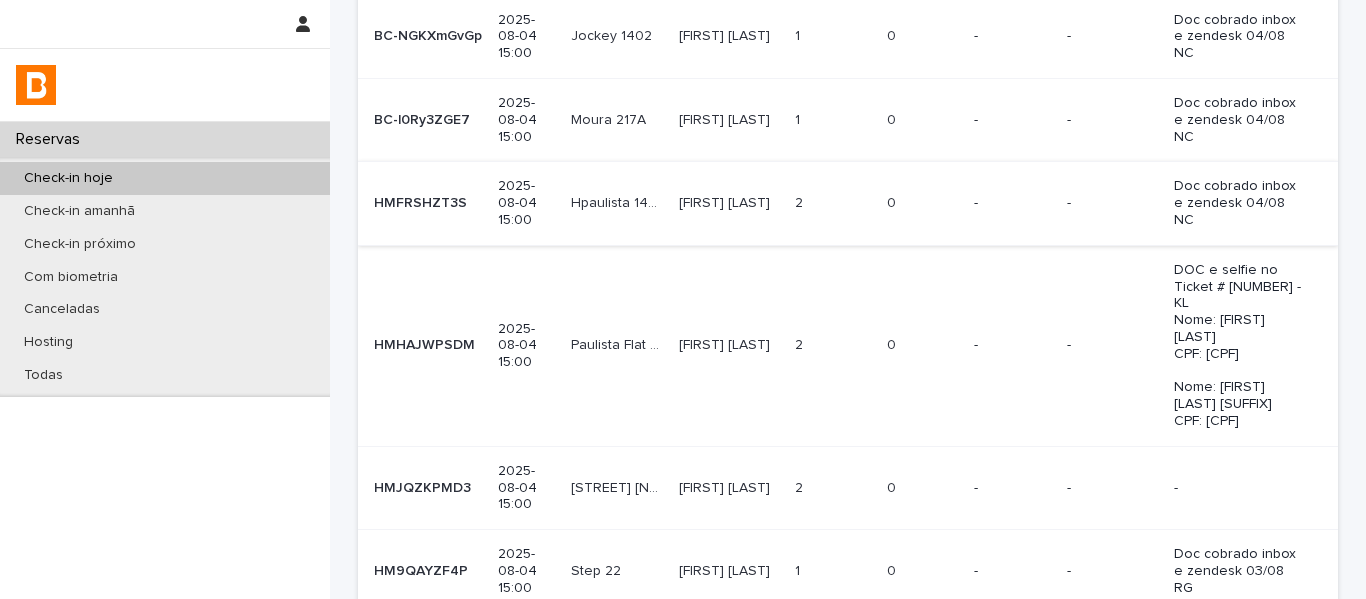 scroll, scrollTop: 300, scrollLeft: 0, axis: vertical 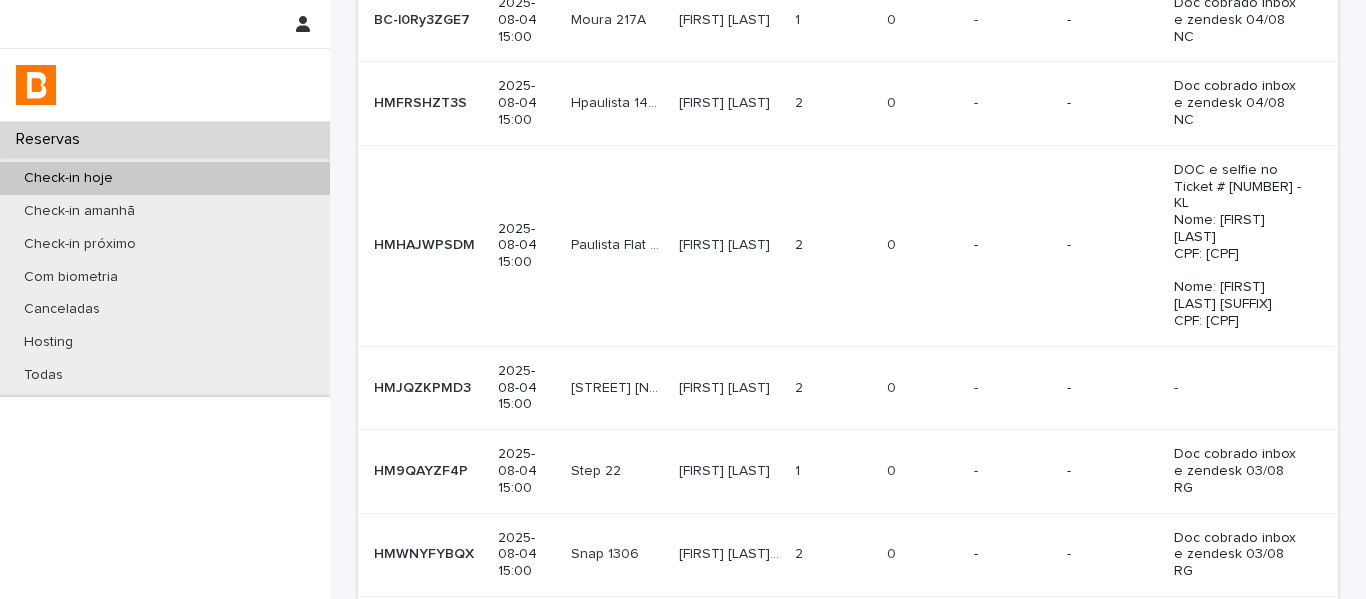 click on "[STREET] [NUMBER]" at bounding box center (618, 386) 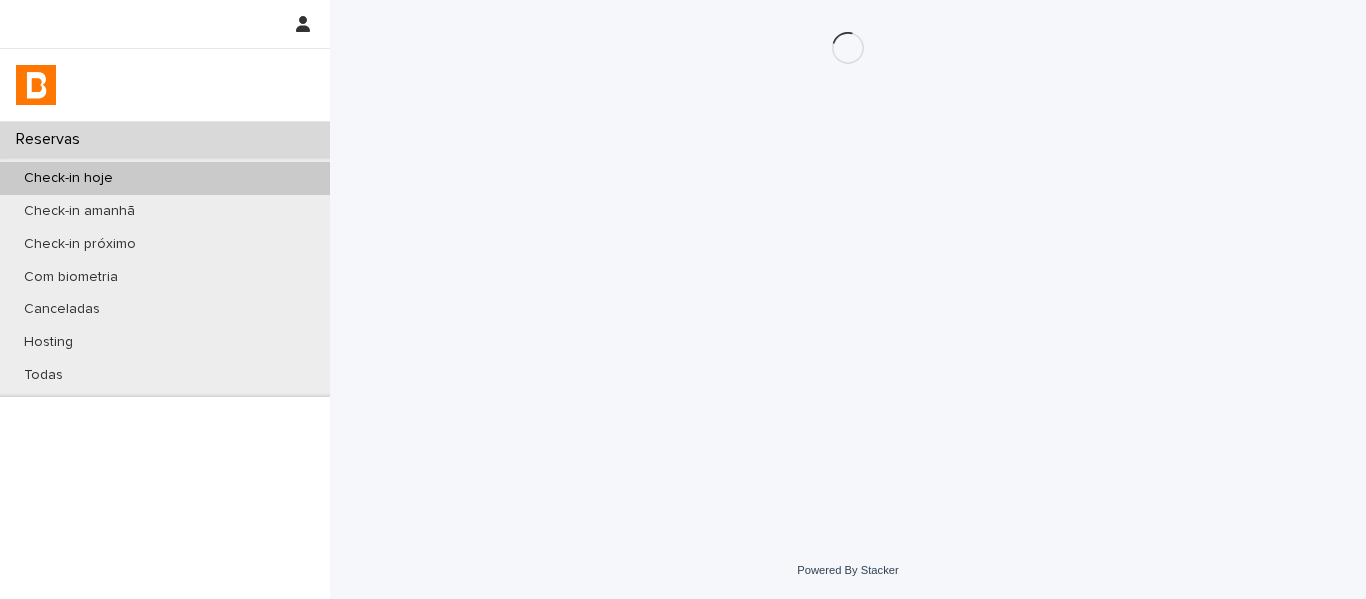 scroll, scrollTop: 0, scrollLeft: 0, axis: both 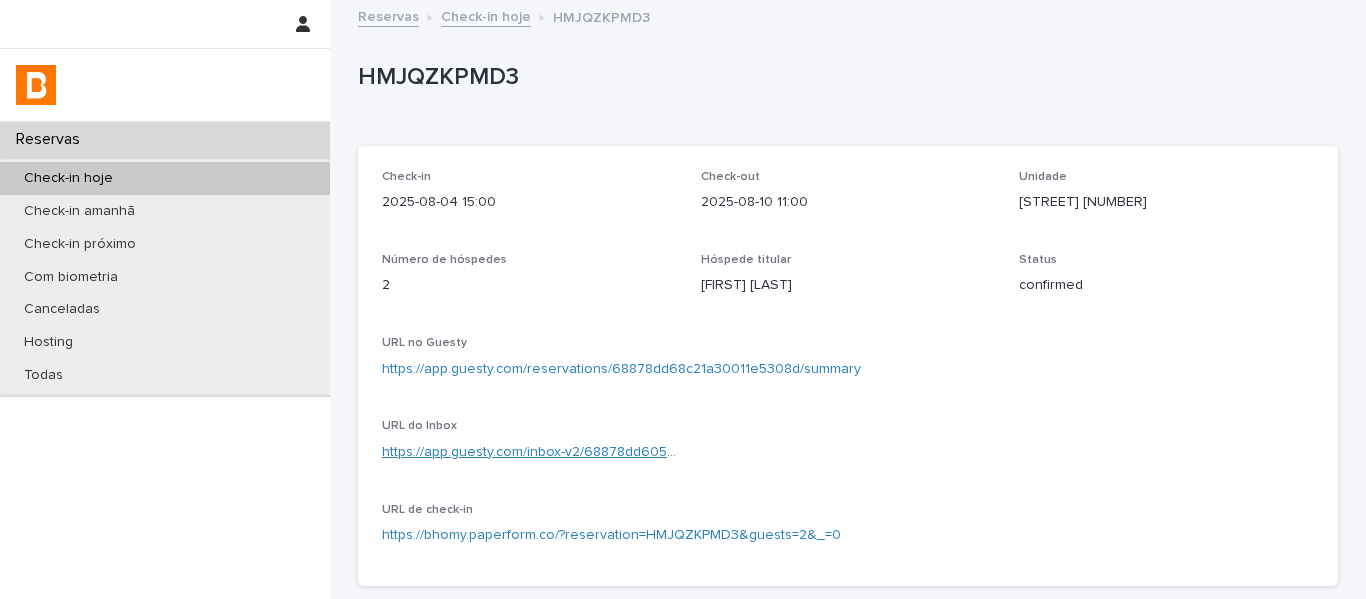 click on "https://app.guesty.com/inbox-v2/68878dd60504ed0012d354f5?reservationId=68878dd68c21a30011e5308d" at bounding box center (723, 452) 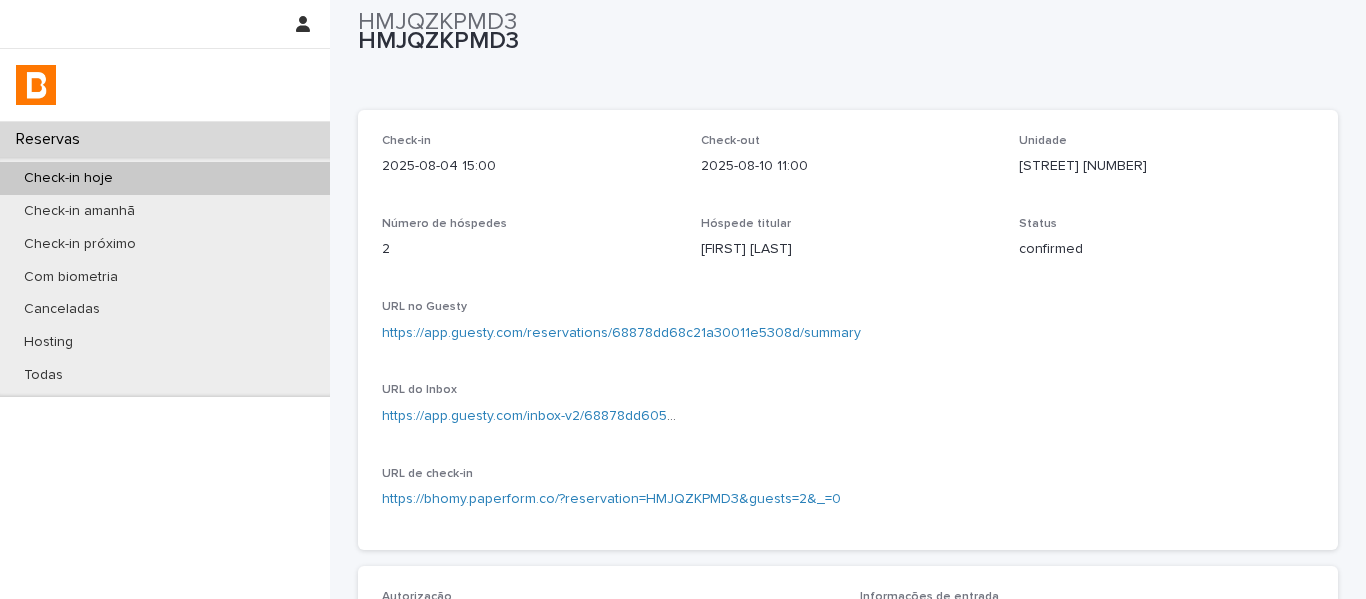 scroll, scrollTop: 0, scrollLeft: 0, axis: both 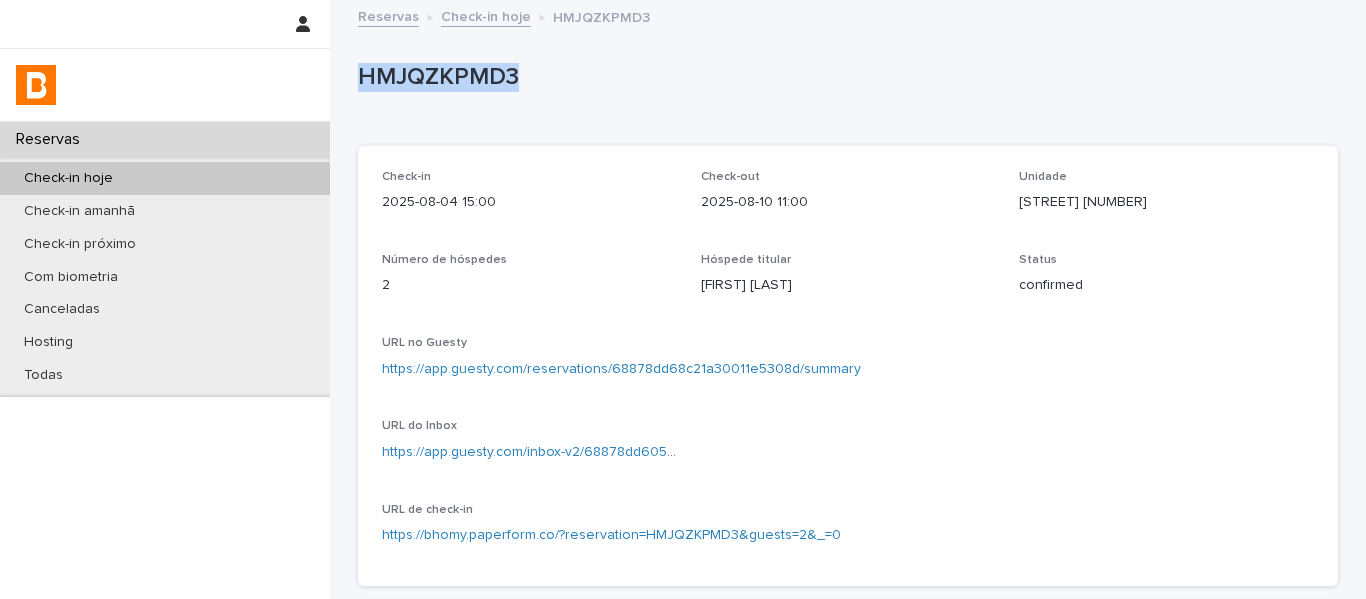 drag, startPoint x: 619, startPoint y: 78, endPoint x: 353, endPoint y: 74, distance: 266.03006 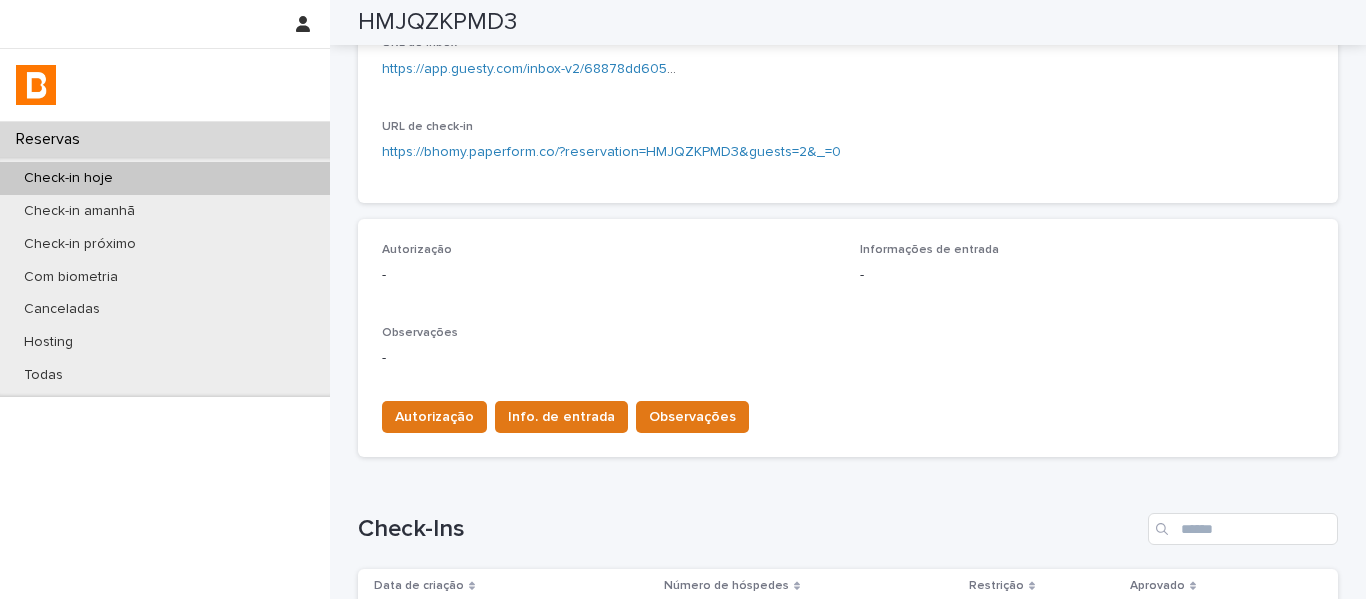 scroll, scrollTop: 400, scrollLeft: 0, axis: vertical 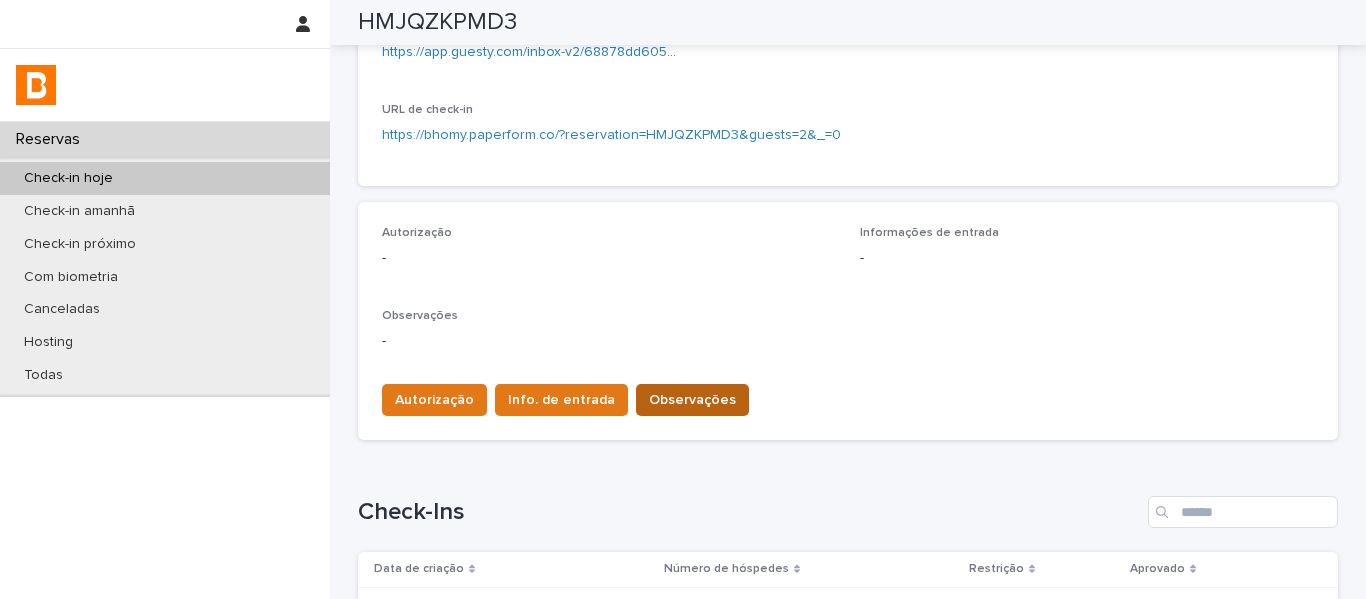 click on "Observações" at bounding box center (692, 400) 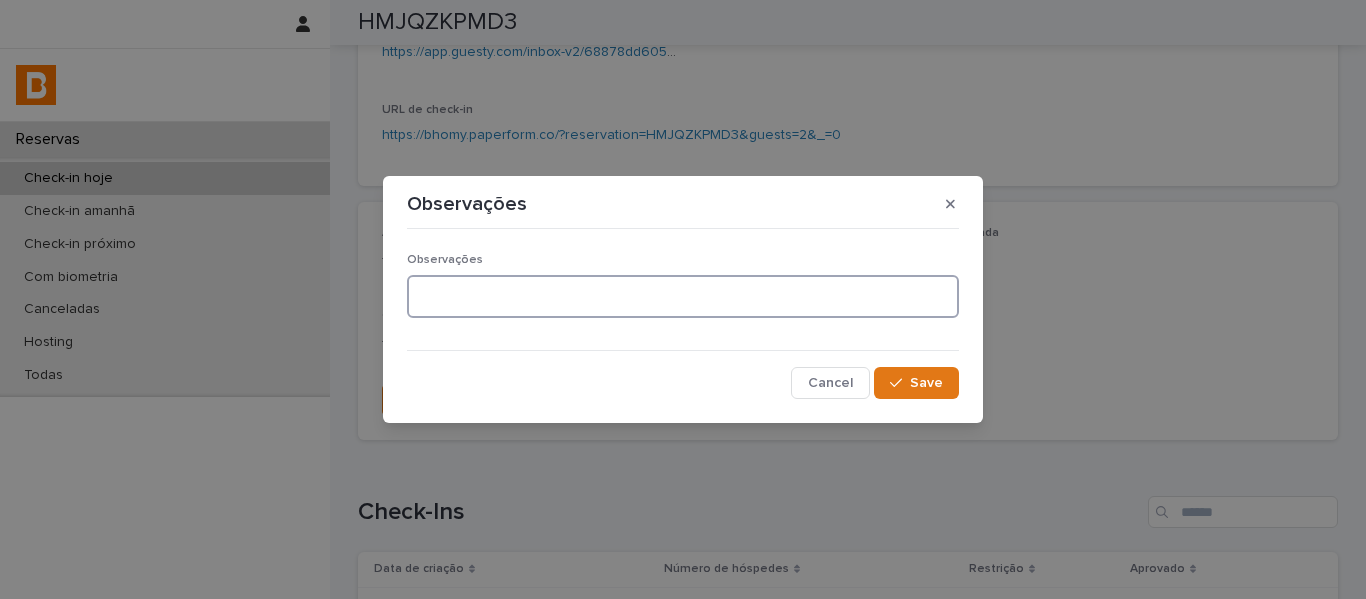 click at bounding box center (683, 296) 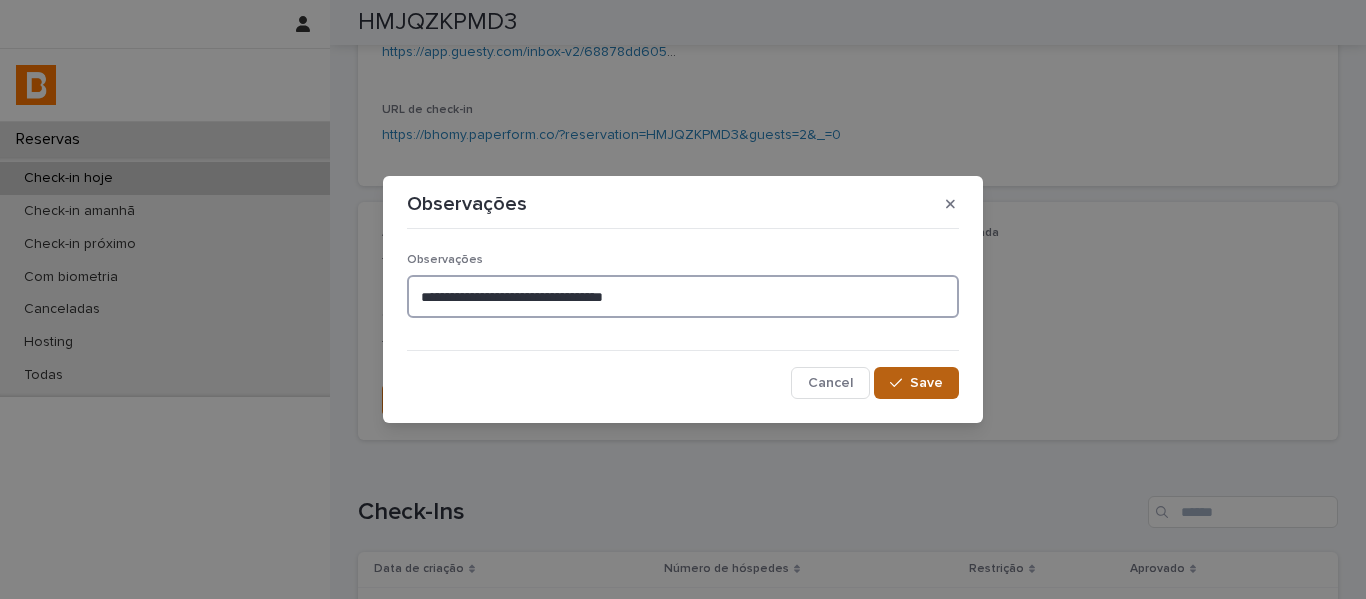type on "**********" 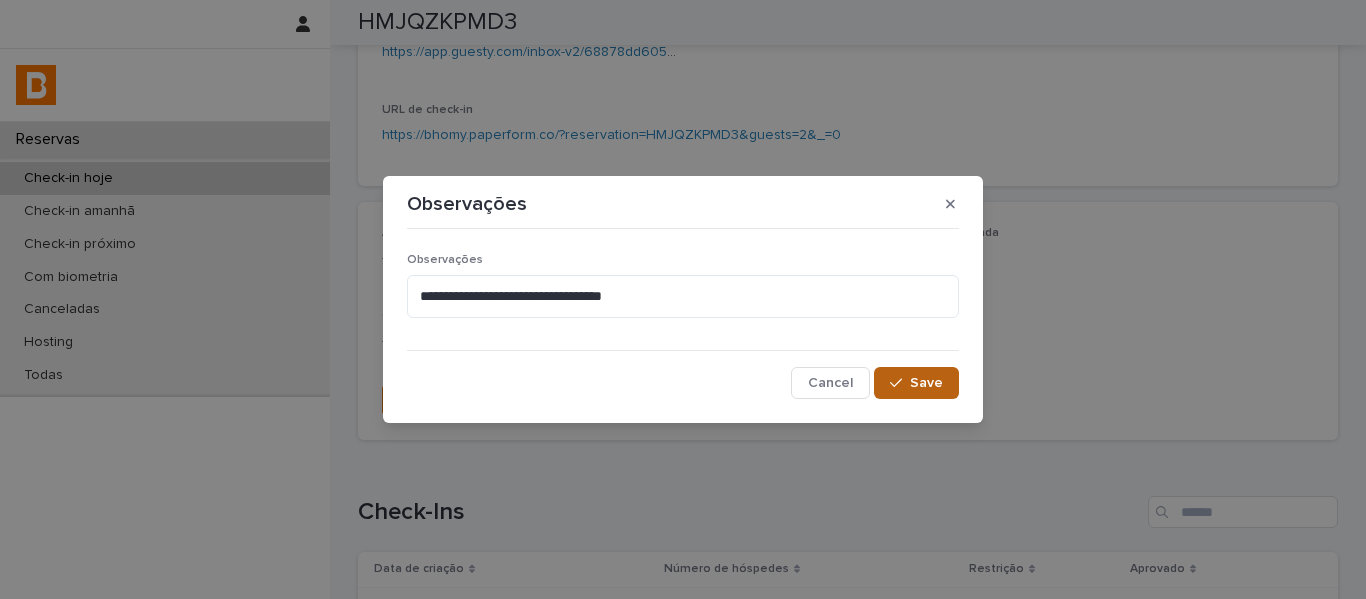 click on "Save" at bounding box center (916, 383) 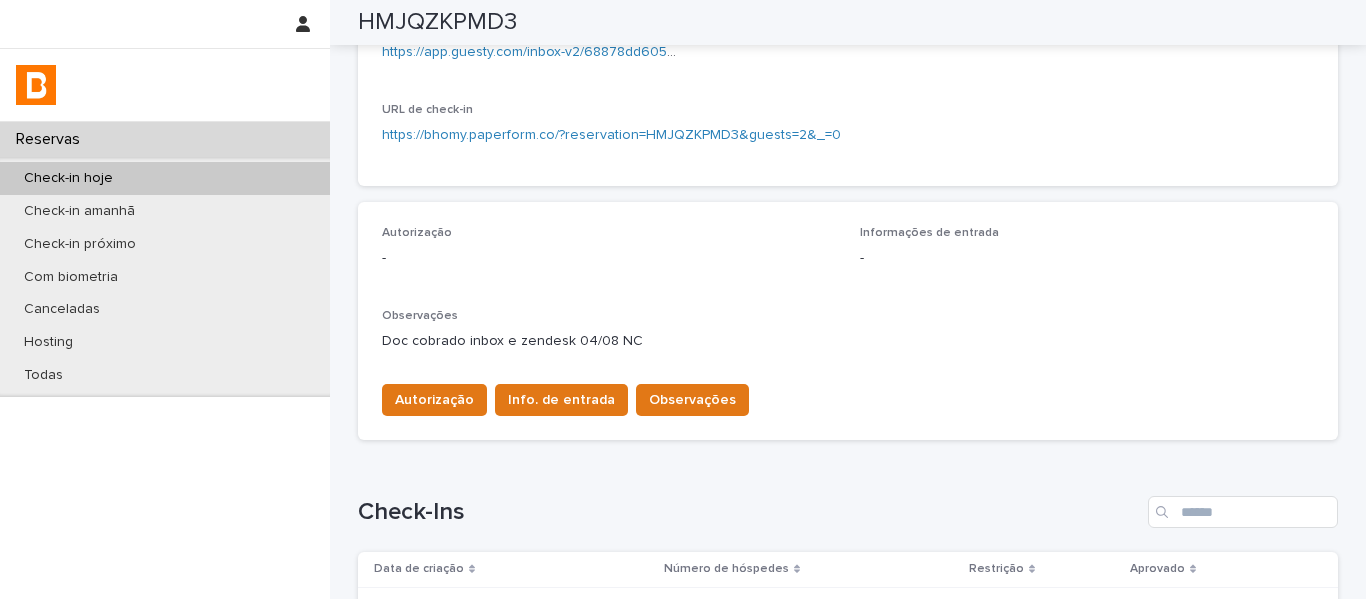 scroll, scrollTop: 0, scrollLeft: 0, axis: both 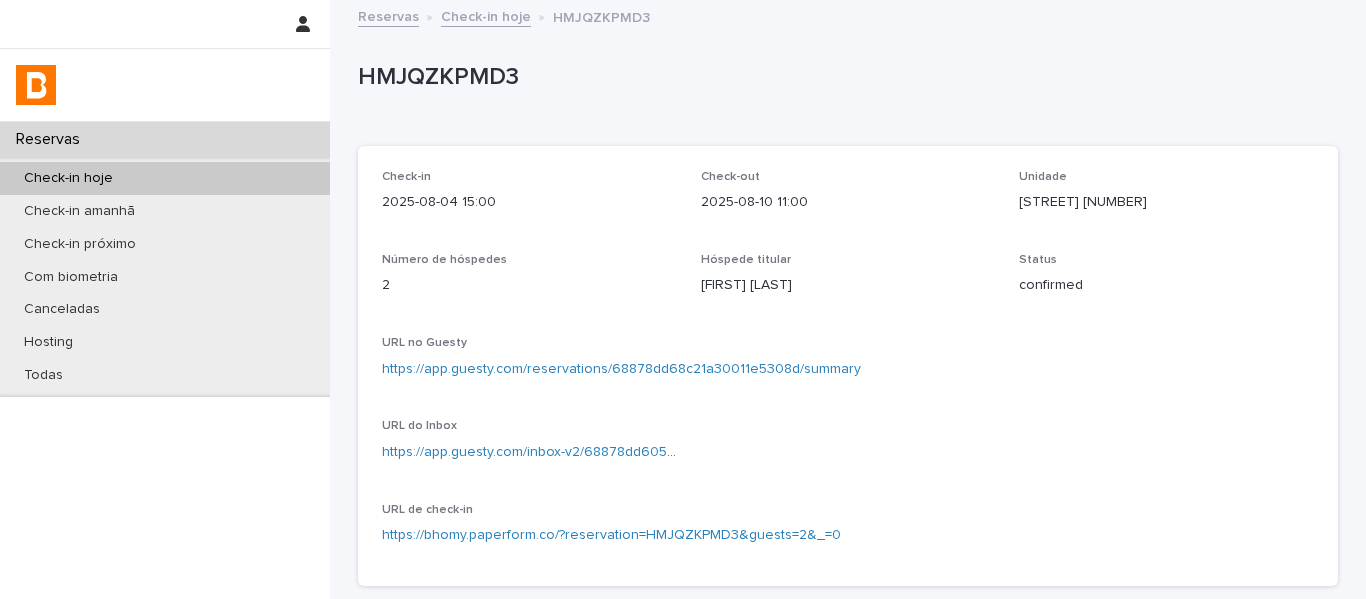 click on "Check-in hoje" at bounding box center (486, 15) 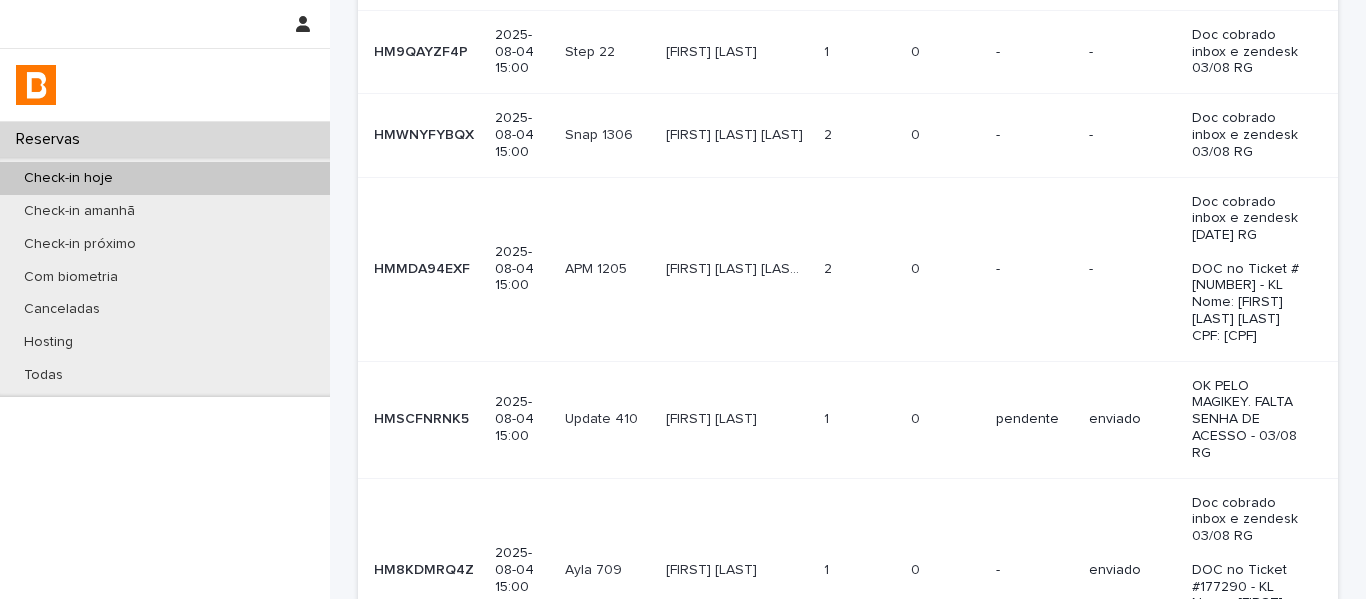 scroll, scrollTop: 600, scrollLeft: 0, axis: vertical 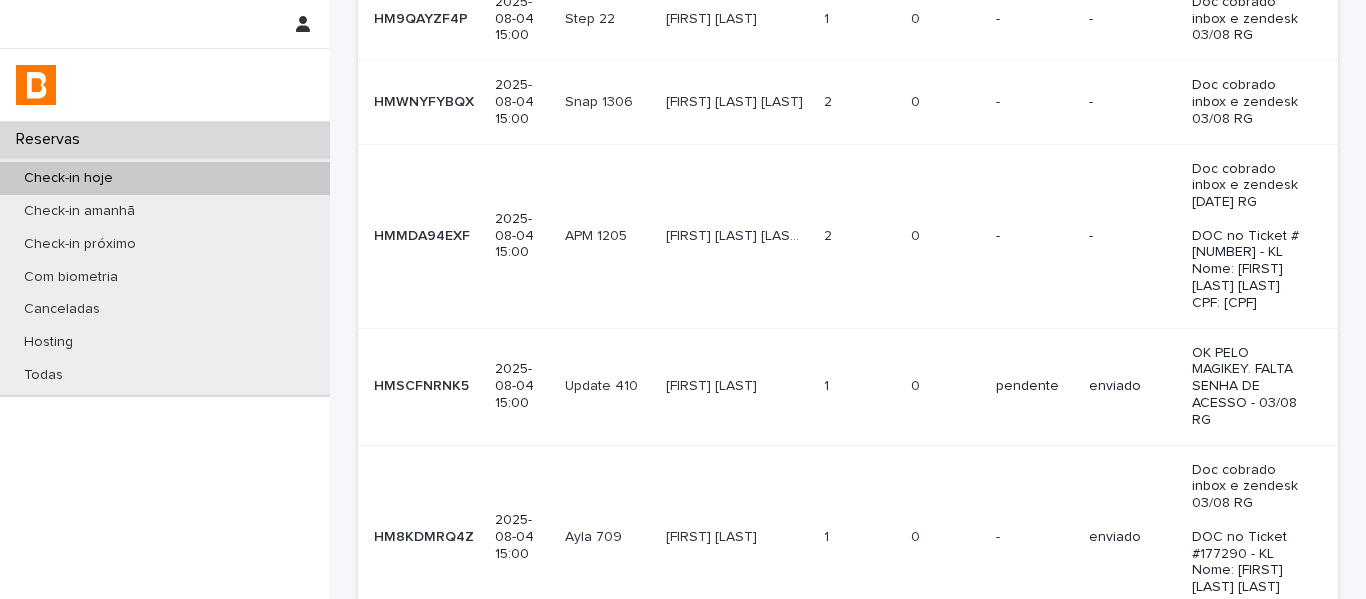 click on "[FIRST] [LAST] [FIRST] [LAST]" at bounding box center (737, 386) 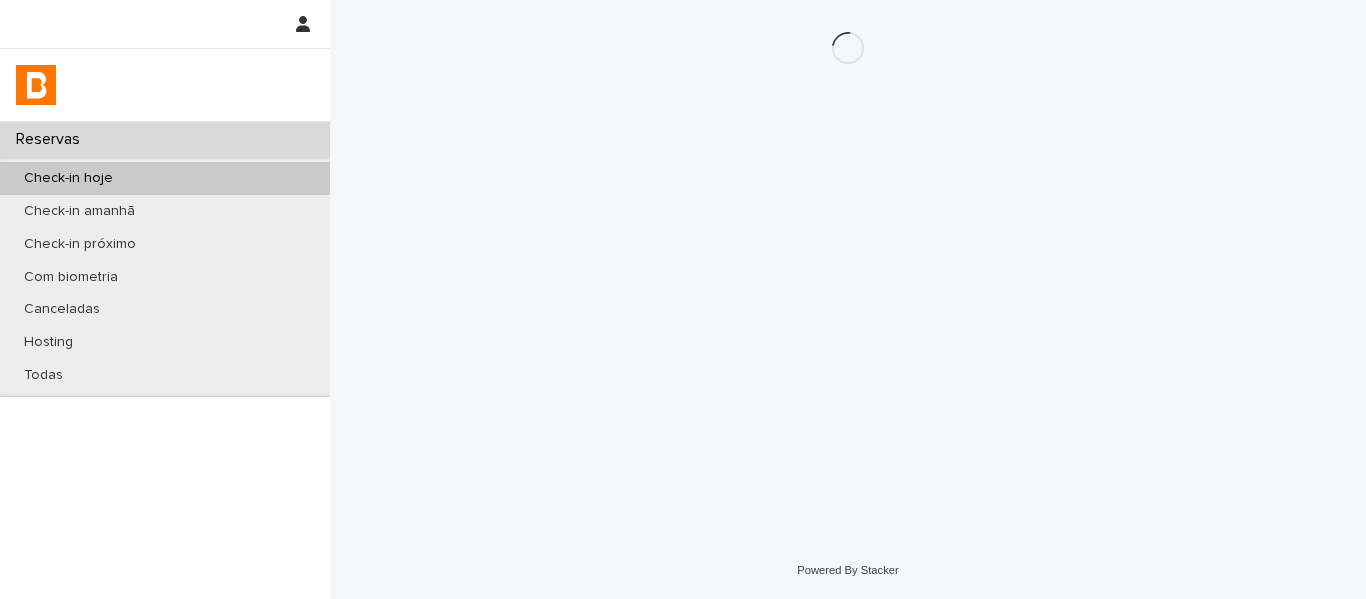 scroll, scrollTop: 0, scrollLeft: 0, axis: both 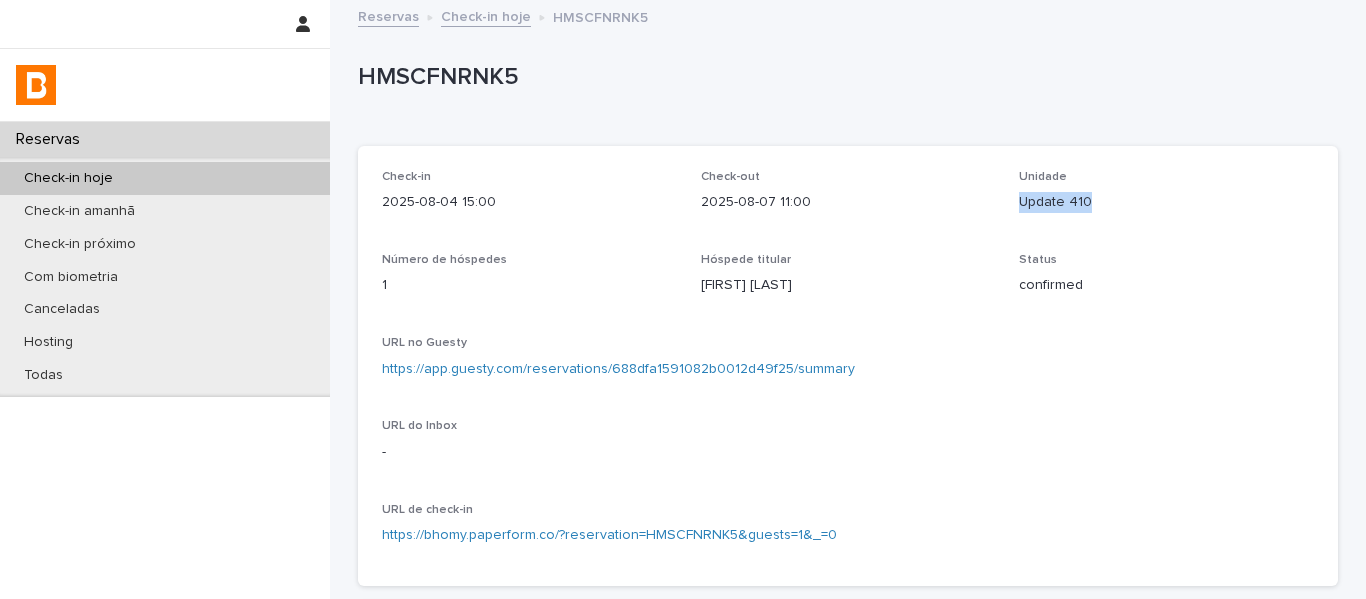 drag, startPoint x: 1049, startPoint y: 217, endPoint x: 998, endPoint y: 215, distance: 51.0392 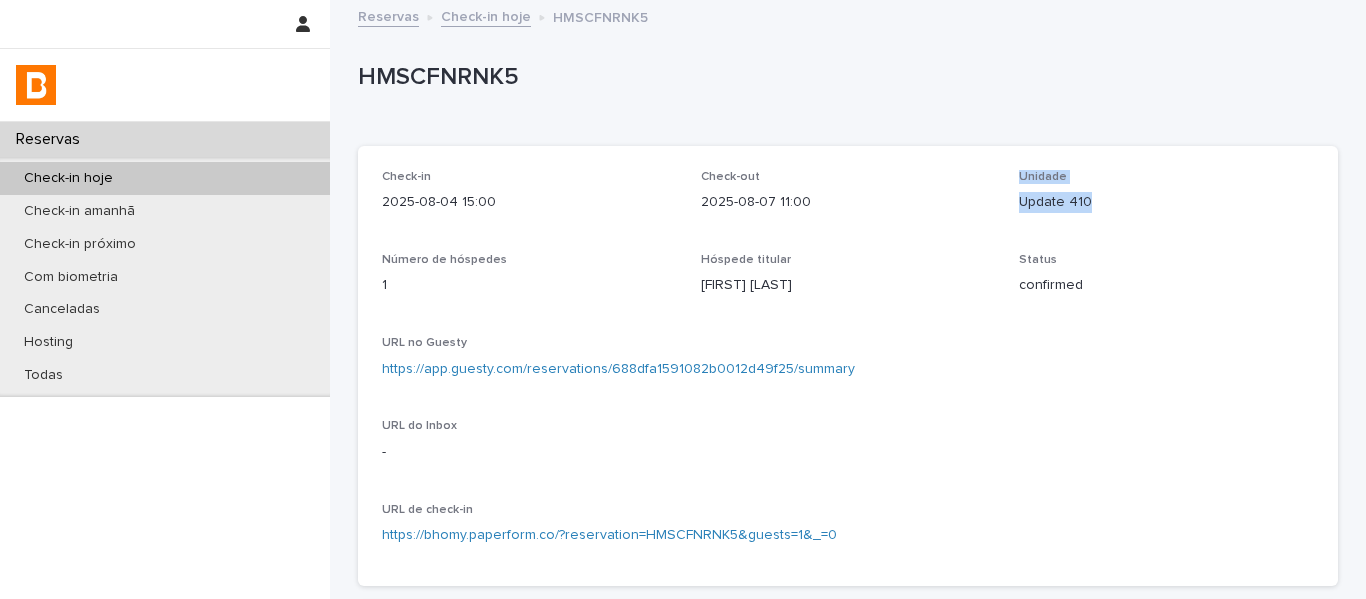 click on "2025-08-07 11:00" at bounding box center (848, 202) 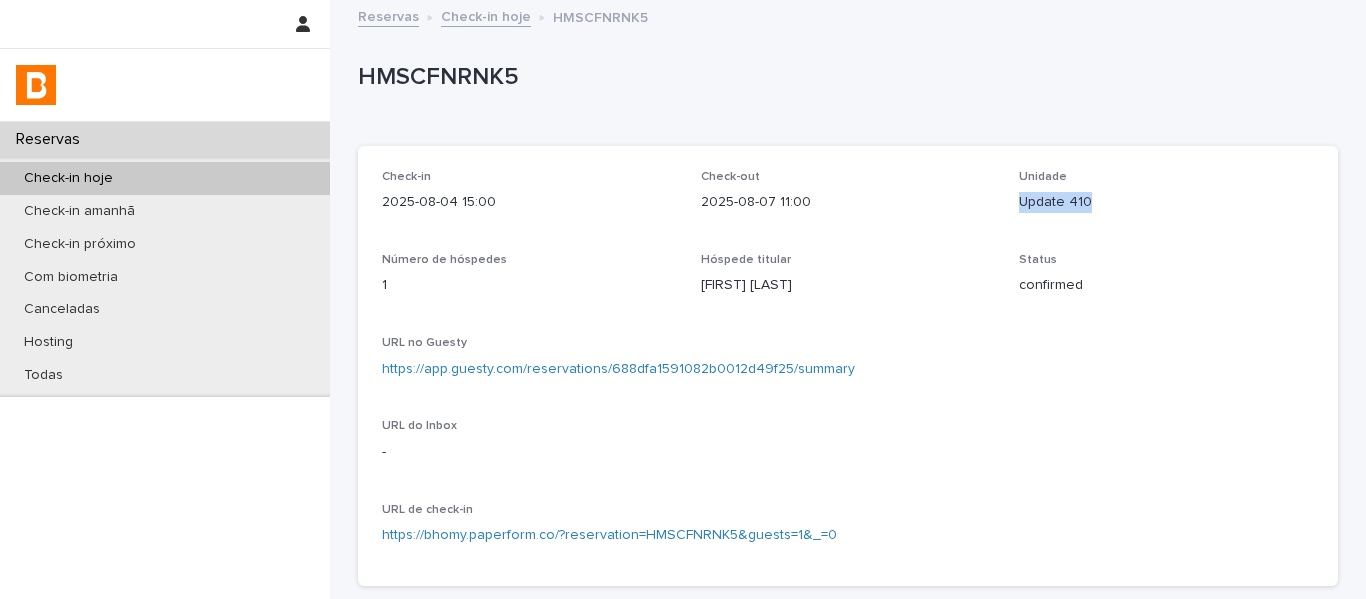 drag, startPoint x: 1085, startPoint y: 213, endPoint x: 955, endPoint y: 206, distance: 130.18832 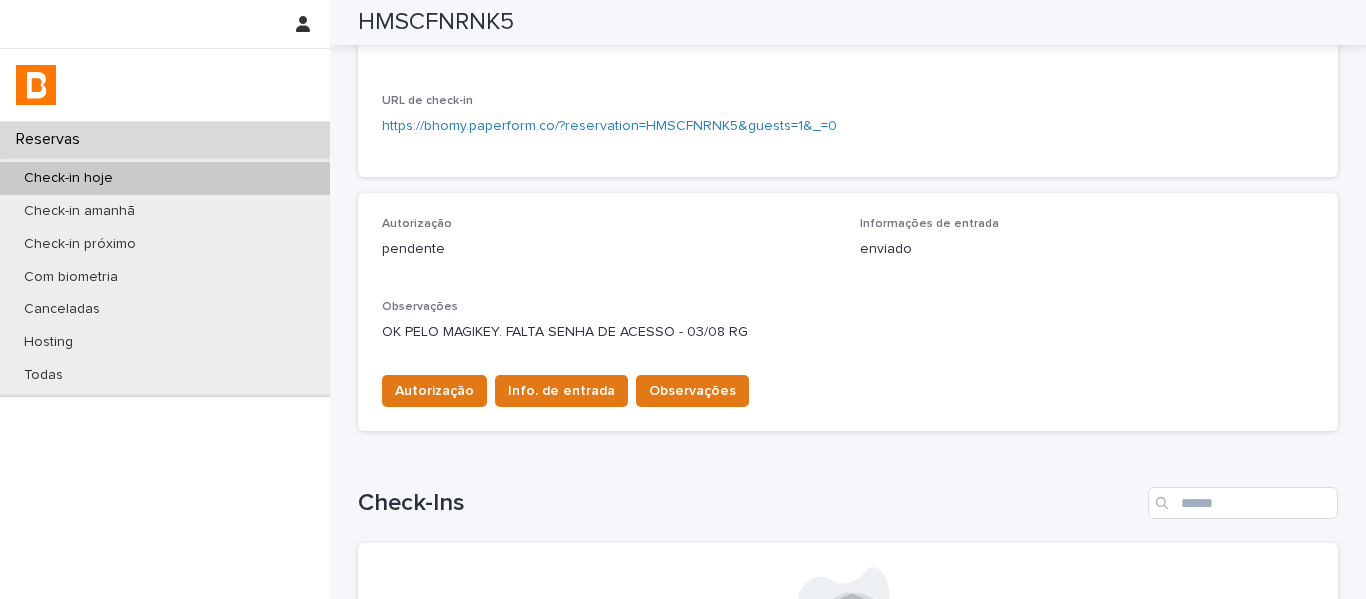 scroll, scrollTop: 400, scrollLeft: 0, axis: vertical 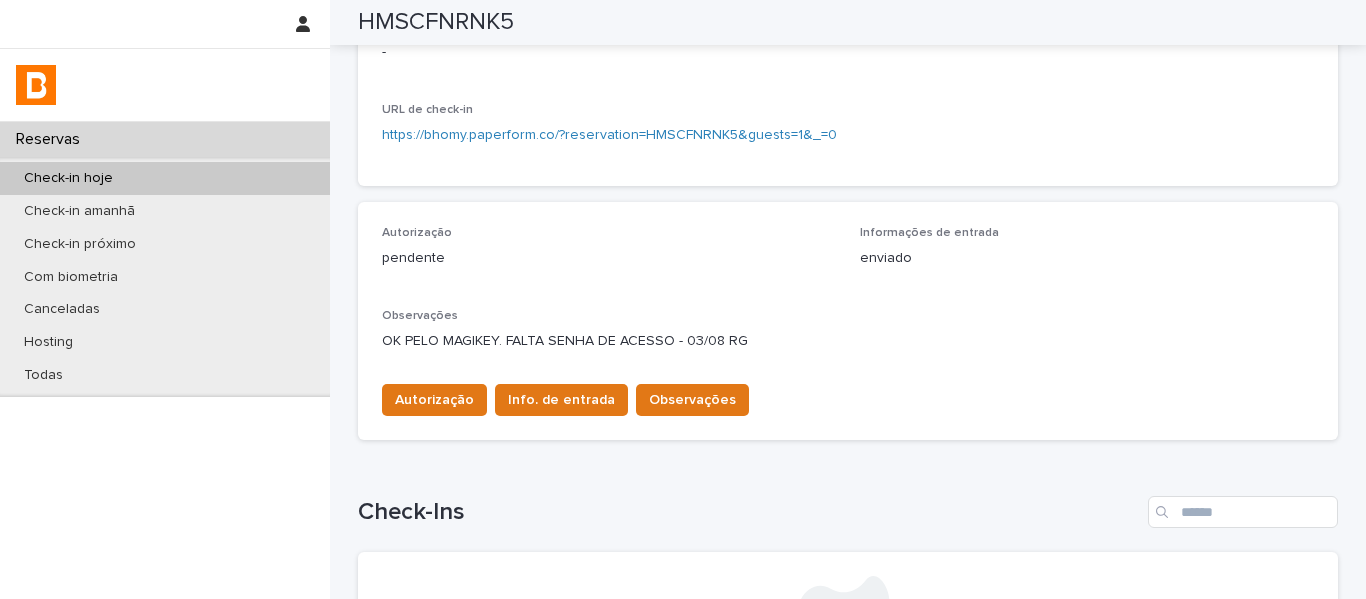 click on "Autorização Info. de entrada Observações" at bounding box center (561, 404) 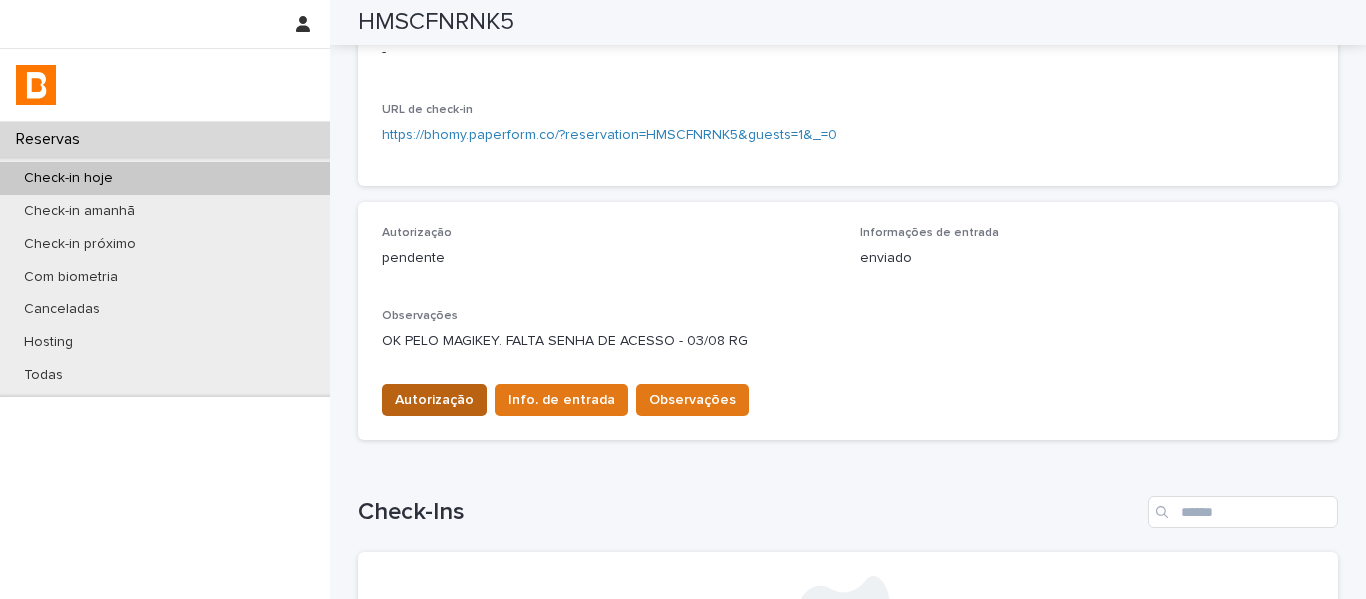 click on "Autorização" at bounding box center [434, 400] 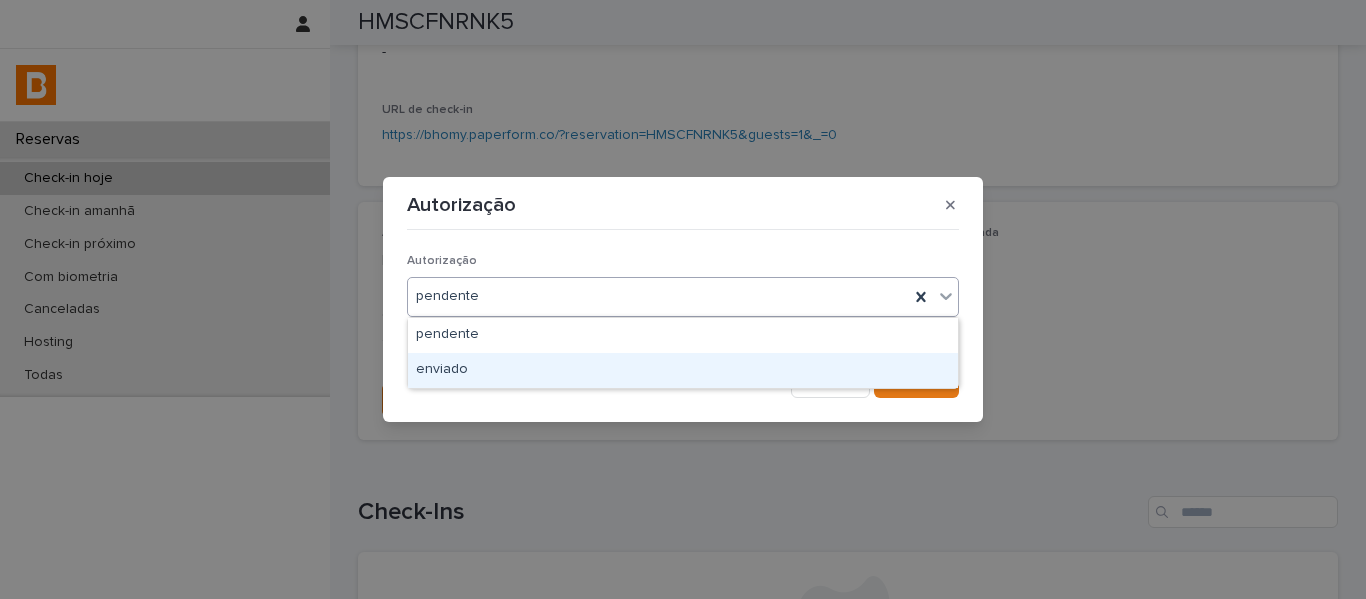 click on "enviado" at bounding box center [683, 370] 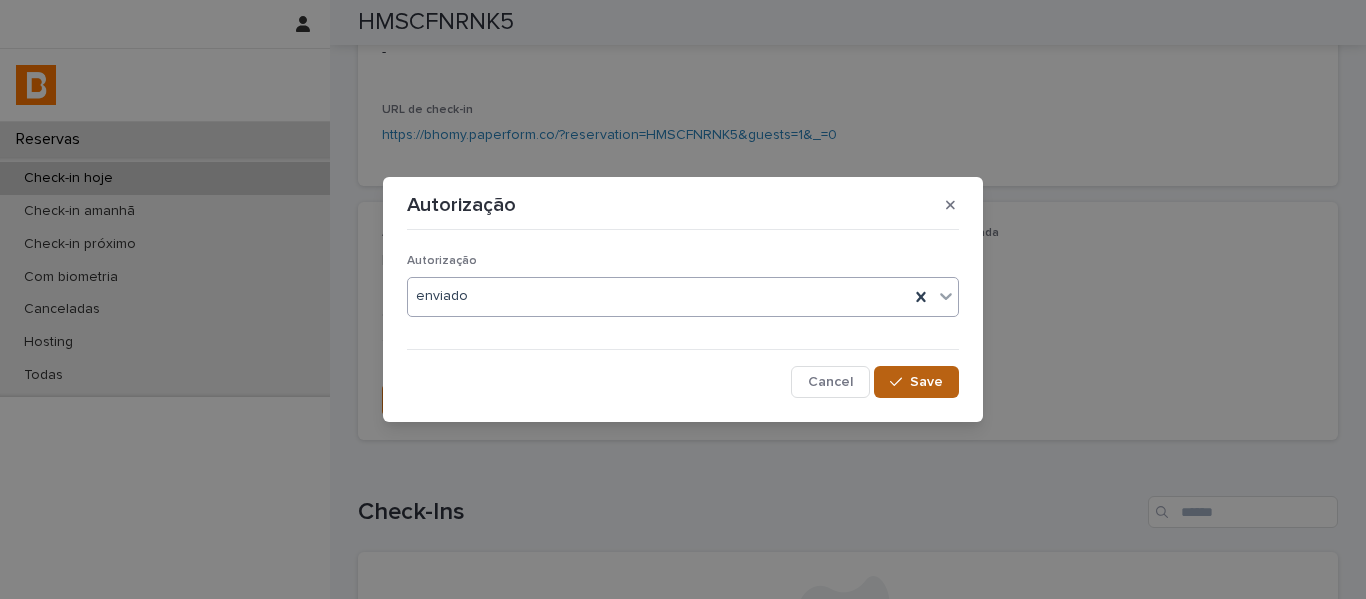 click on "Save" at bounding box center (916, 382) 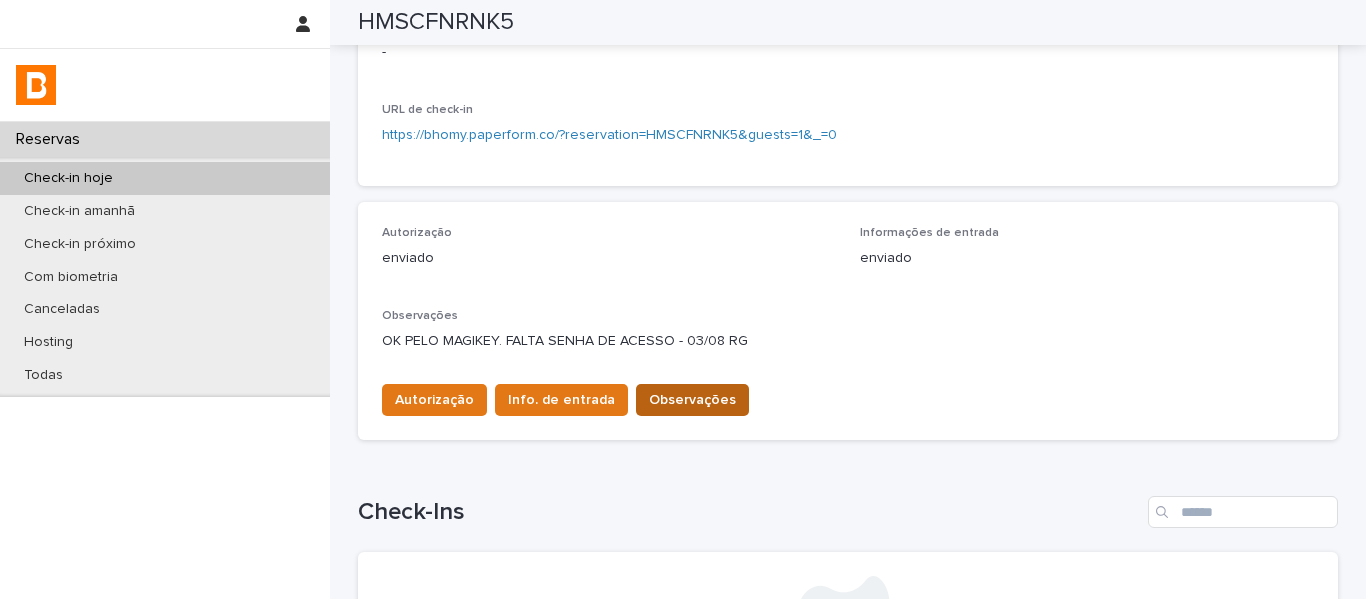 click on "Observações" at bounding box center (692, 400) 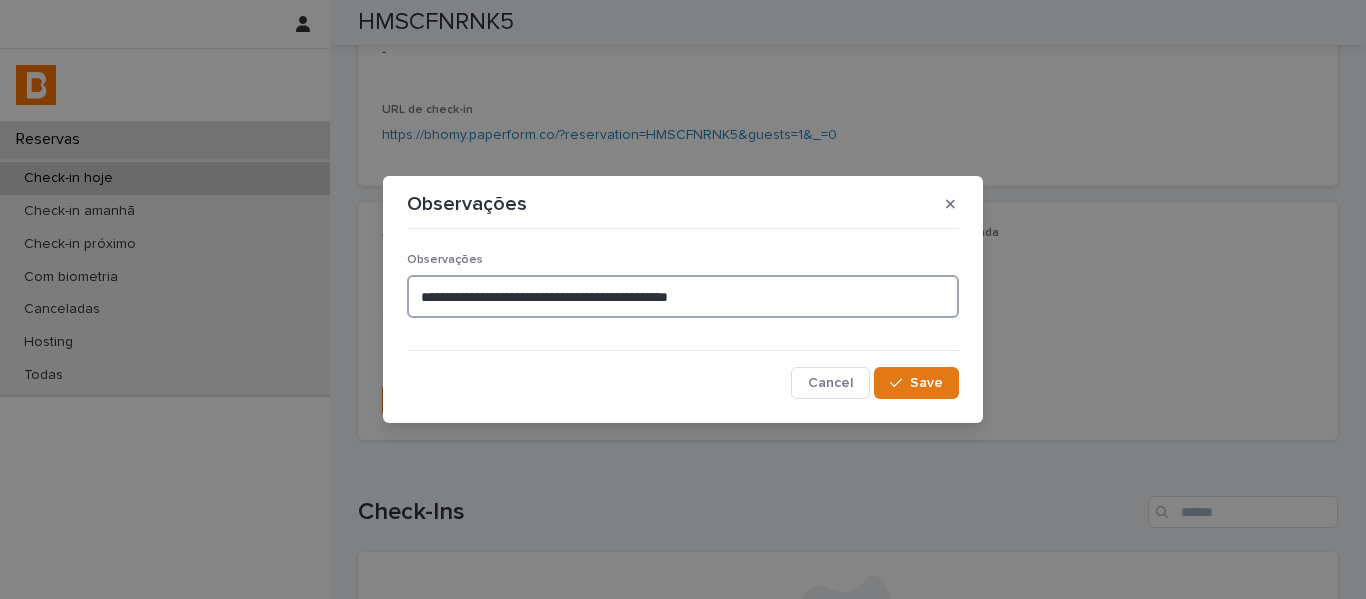 click on "**********" at bounding box center (683, 296) 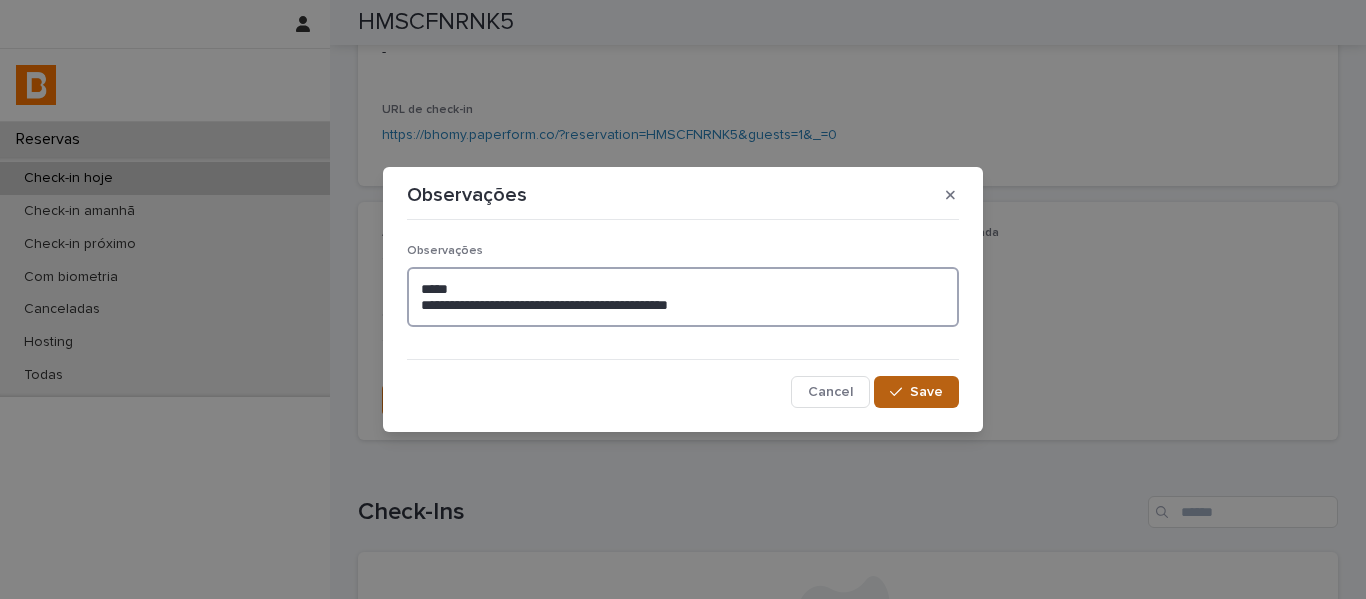 type on "**********" 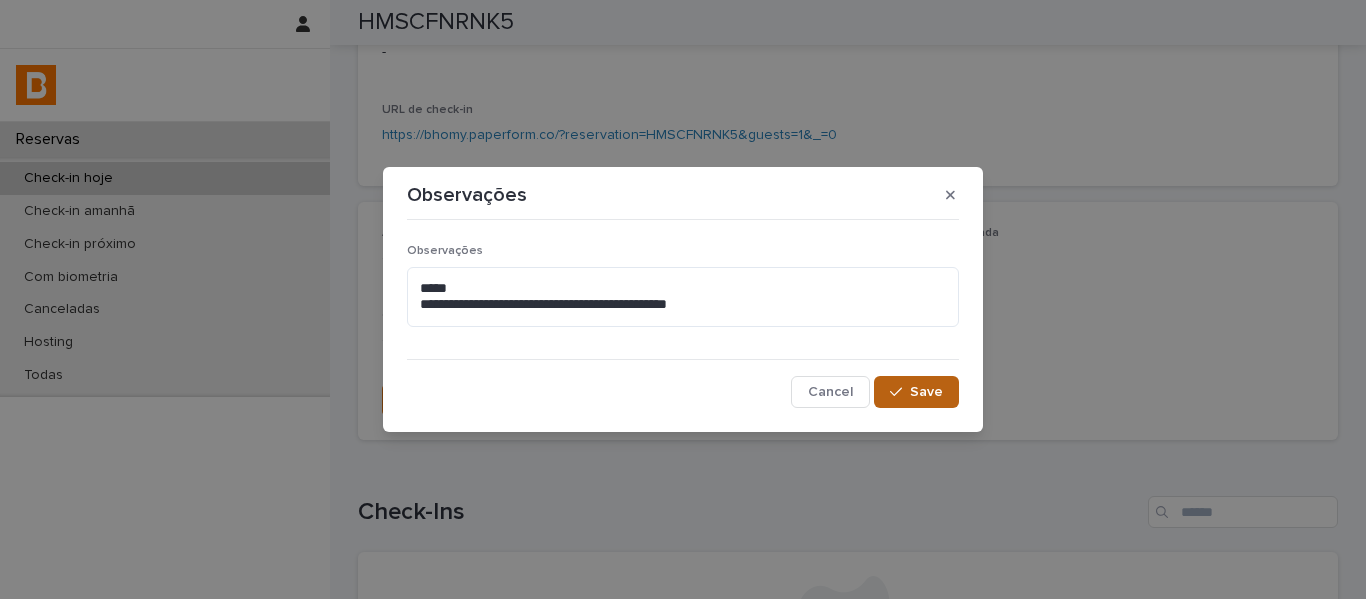 click on "Save" at bounding box center (916, 392) 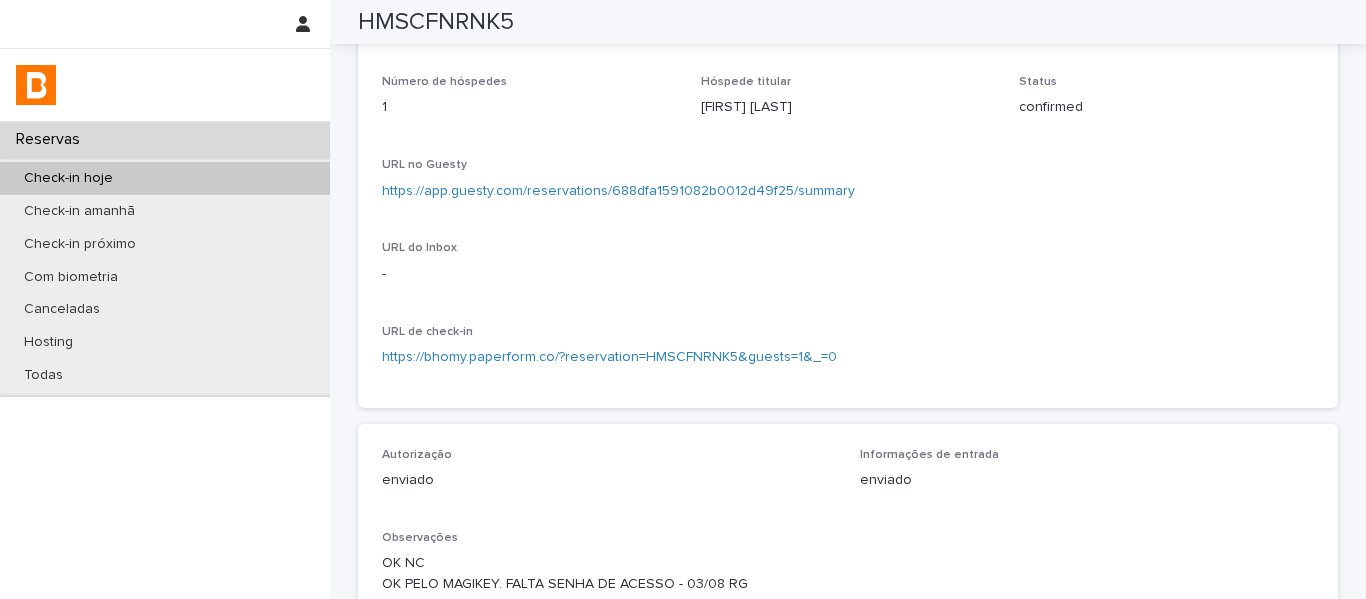 scroll, scrollTop: 0, scrollLeft: 0, axis: both 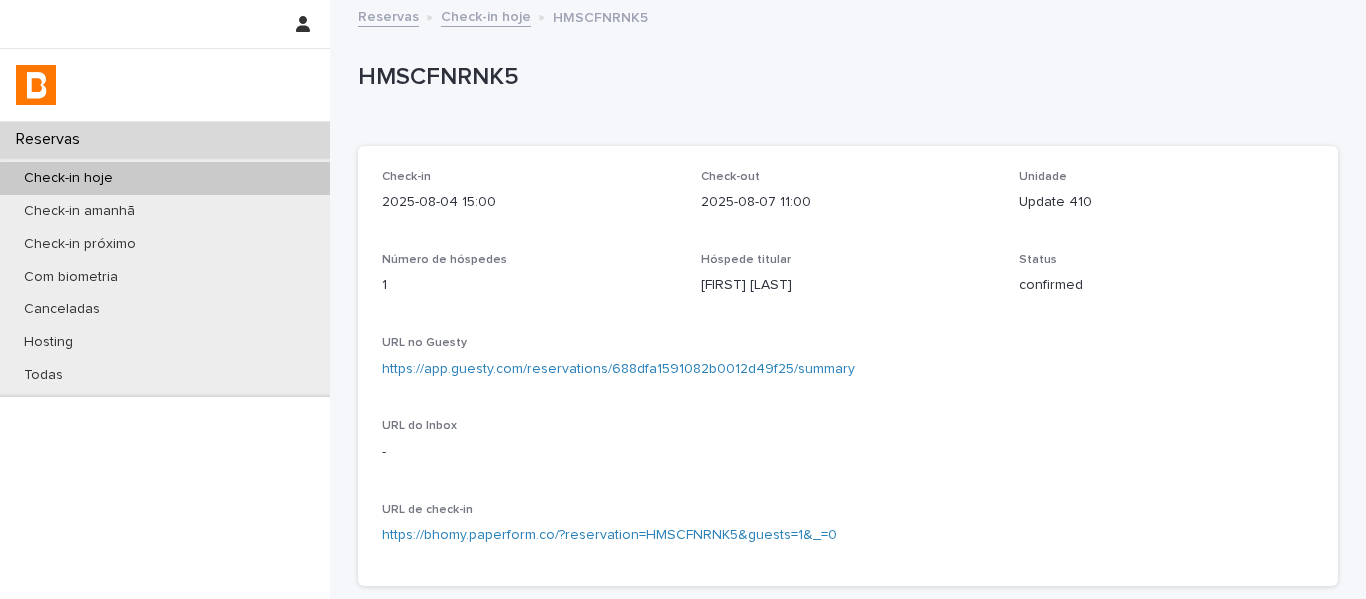 click on "Check-in hoje" at bounding box center (486, 15) 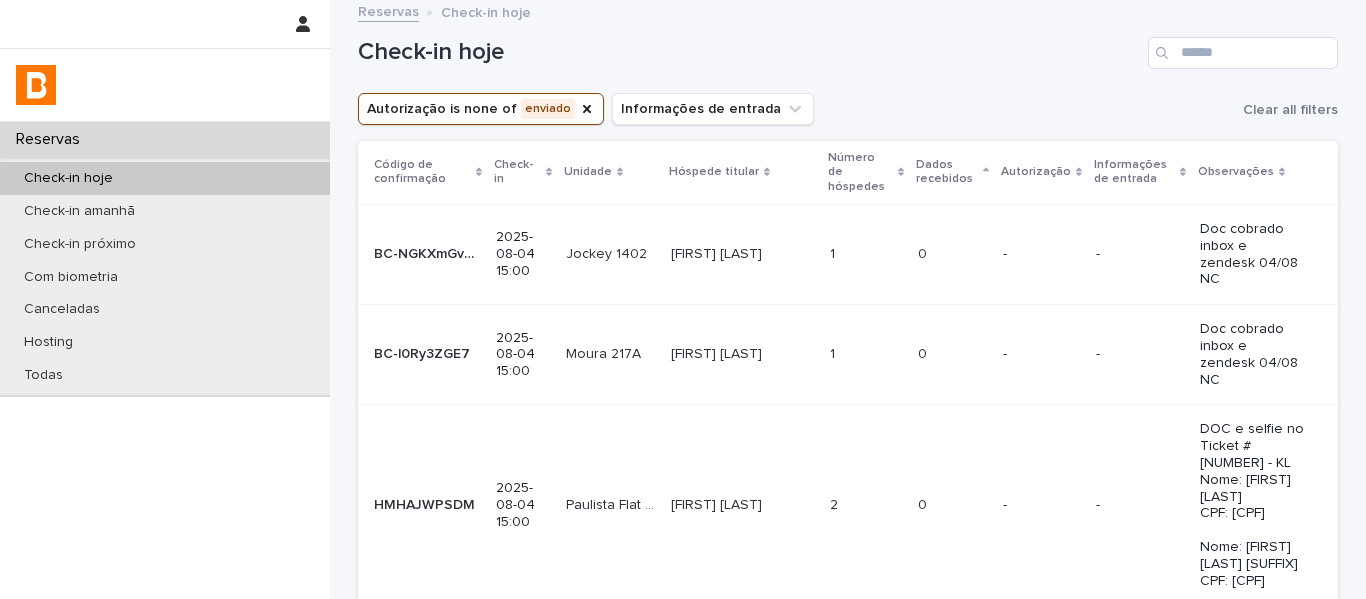 scroll, scrollTop: 0, scrollLeft: 0, axis: both 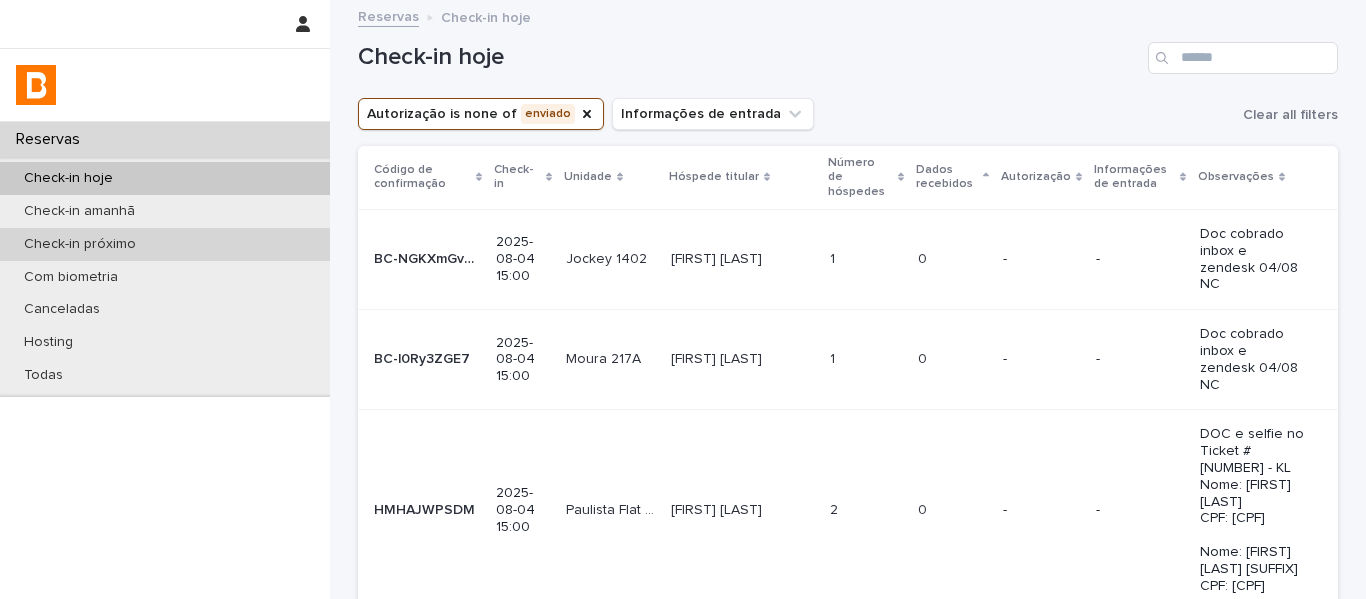 click on "Check-in próximo" at bounding box center [80, 244] 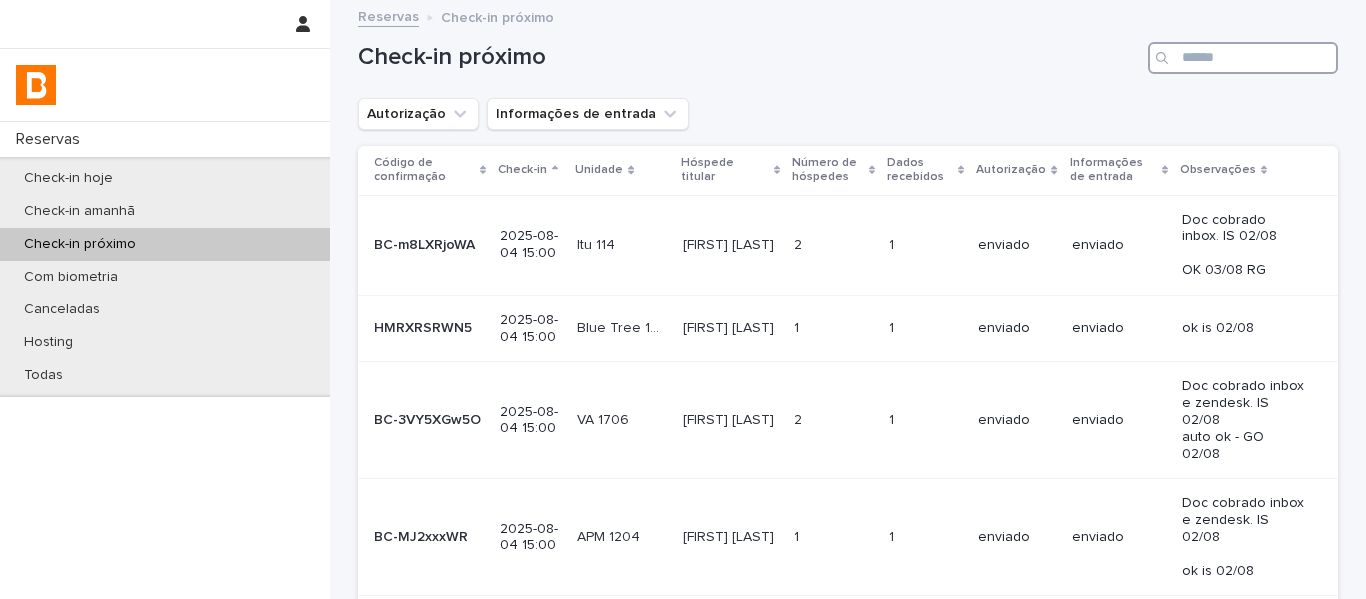 drag, startPoint x: 1246, startPoint y: 59, endPoint x: 1232, endPoint y: 52, distance: 15.652476 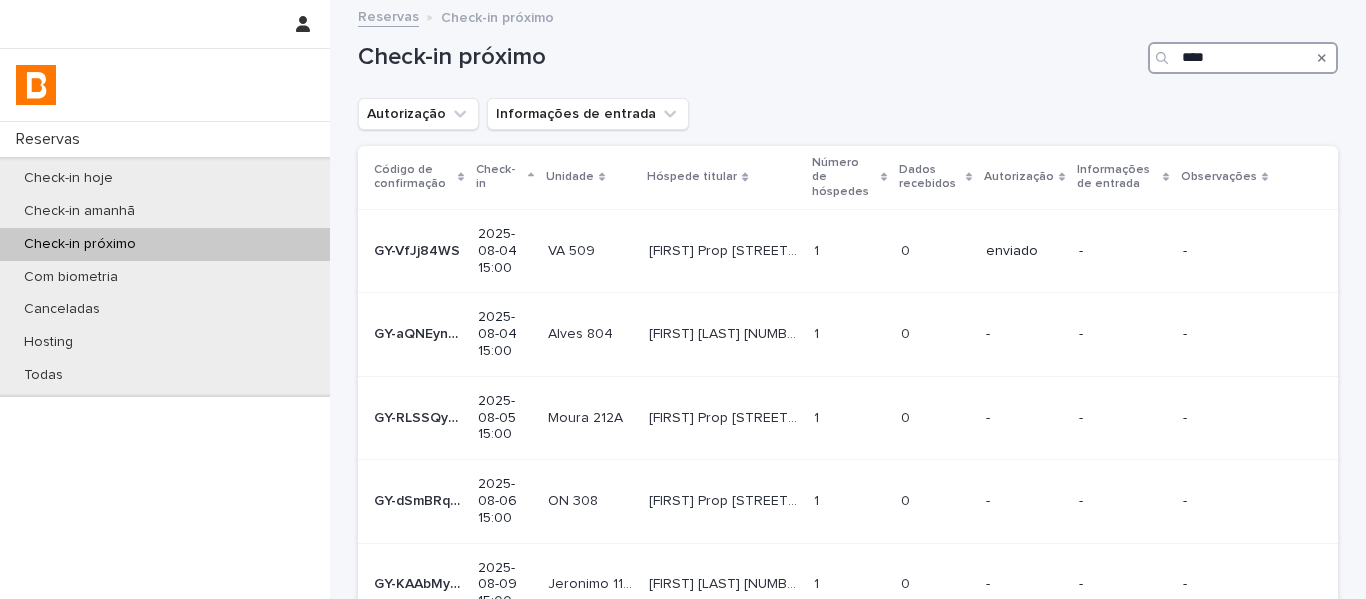 type on "****" 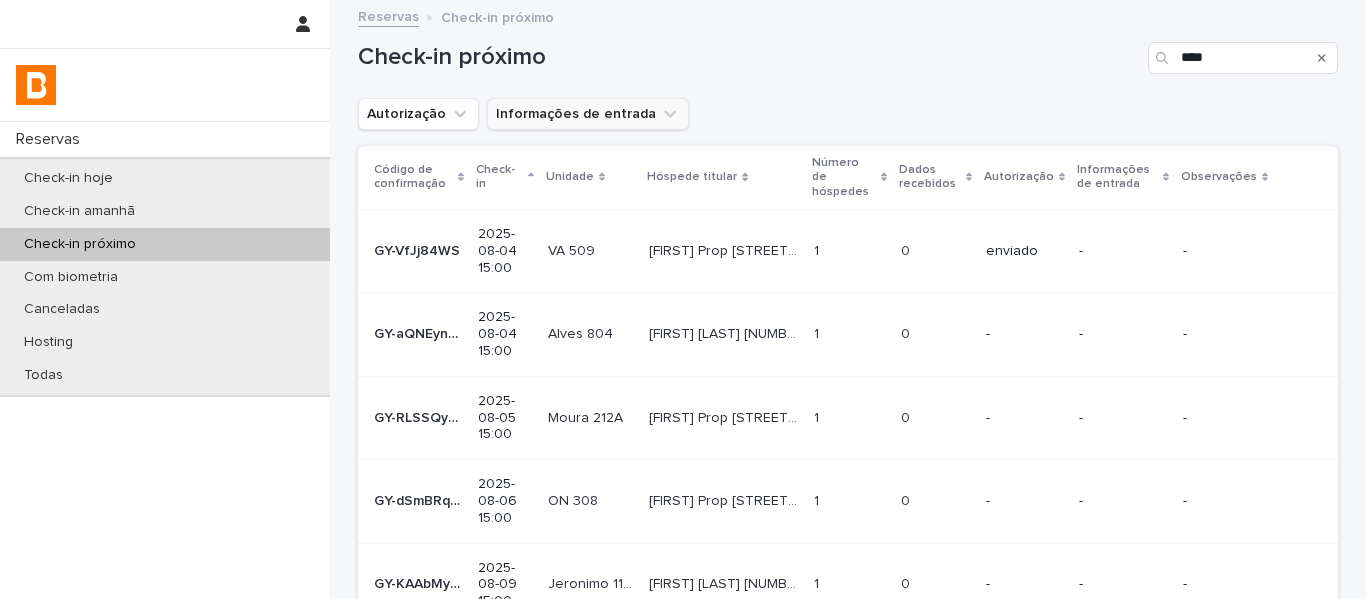 drag, startPoint x: 1316, startPoint y: 61, endPoint x: 526, endPoint y: 111, distance: 791.5807 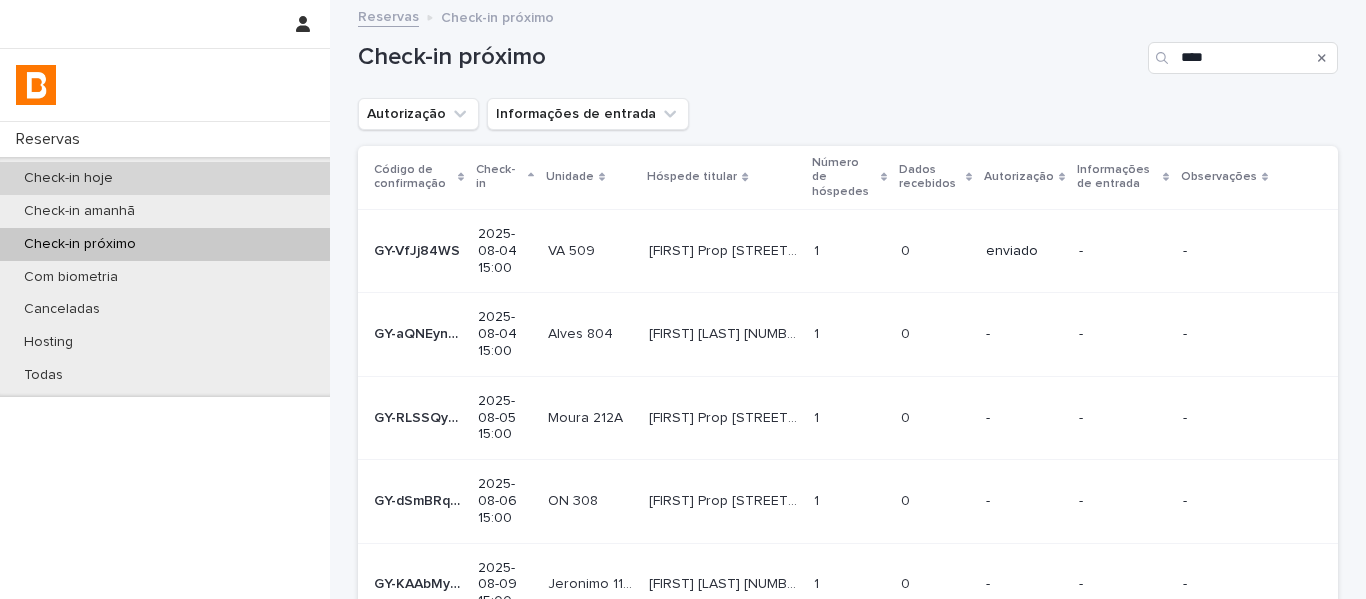 click on "Check-in hoje" at bounding box center [165, 178] 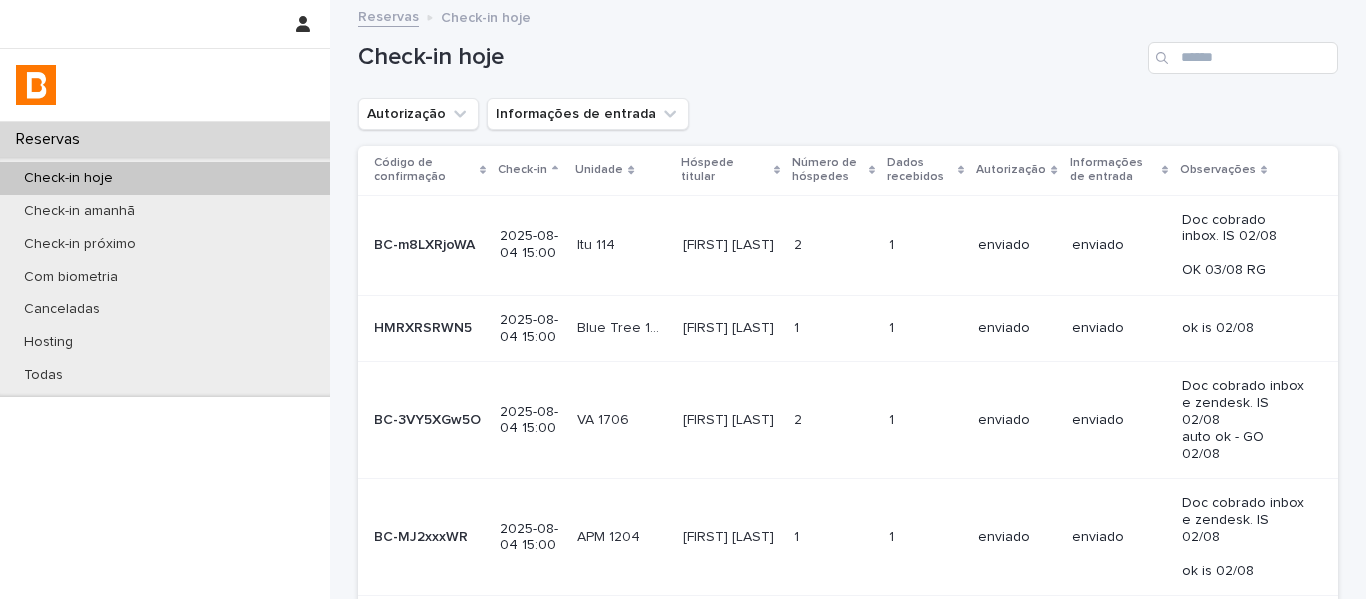 click on "Check-in hoje" at bounding box center [68, 178] 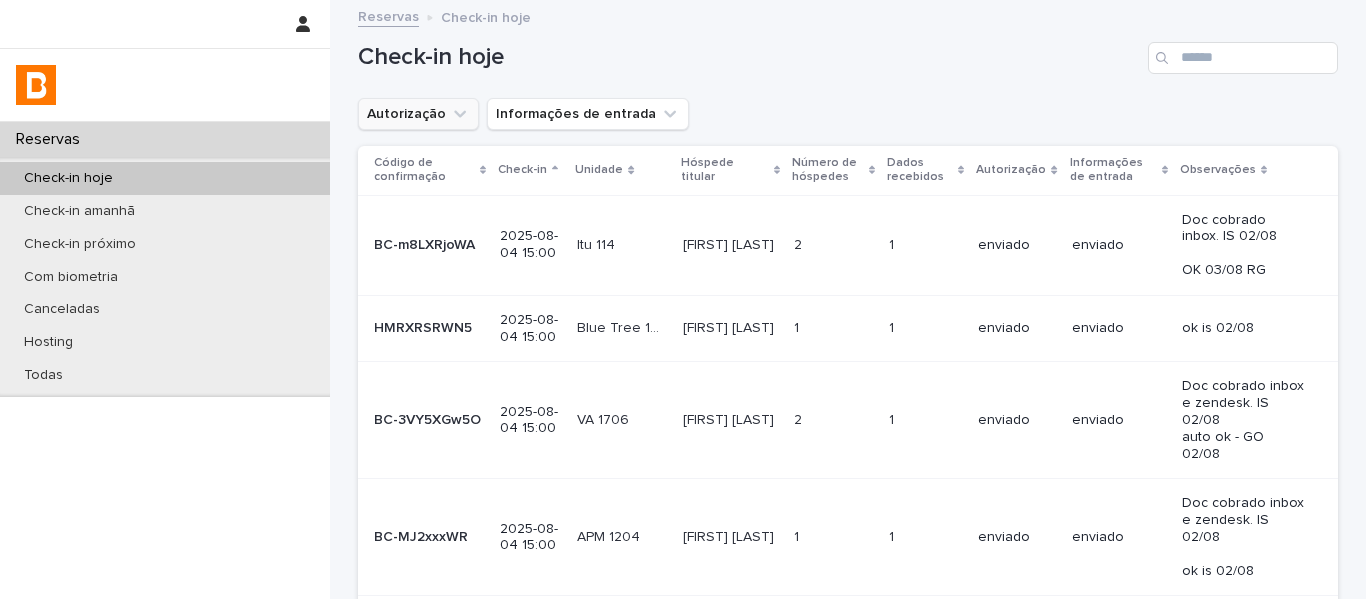 click on "Autorização" at bounding box center (418, 114) 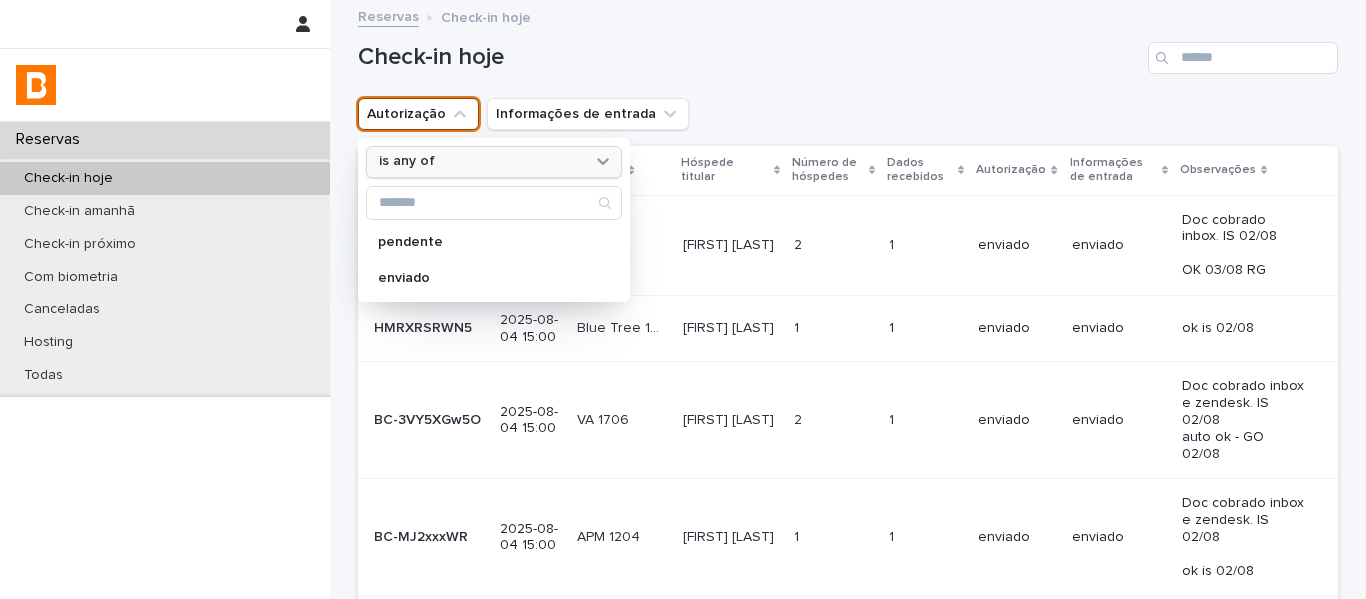 click on "is any of" at bounding box center (481, 161) 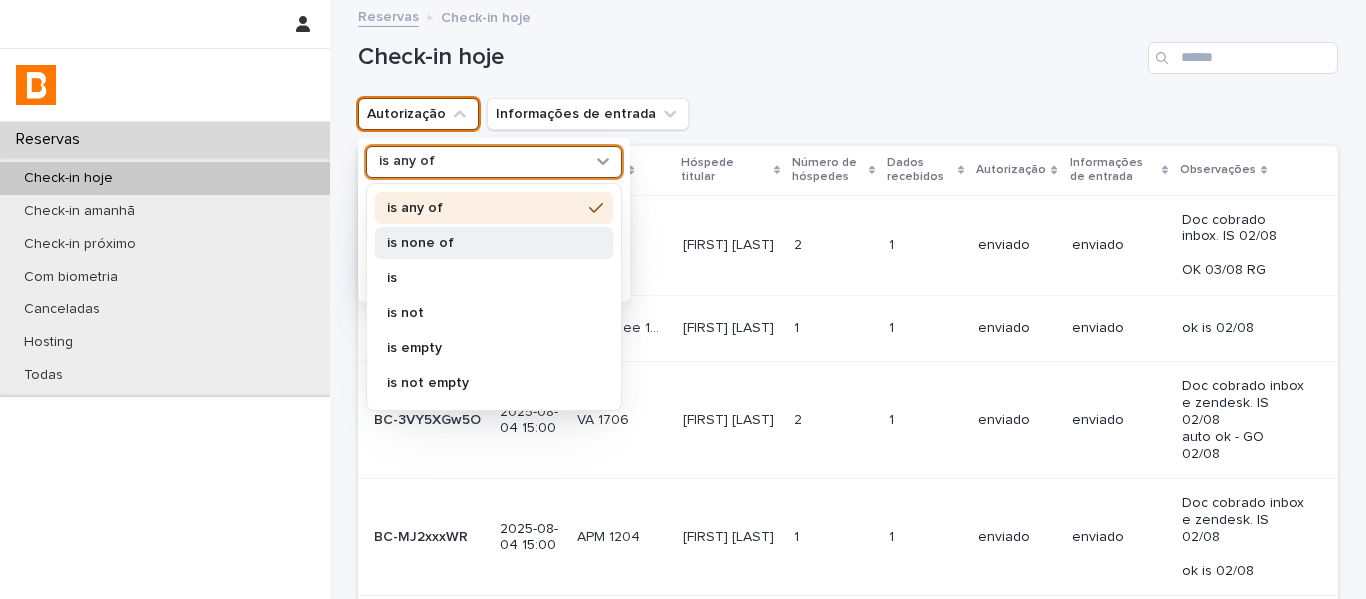 click on "is none of" at bounding box center (484, 243) 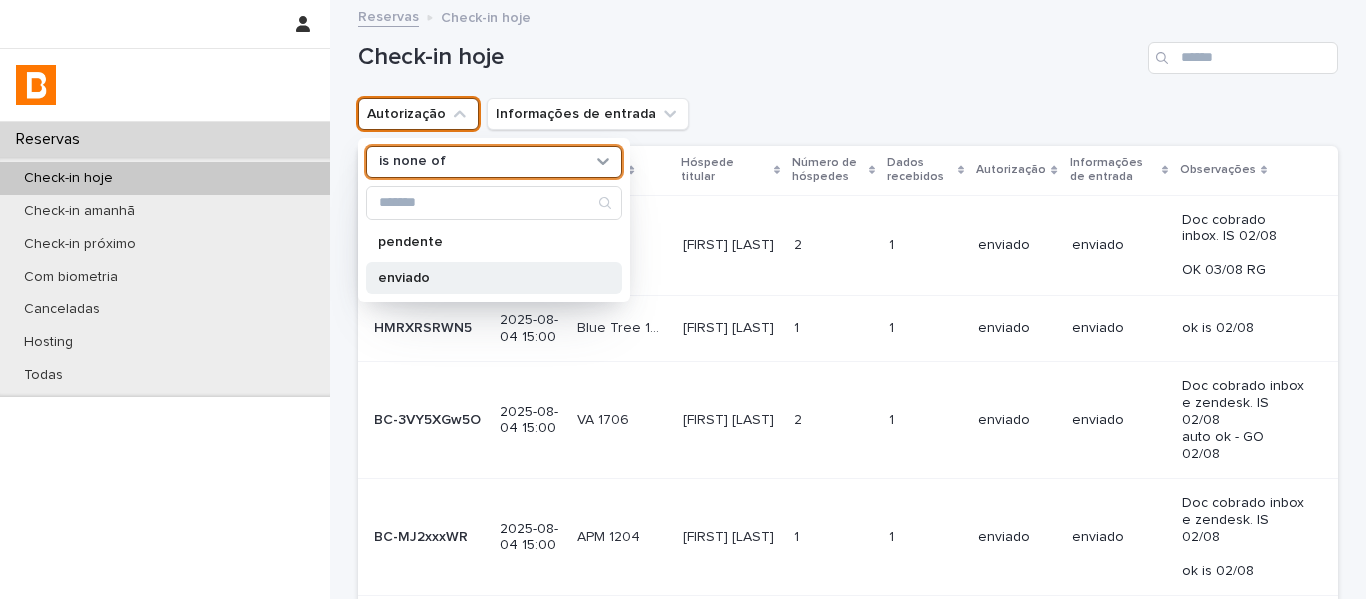 click on "enviado" at bounding box center [484, 278] 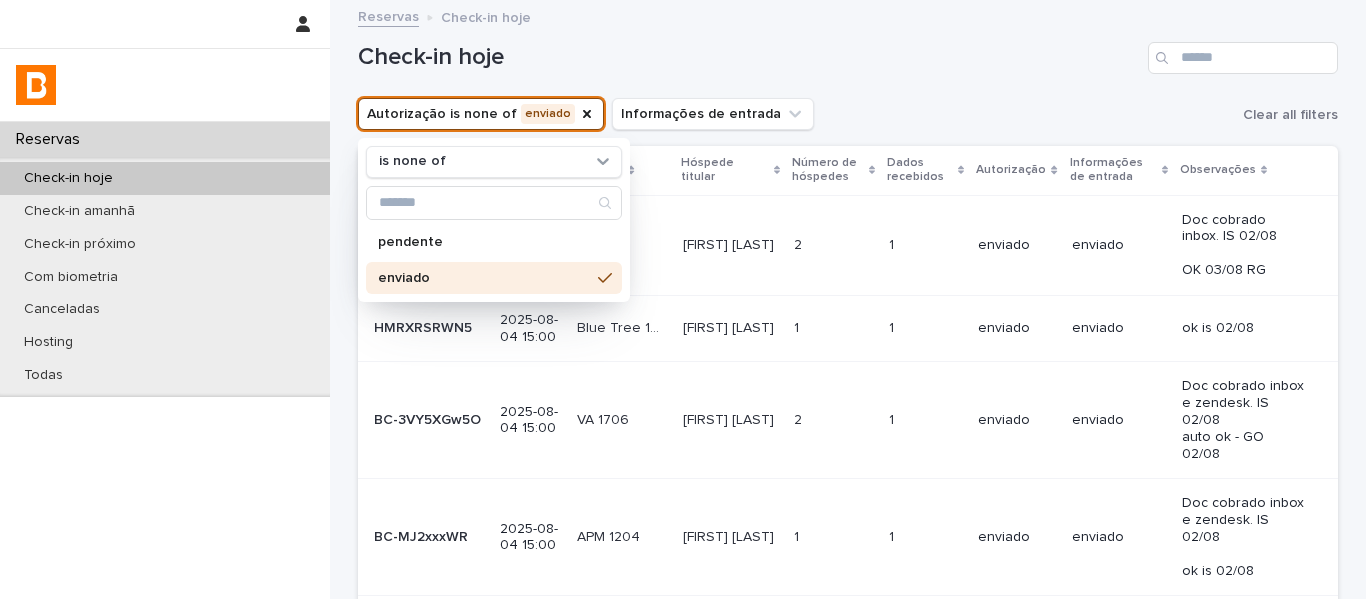 drag, startPoint x: 964, startPoint y: 57, endPoint x: 947, endPoint y: 72, distance: 22.671568 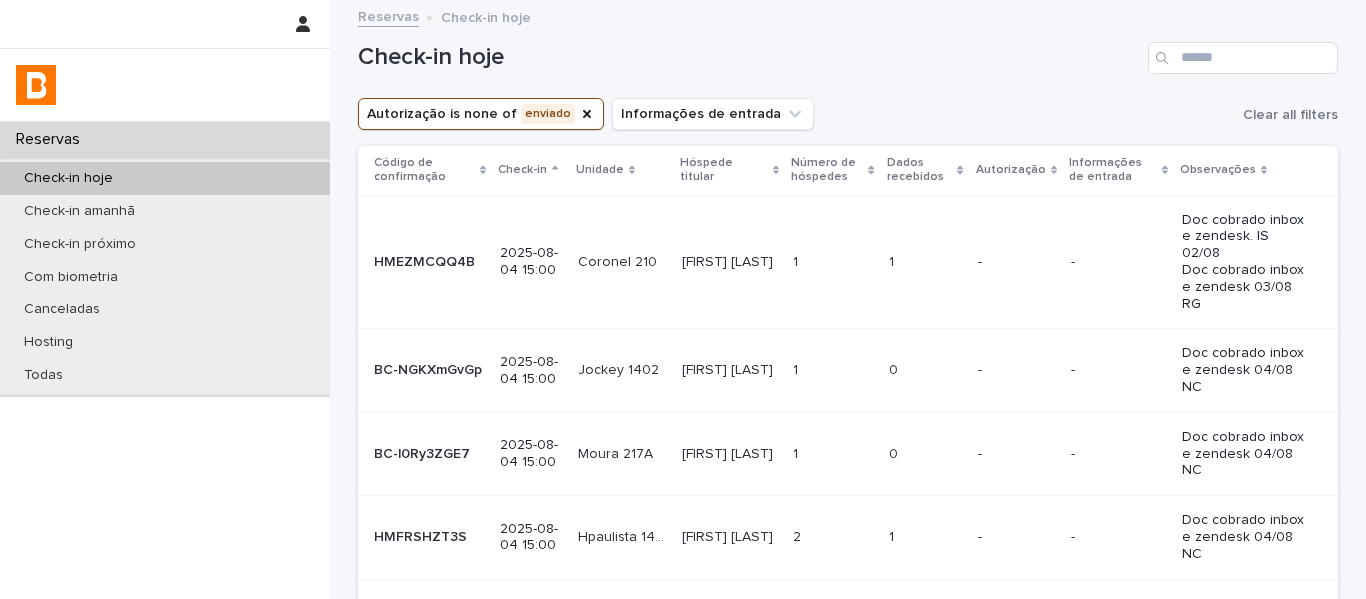 click on "Dados recebidos" at bounding box center [920, 170] 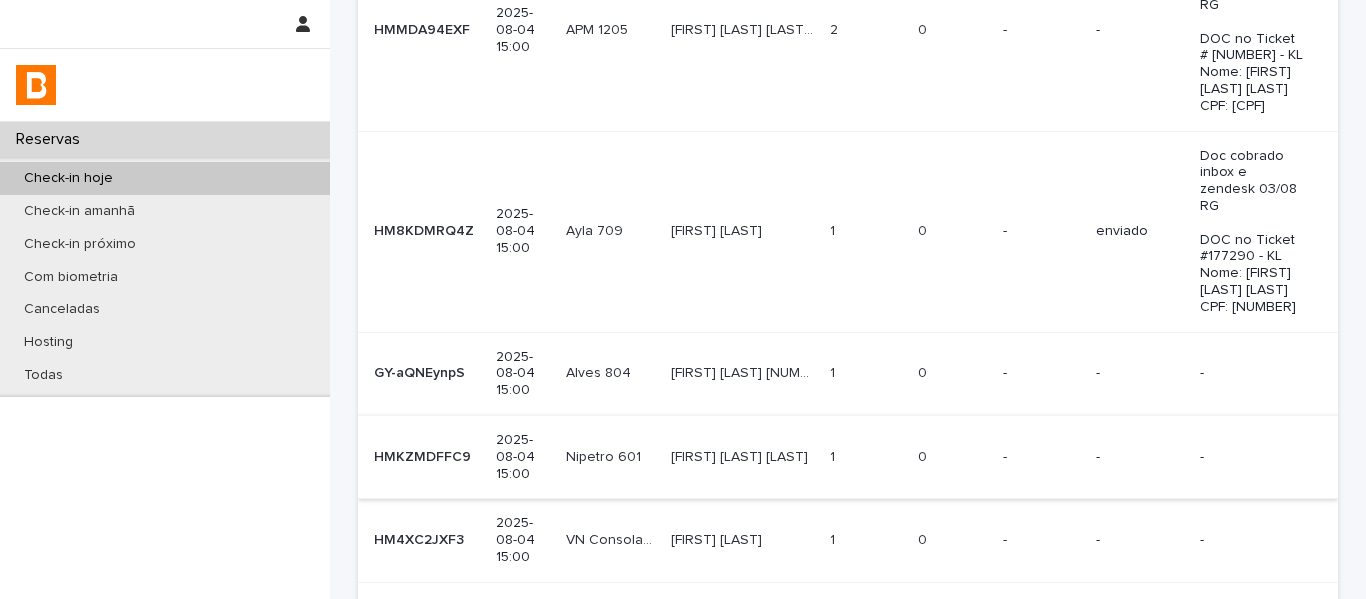 scroll, scrollTop: 976, scrollLeft: 0, axis: vertical 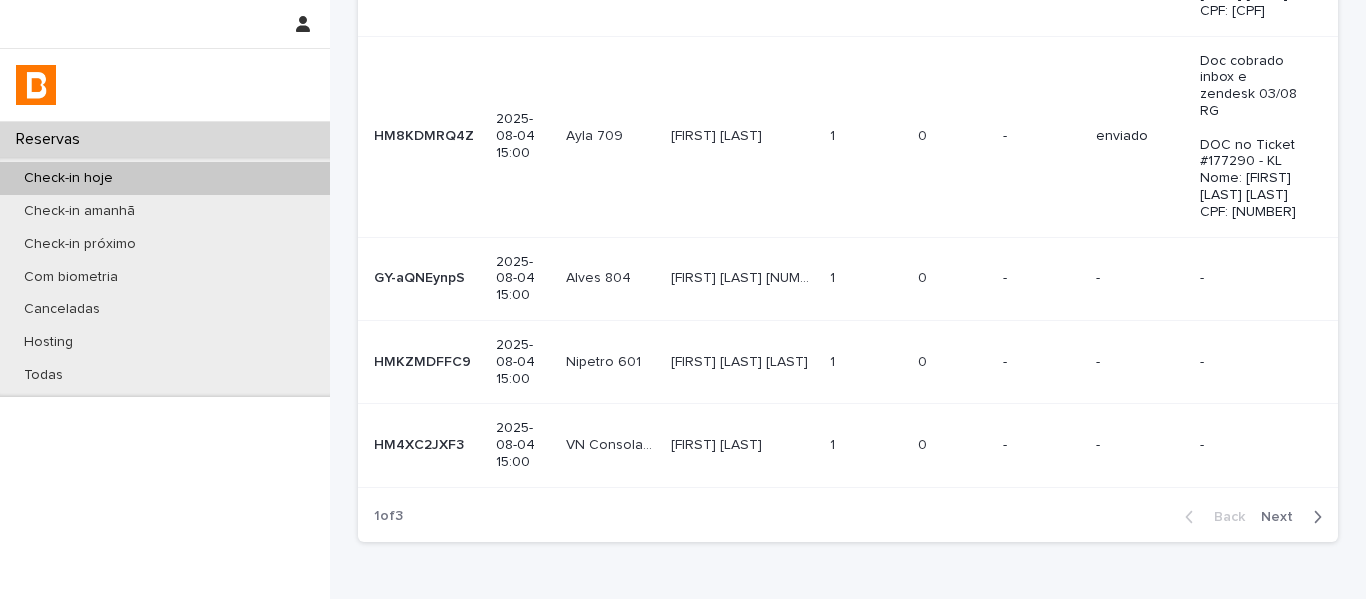 click on "Nipetro 601 Nipetro 601" at bounding box center (610, 362) 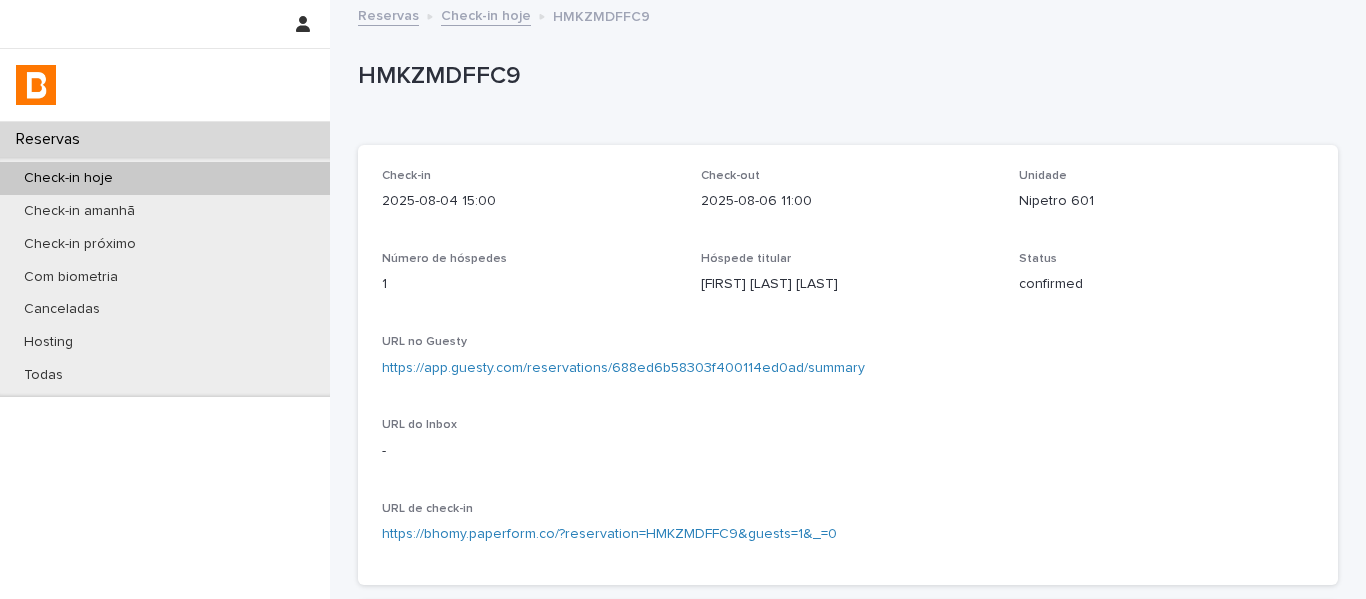 scroll, scrollTop: 0, scrollLeft: 0, axis: both 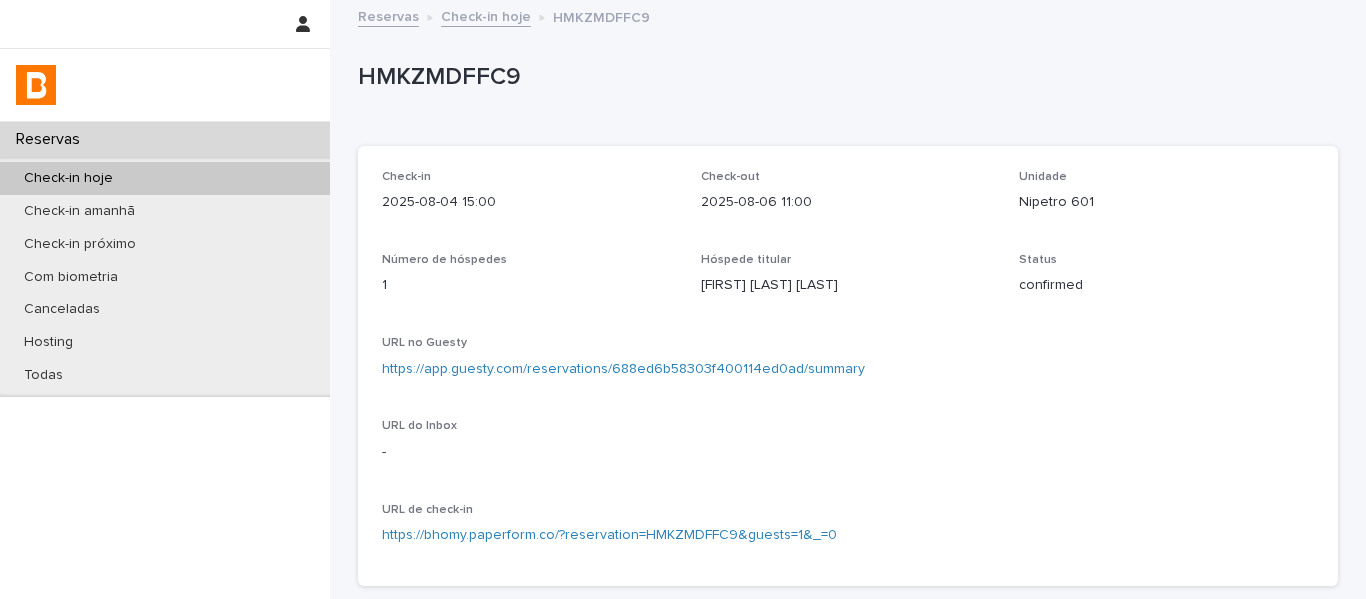 click on "https://app.guesty.com/reservations/688ed6b58303f400114ed0ad/summary" at bounding box center [623, 369] 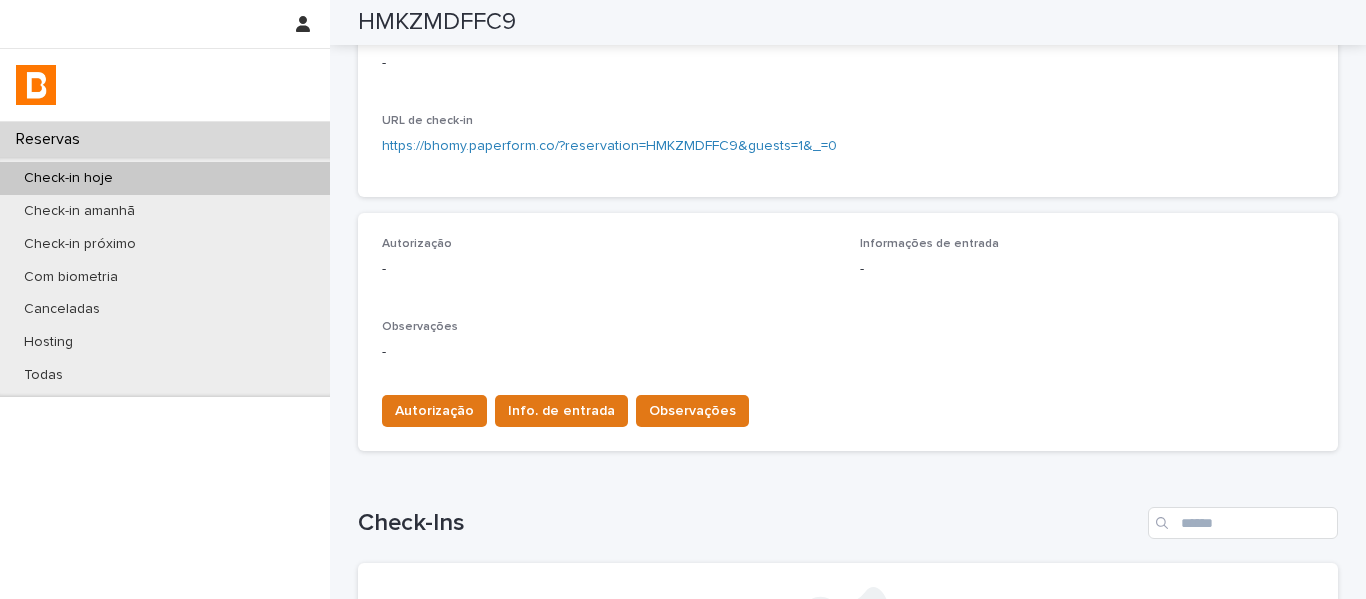 scroll, scrollTop: 400, scrollLeft: 0, axis: vertical 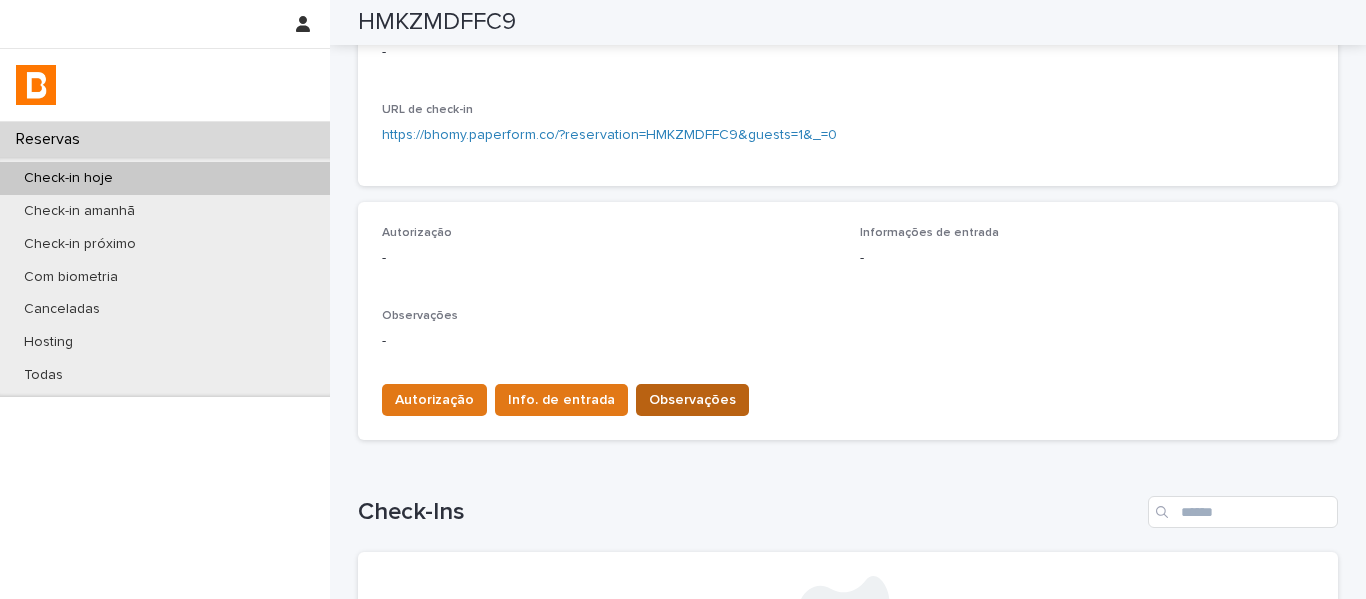 click on "Observações" at bounding box center [692, 400] 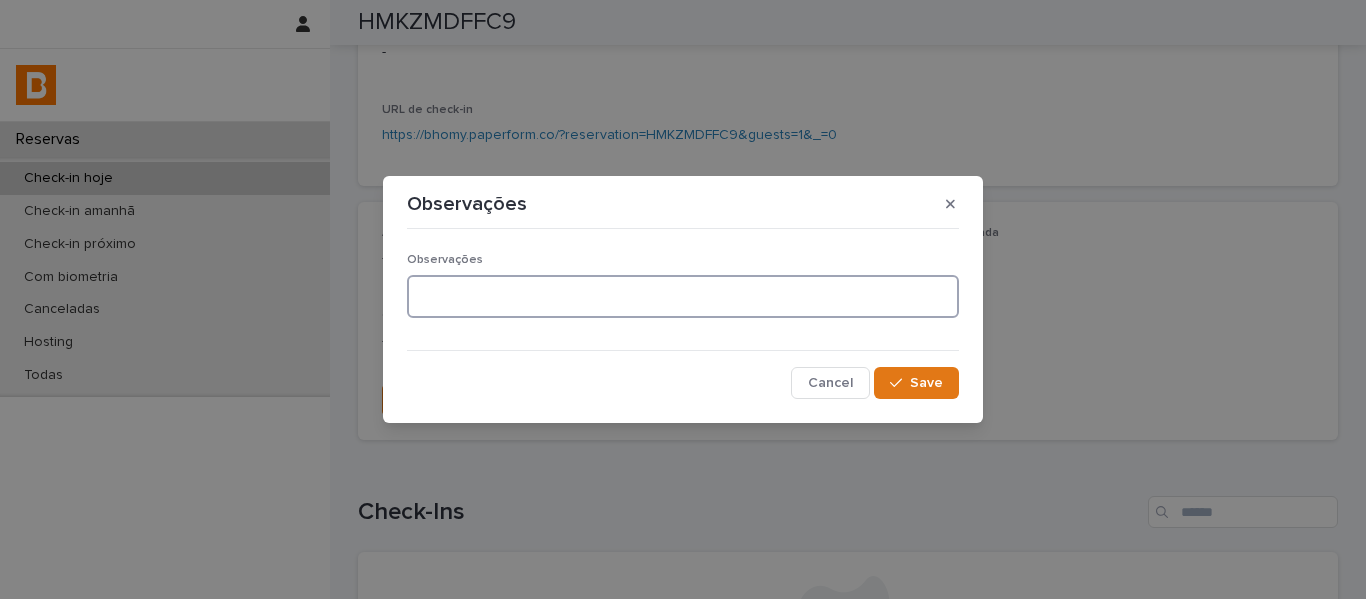 click at bounding box center (683, 296) 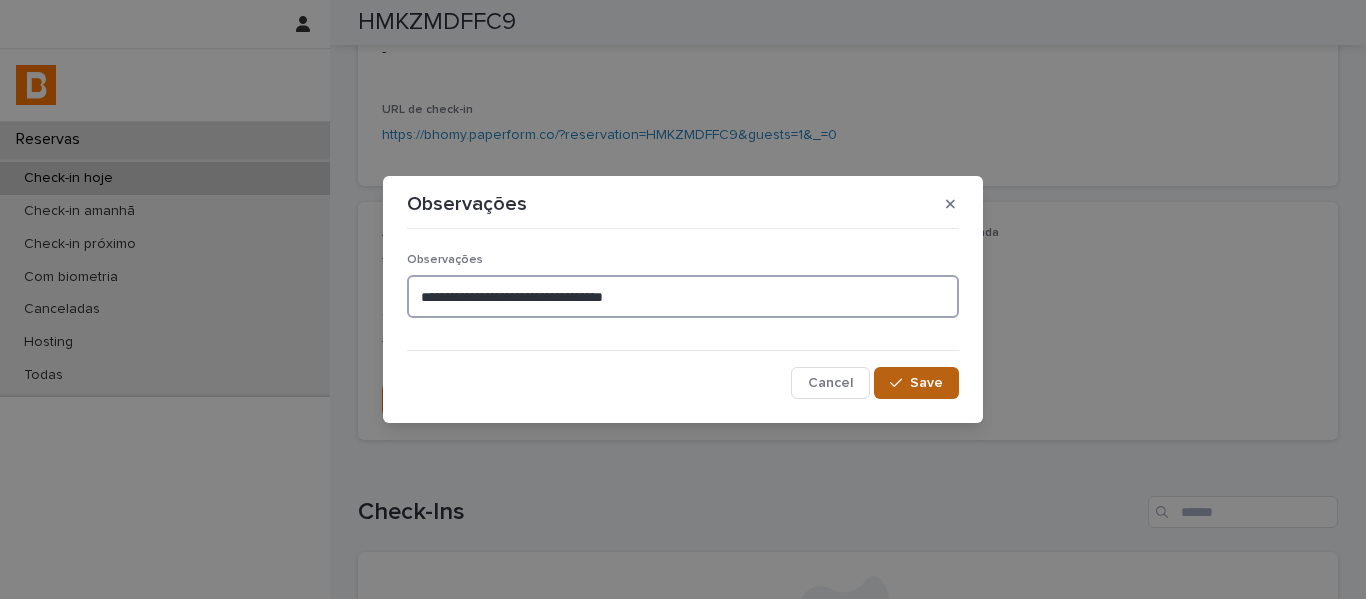 type on "**********" 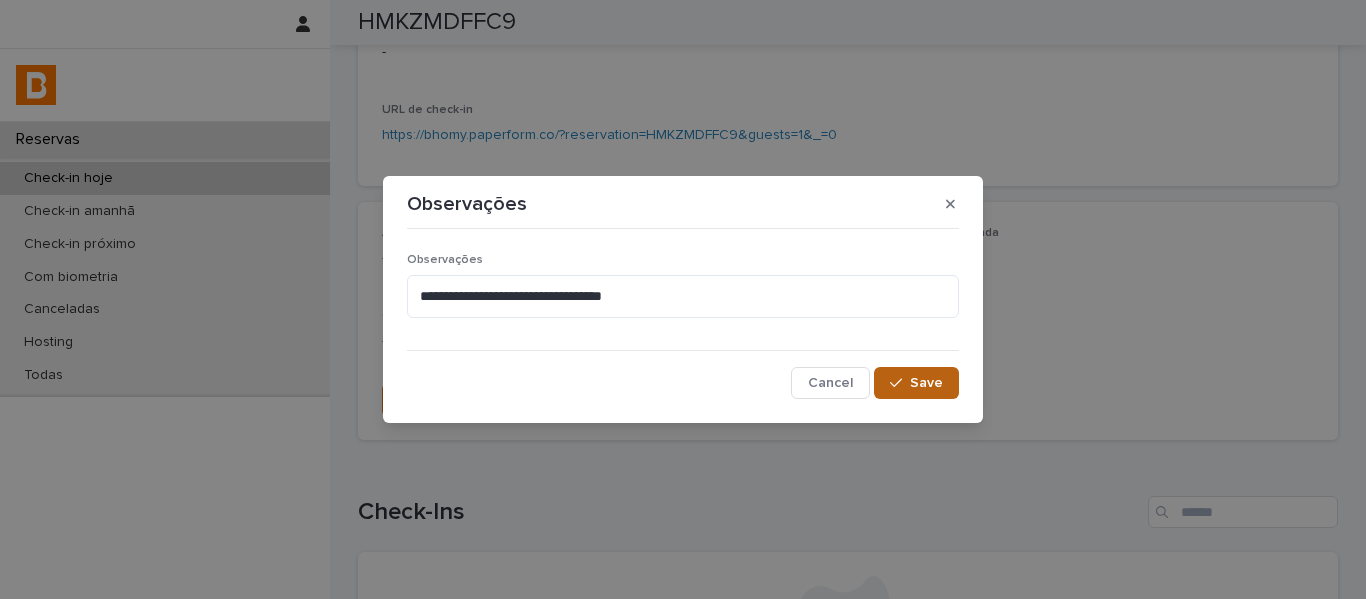 click on "Save" at bounding box center [916, 383] 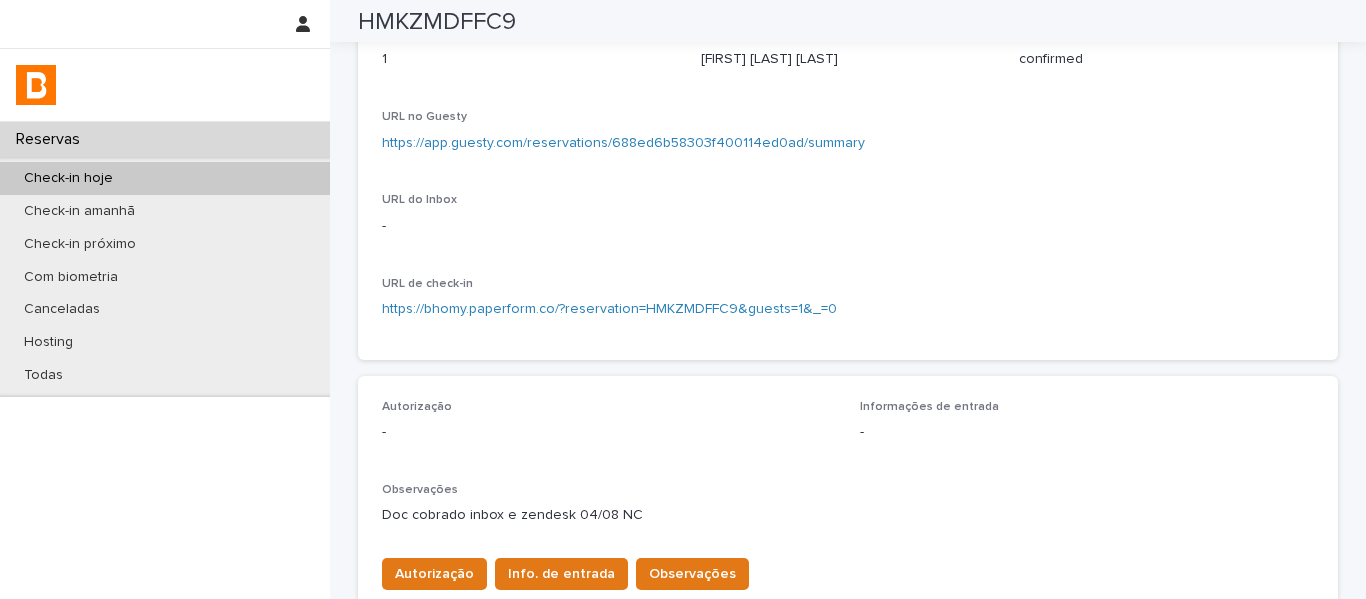 scroll, scrollTop: 0, scrollLeft: 0, axis: both 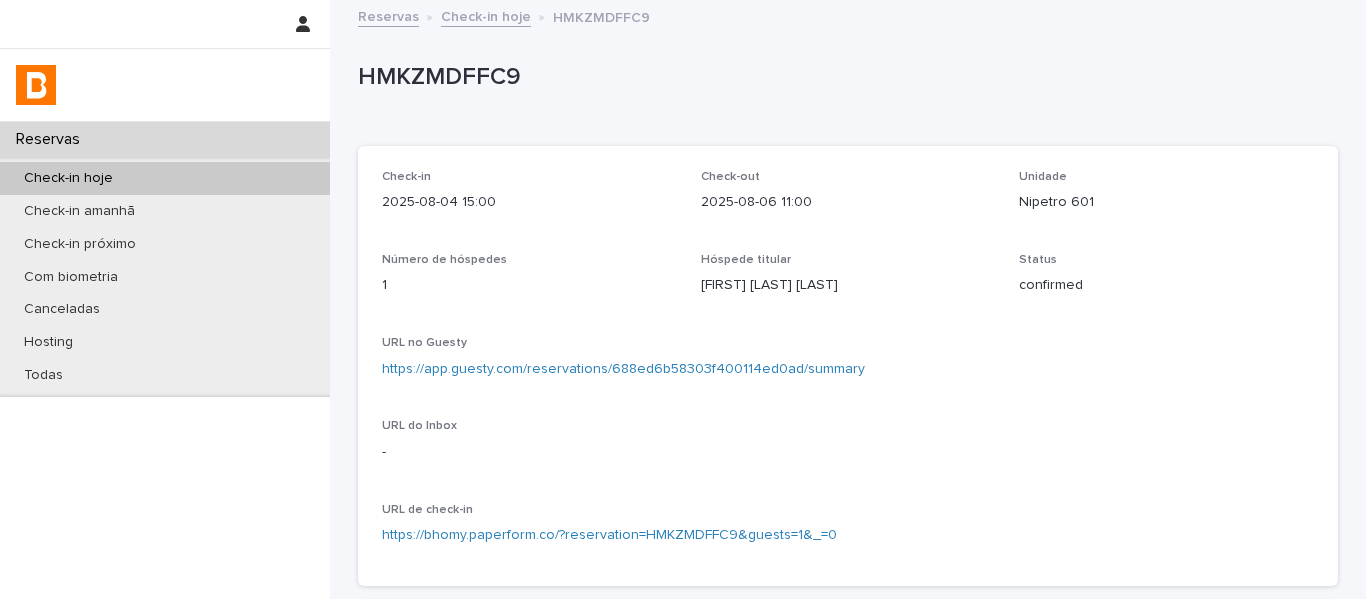 click on "Check-in hoje" at bounding box center [486, 15] 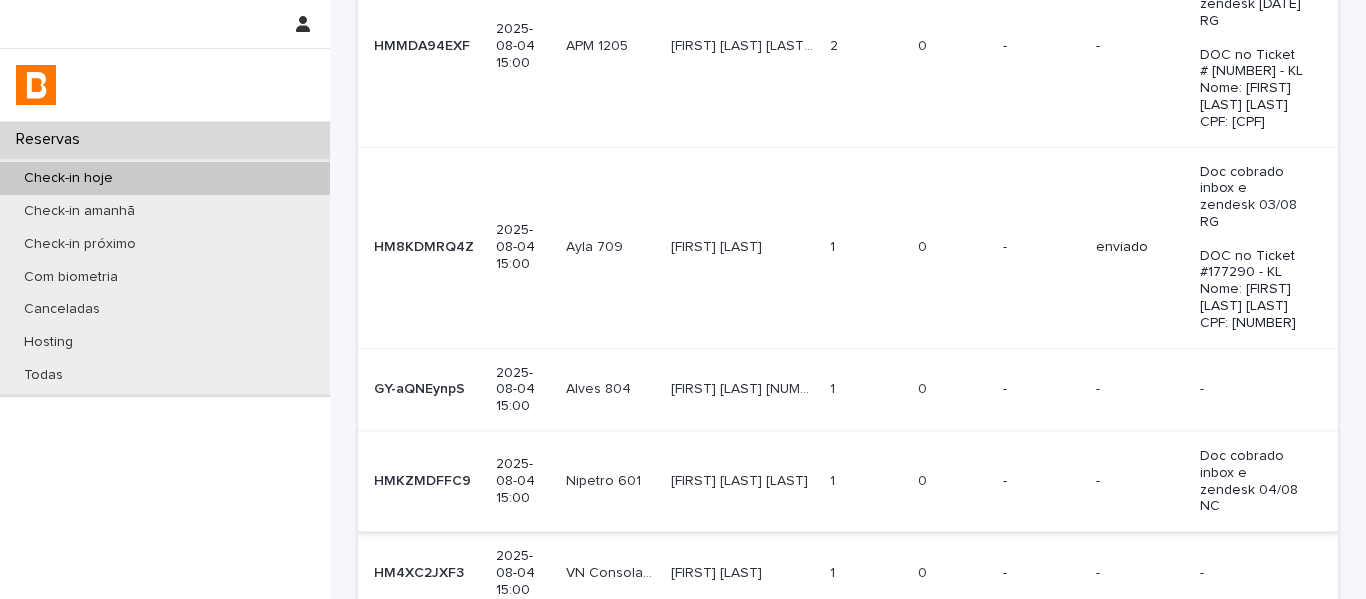 scroll, scrollTop: 900, scrollLeft: 0, axis: vertical 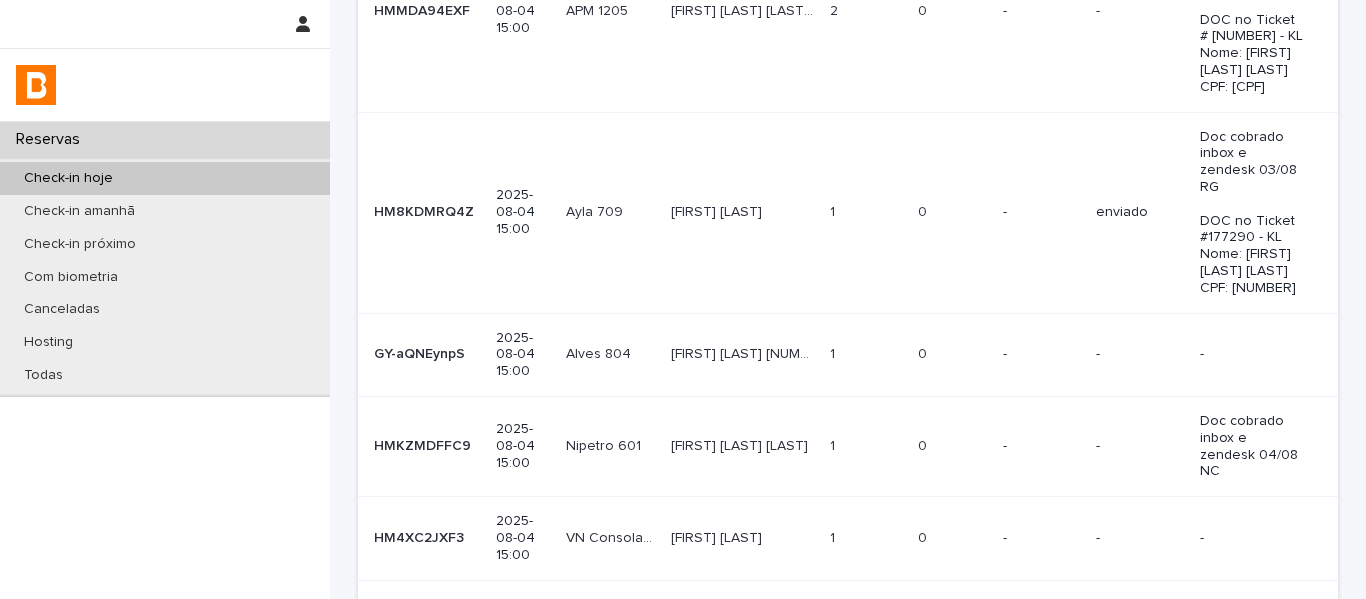 click on "[STREET] [NUMBER] [STREET] [NUMBER]" at bounding box center (610, 538) 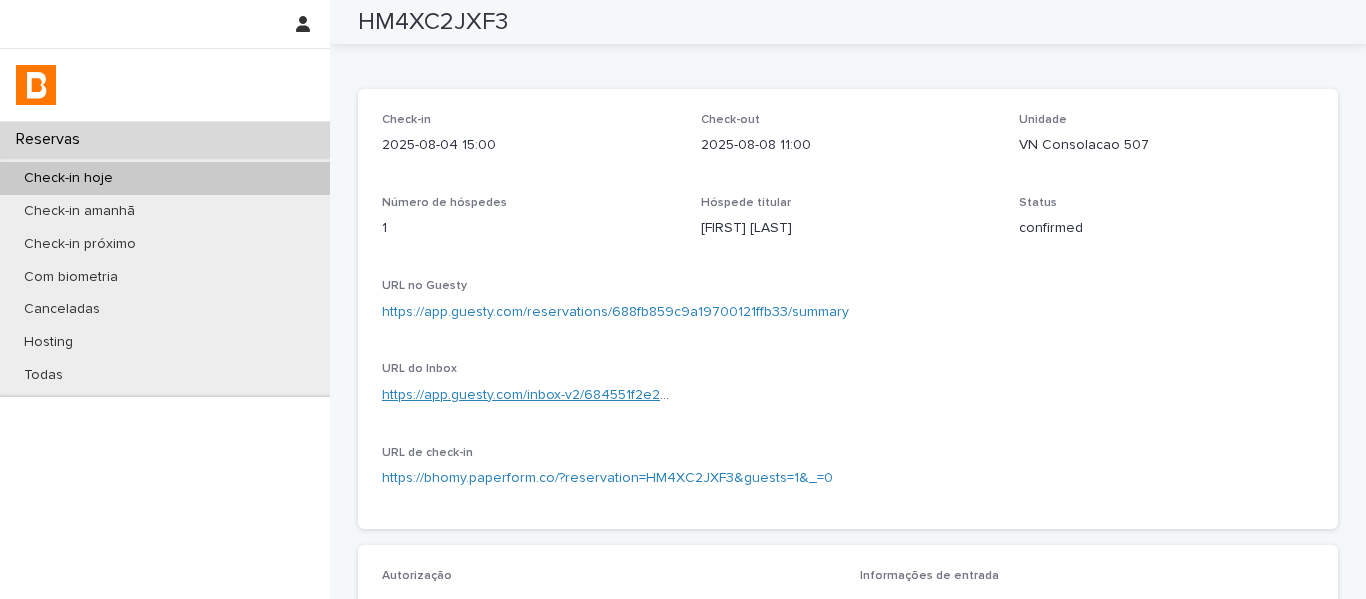 scroll, scrollTop: 56, scrollLeft: 0, axis: vertical 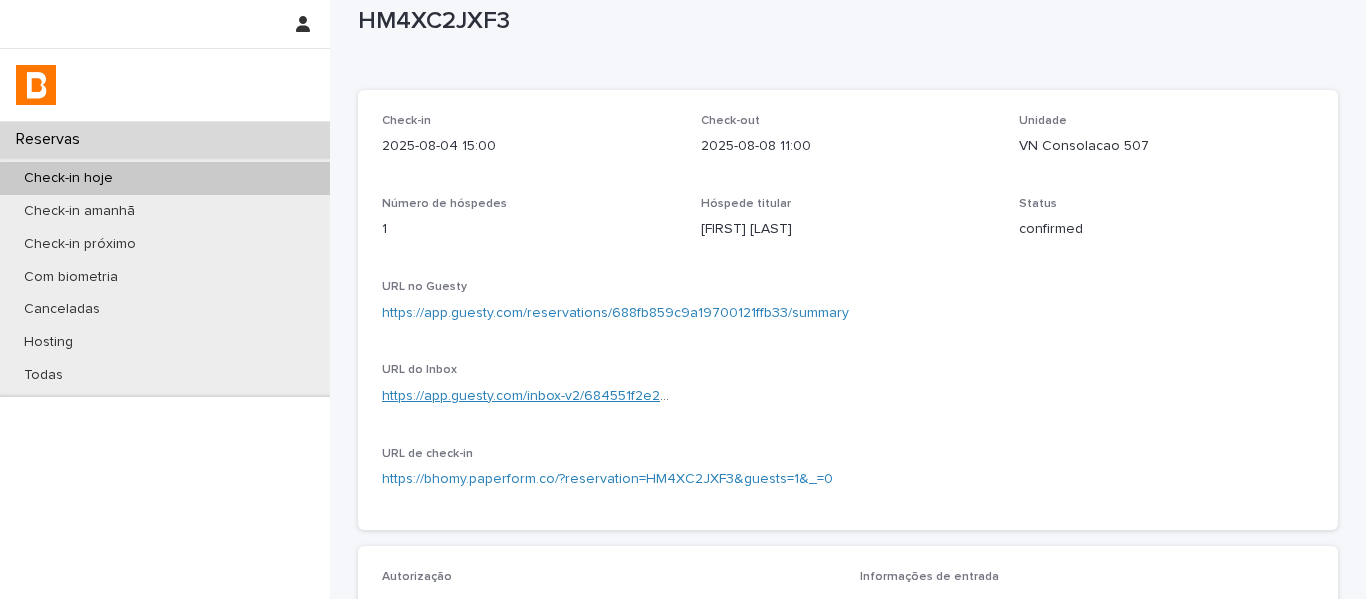 click on "https://app.guesty.com/inbox-v2/684551f2e259f00012d7f04d?reservationId=688fb859c9a19700121ffb33" at bounding box center (711, 396) 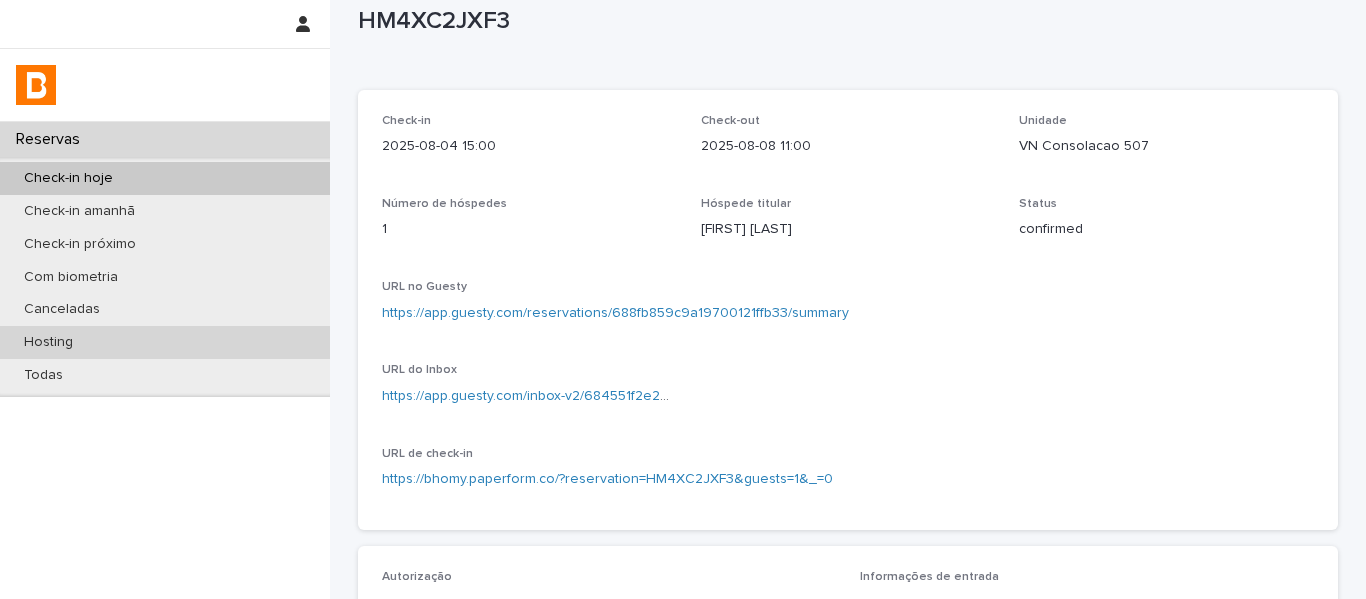 click on "Hosting" at bounding box center (165, 342) 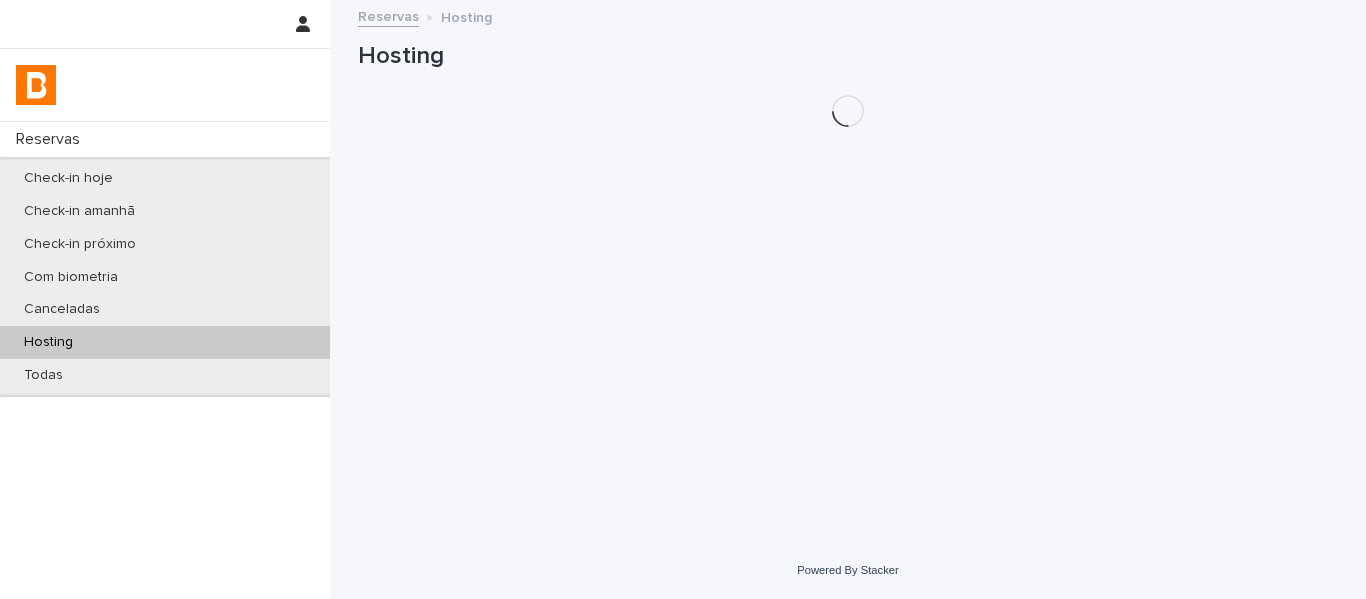 scroll, scrollTop: 0, scrollLeft: 0, axis: both 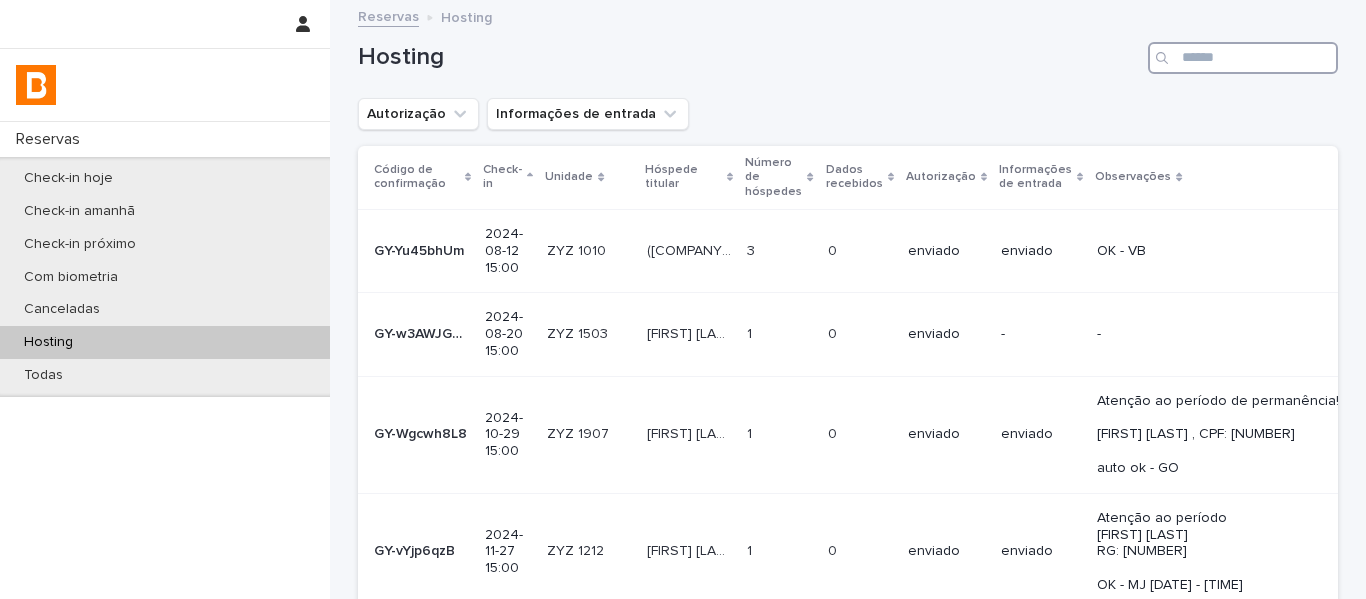 click at bounding box center (1243, 58) 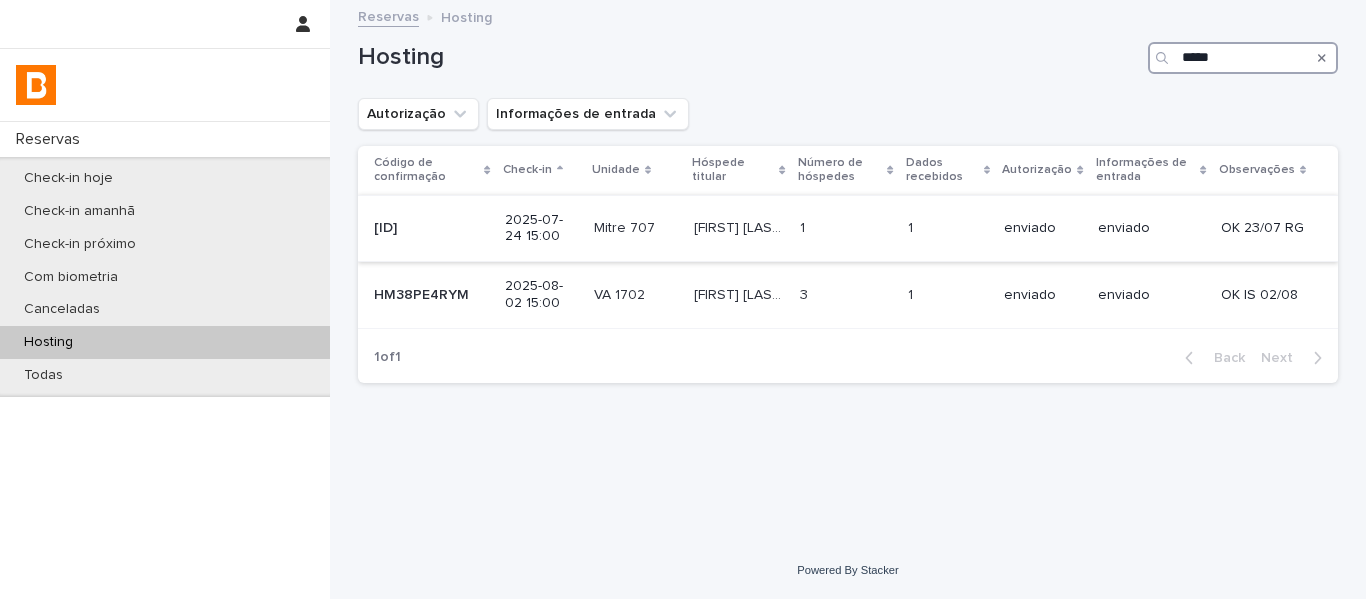 type on "*****" 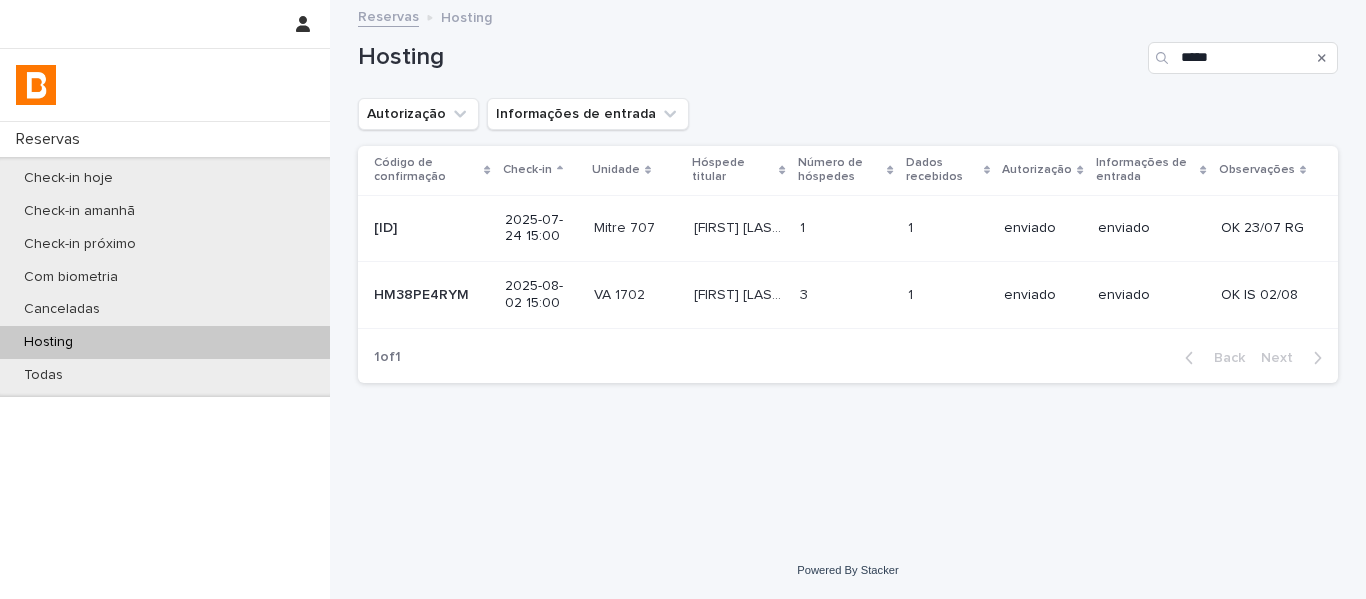 click on "[FIRST] [LAST]" at bounding box center [740, 226] 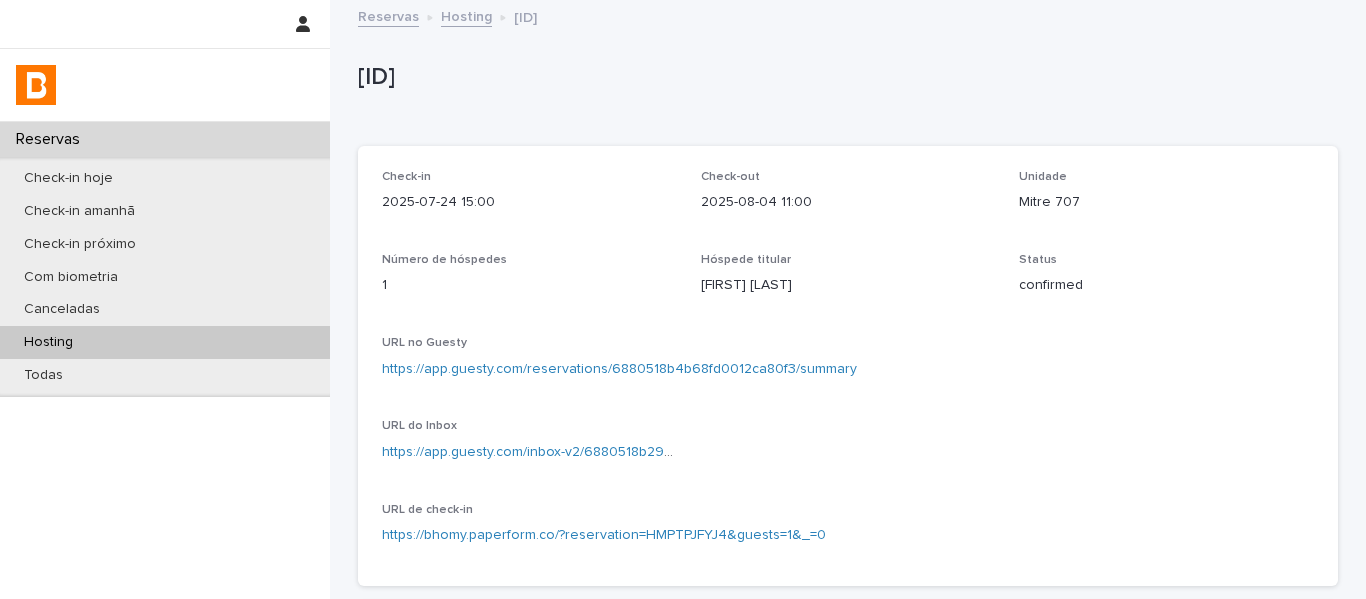 click on "https://app.guesty.com/reservations/6880518b4b68fd0012ca80f3/summary" at bounding box center (619, 369) 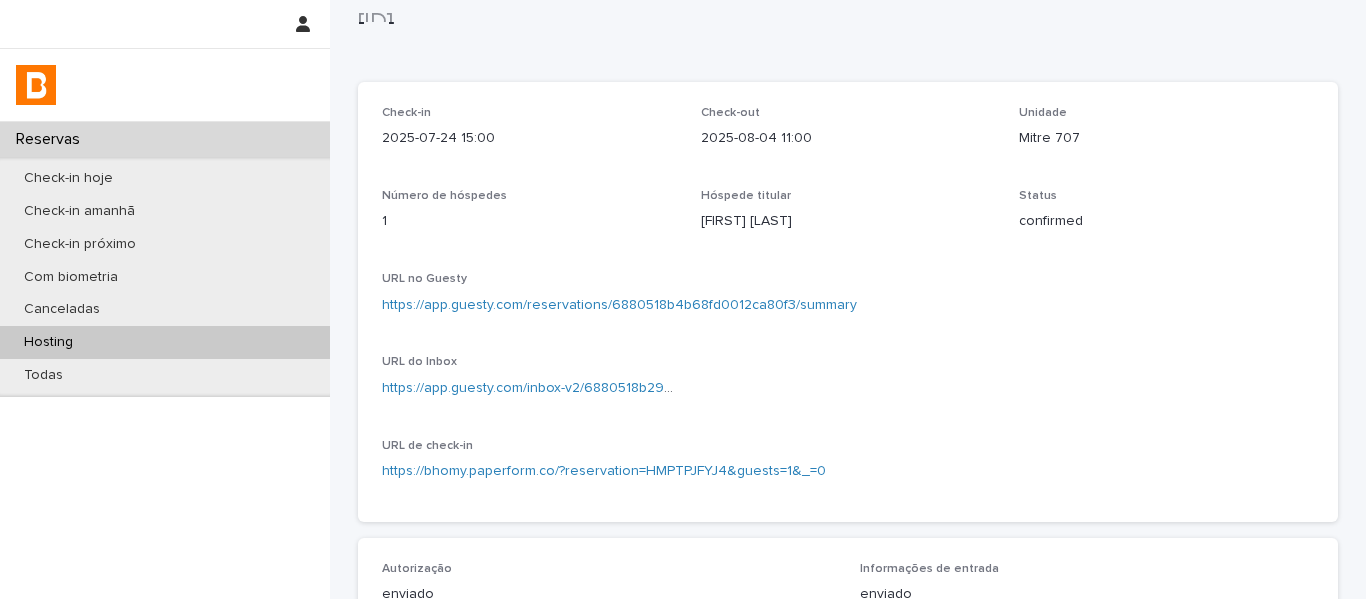 scroll, scrollTop: 0, scrollLeft: 0, axis: both 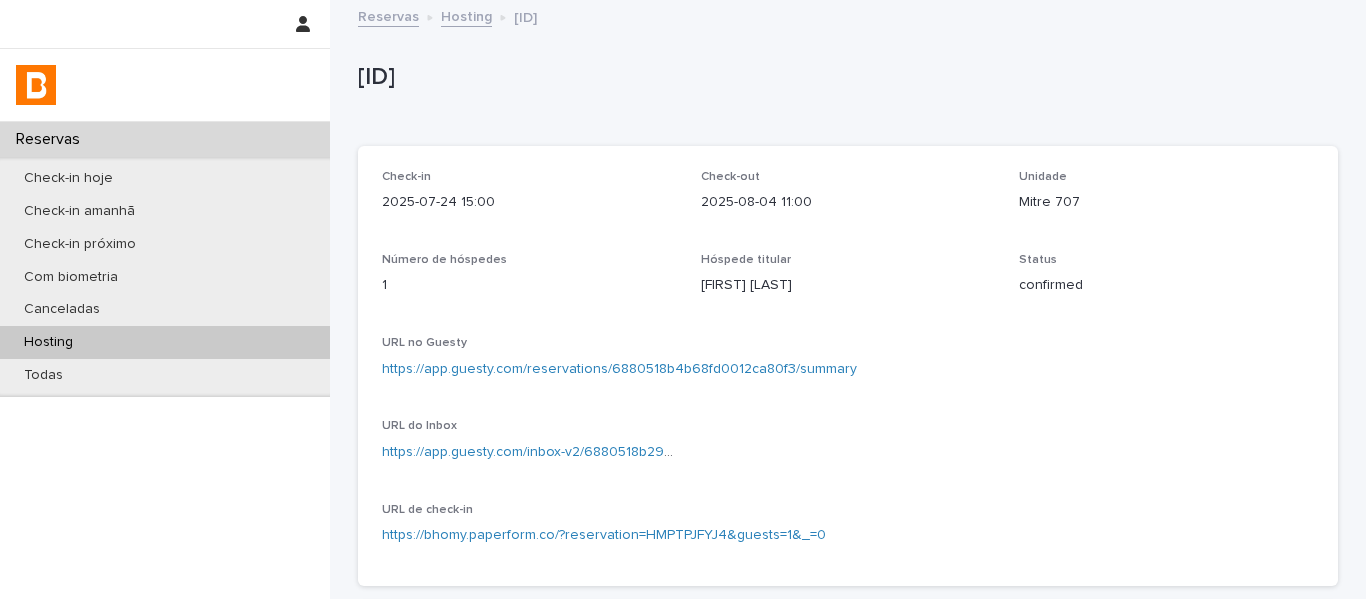 click on "Hosting" at bounding box center [466, 15] 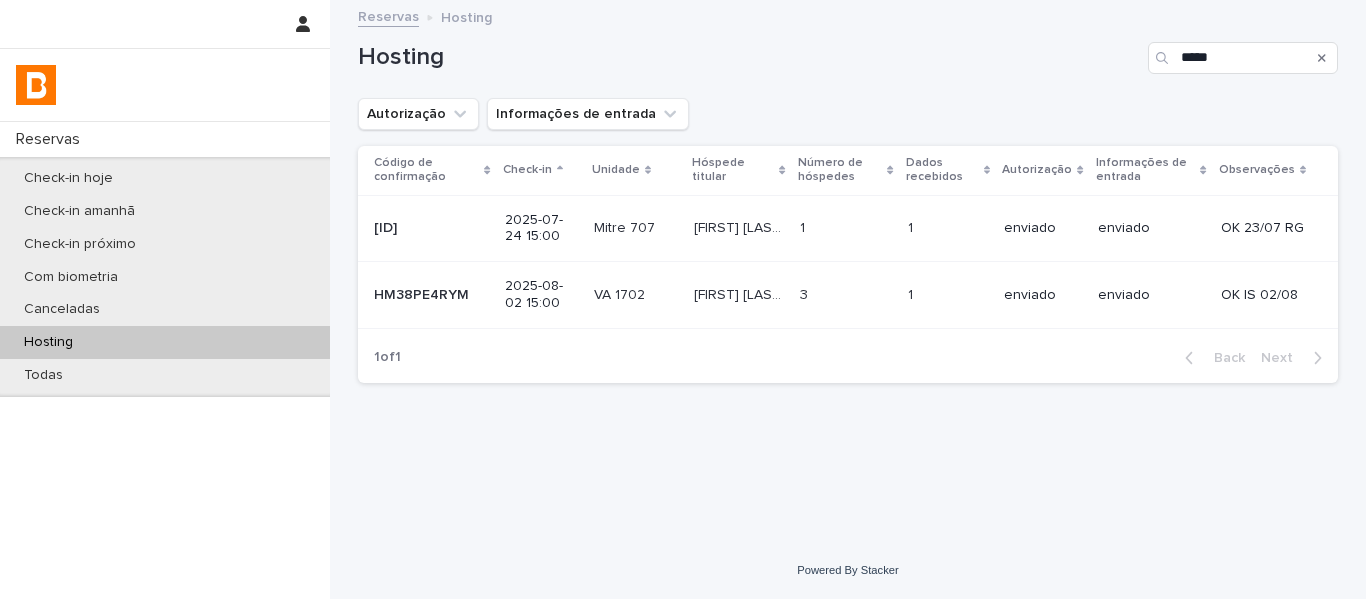 click on "VA 1702 VA 1702" at bounding box center [636, 295] 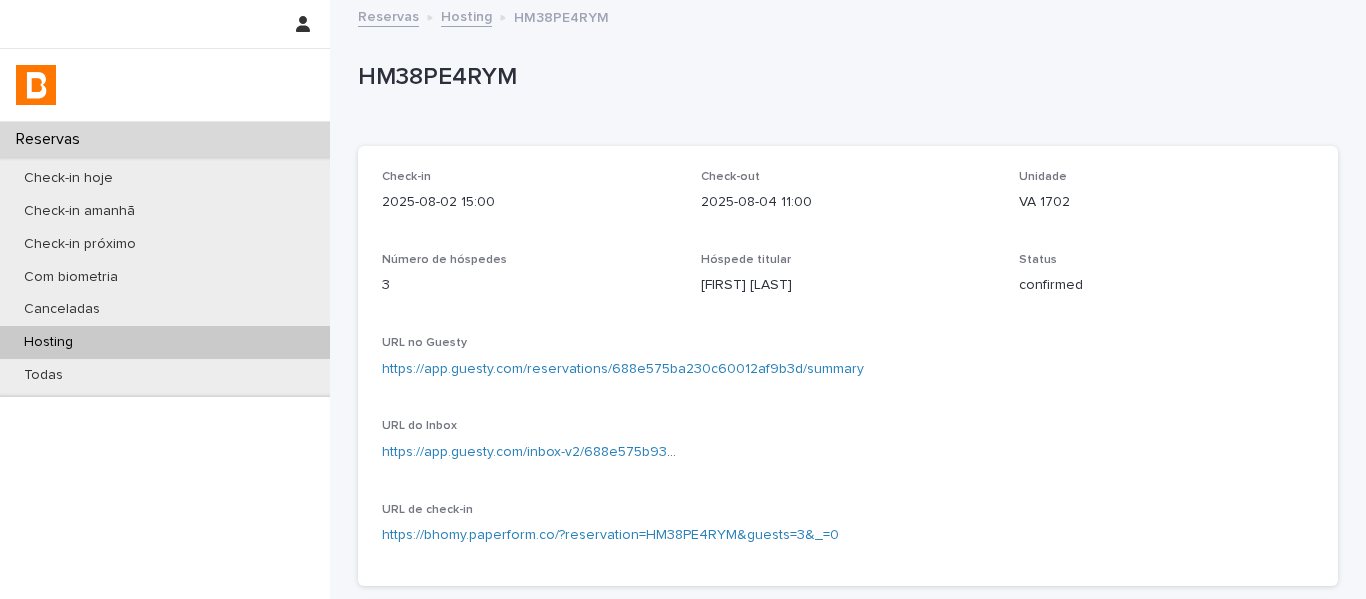 click on "Hosting" at bounding box center [165, 342] 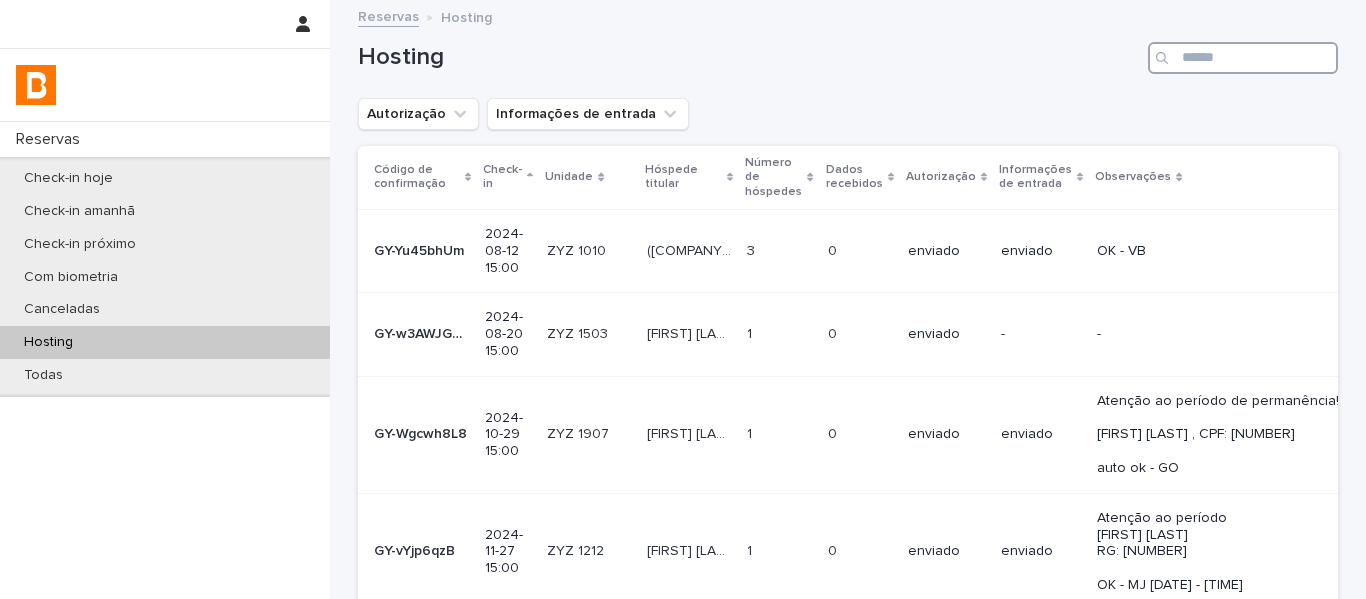click at bounding box center [1243, 58] 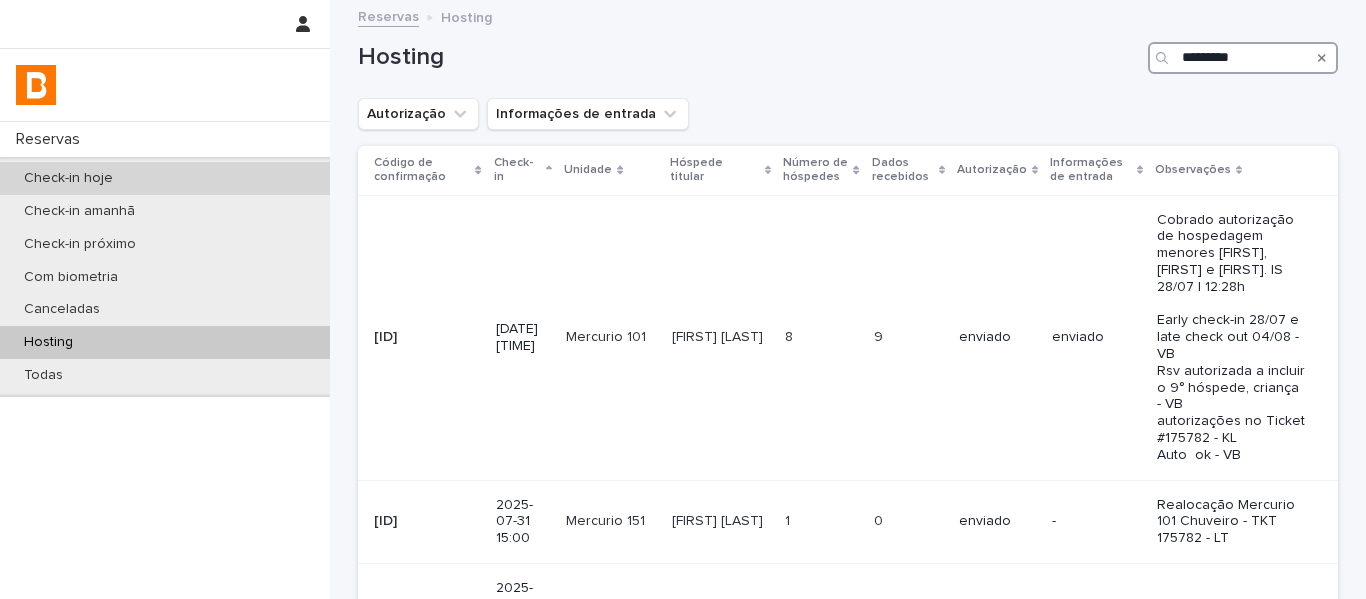 type on "********" 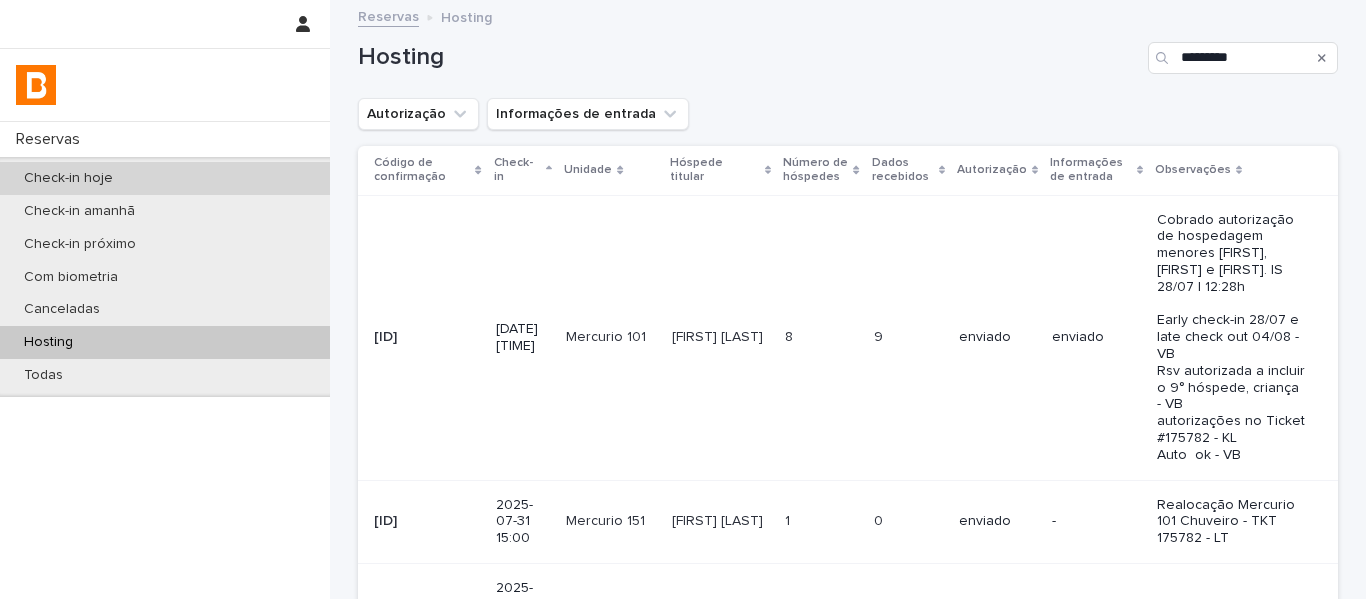 click on "Check-in hoje" at bounding box center [165, 178] 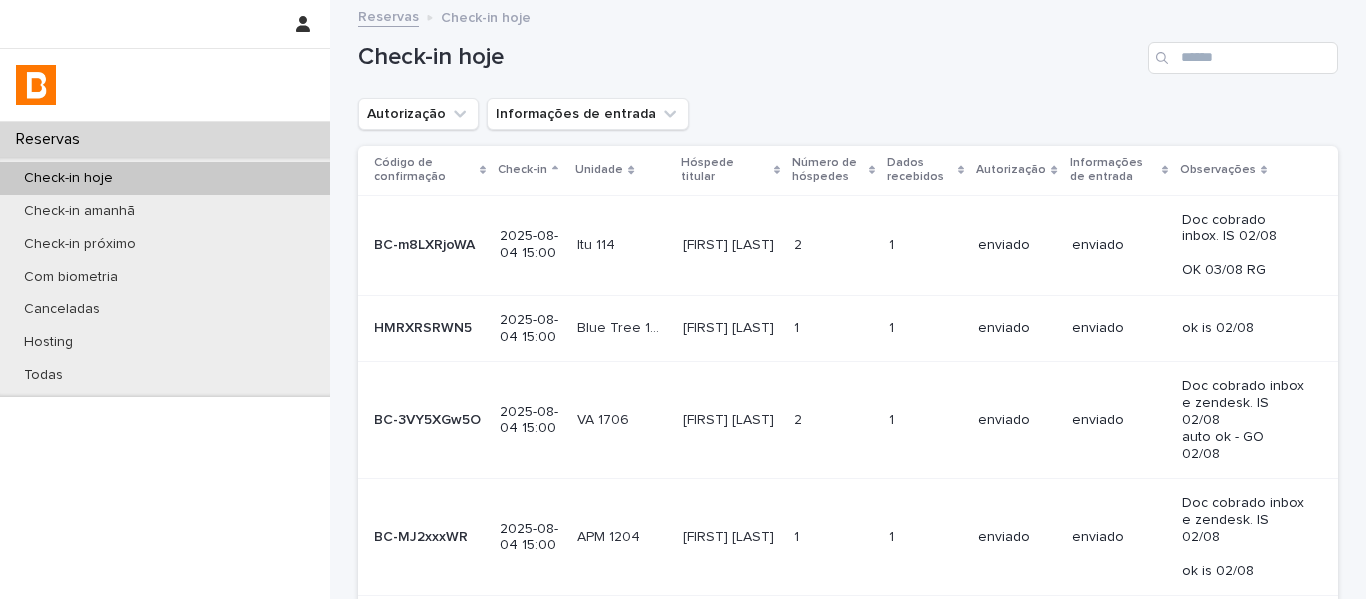 click on "Check-in hoje" at bounding box center (68, 178) 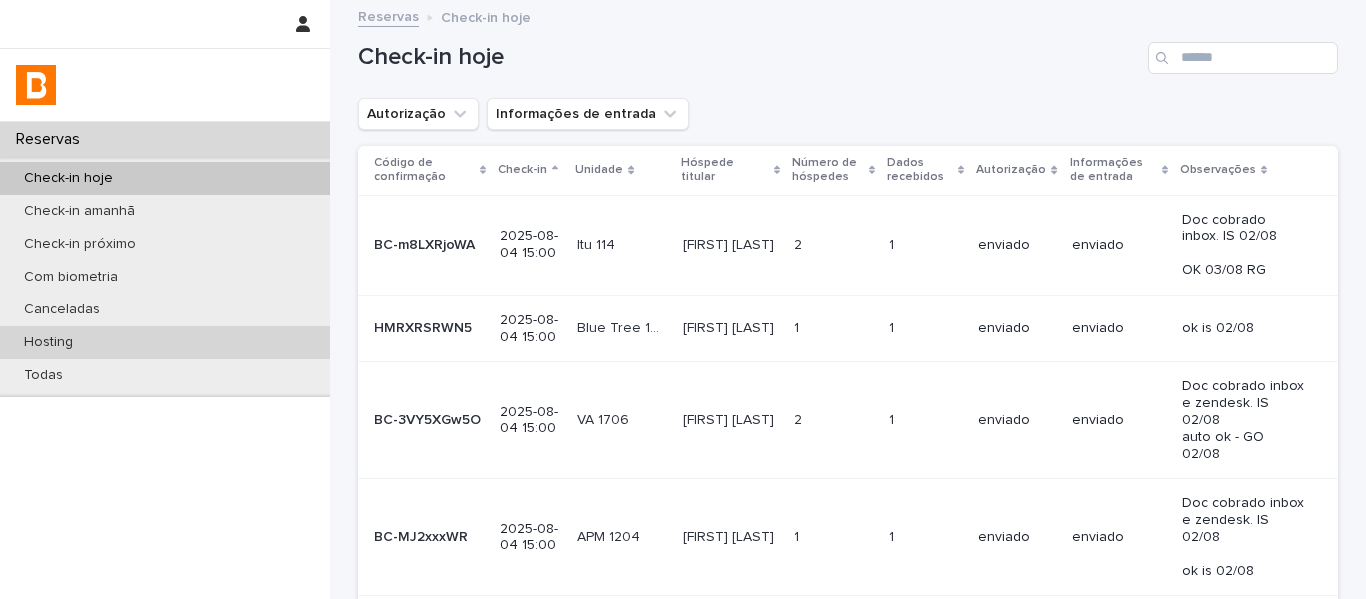 click on "Hosting" at bounding box center (165, 342) 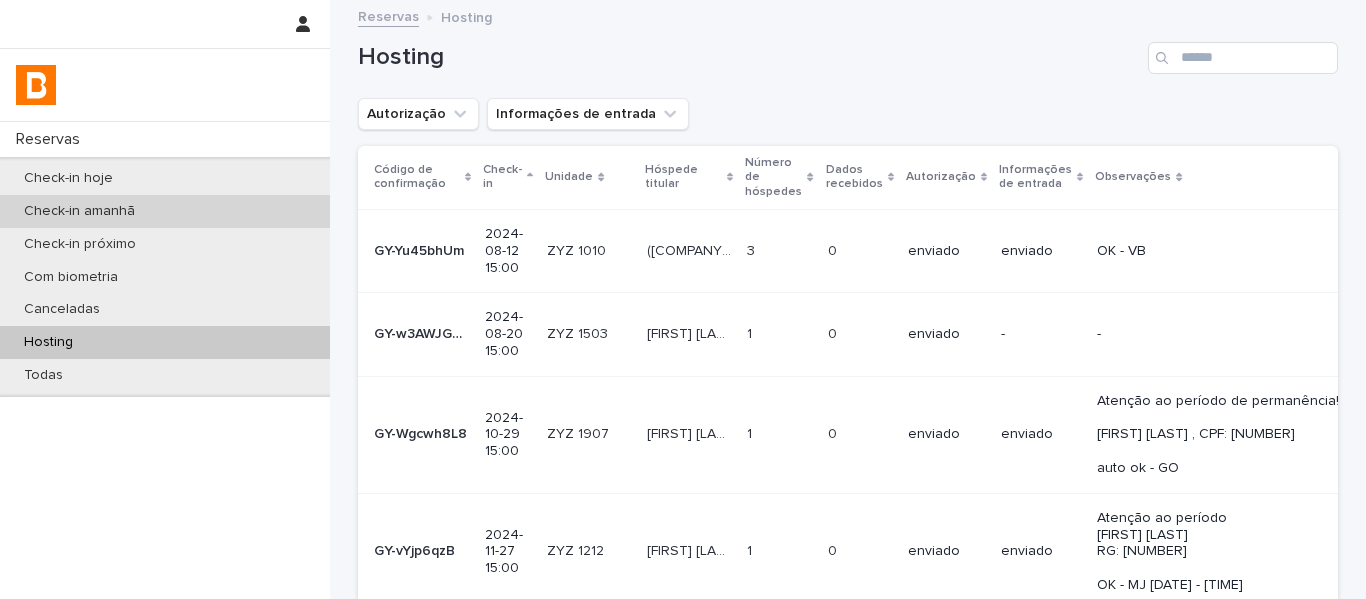 click on "Check-in amanhã" at bounding box center [165, 211] 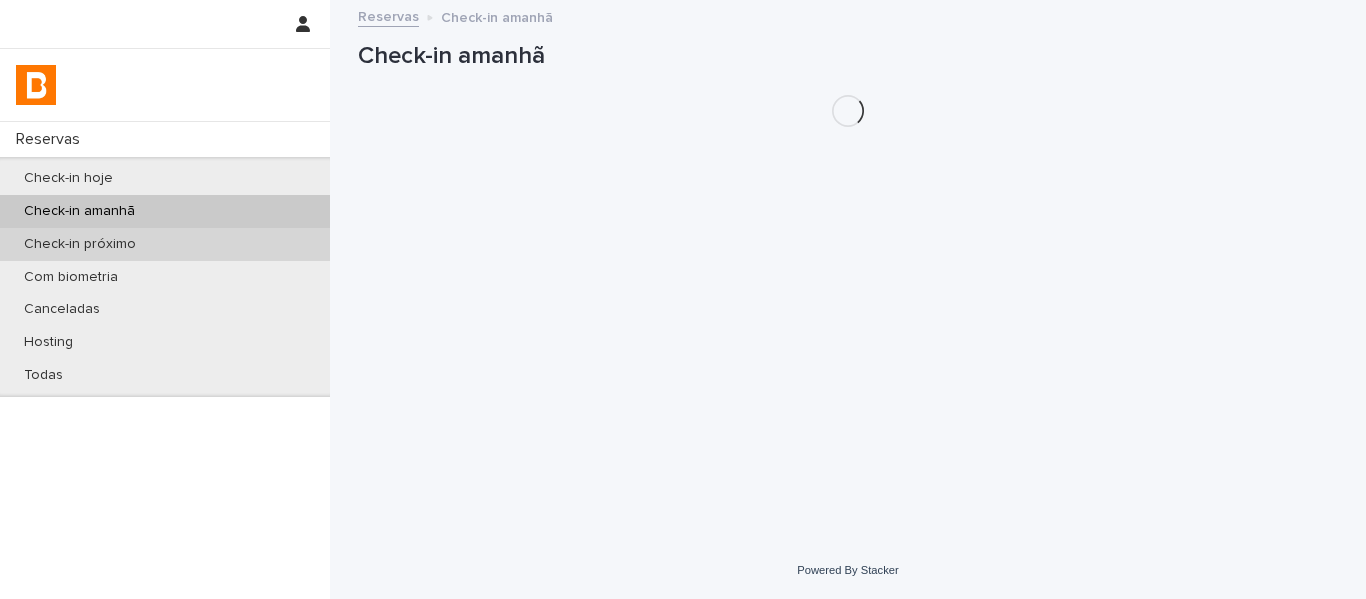 click on "Check-in próximo" at bounding box center [165, 244] 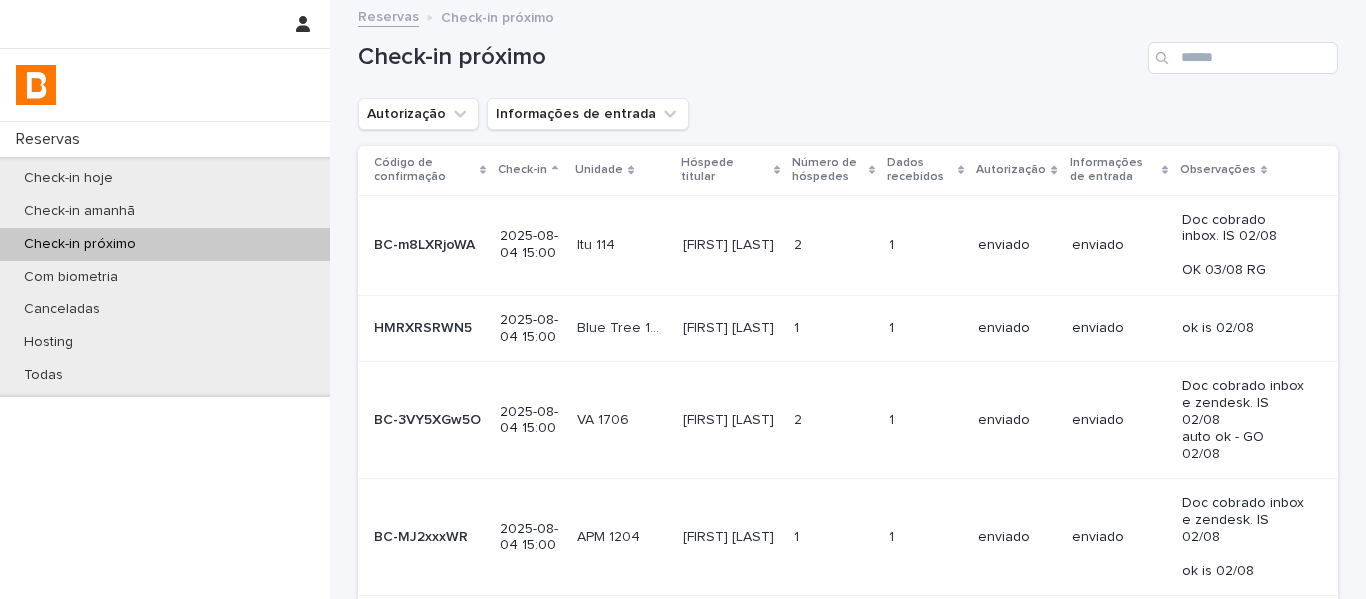 click on "Check-in próximo" at bounding box center [165, 244] 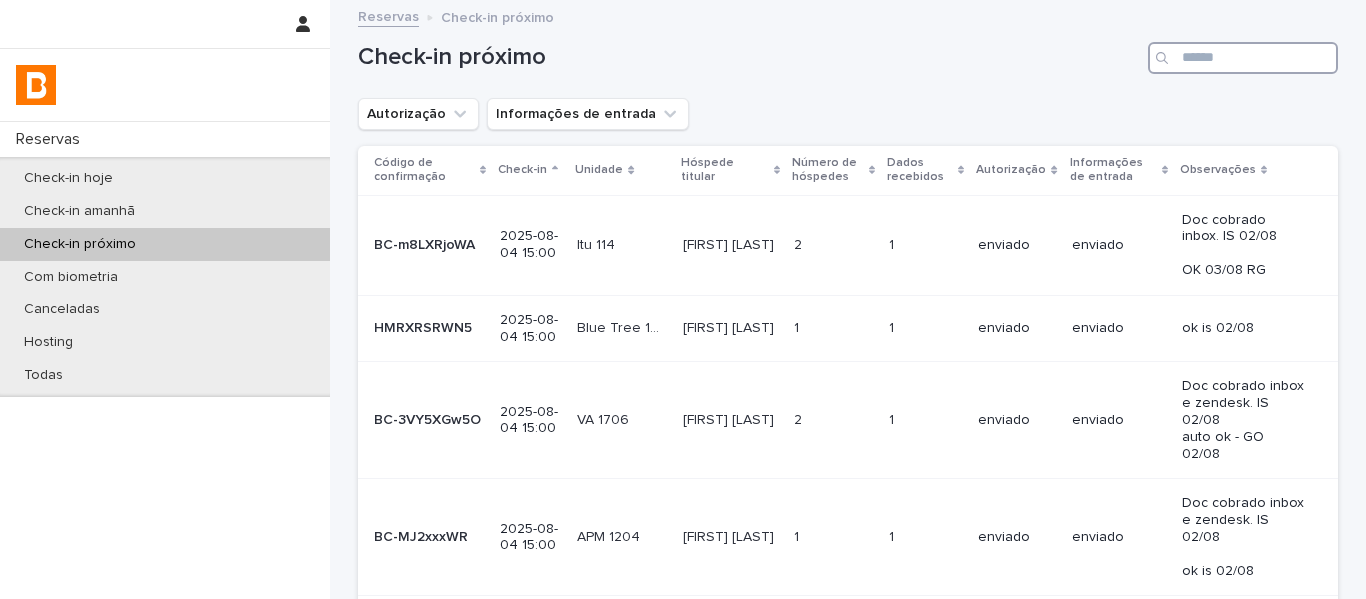 click at bounding box center (1243, 58) 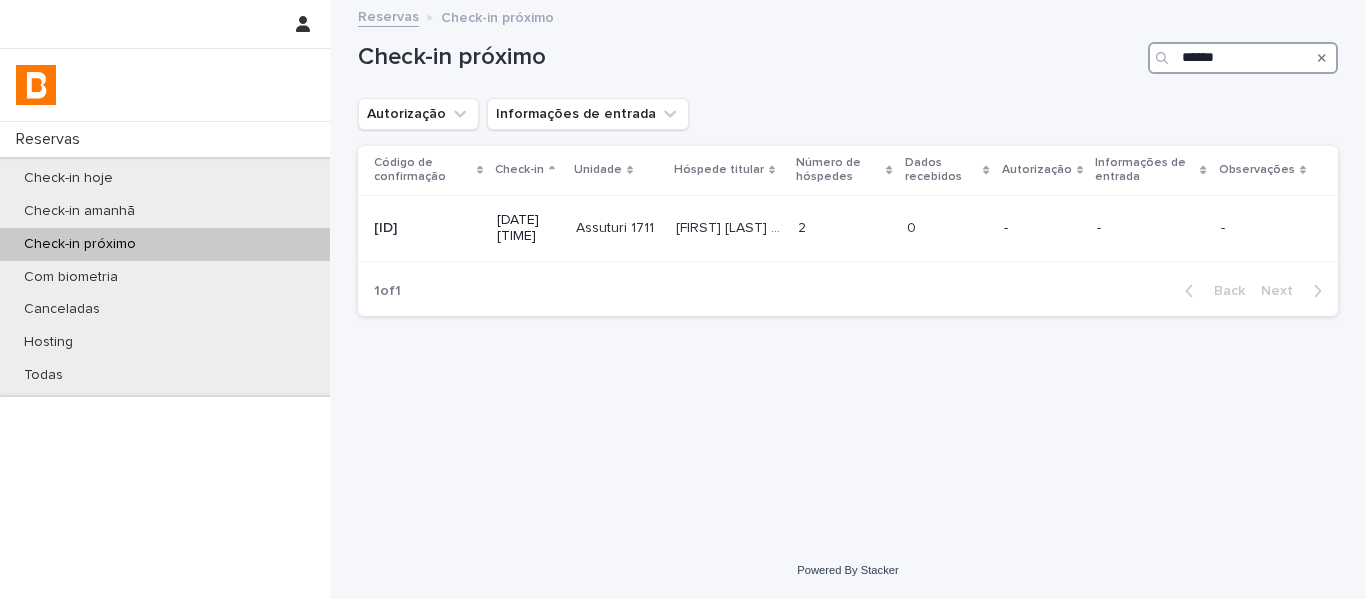 click on "*****" at bounding box center [1243, 58] 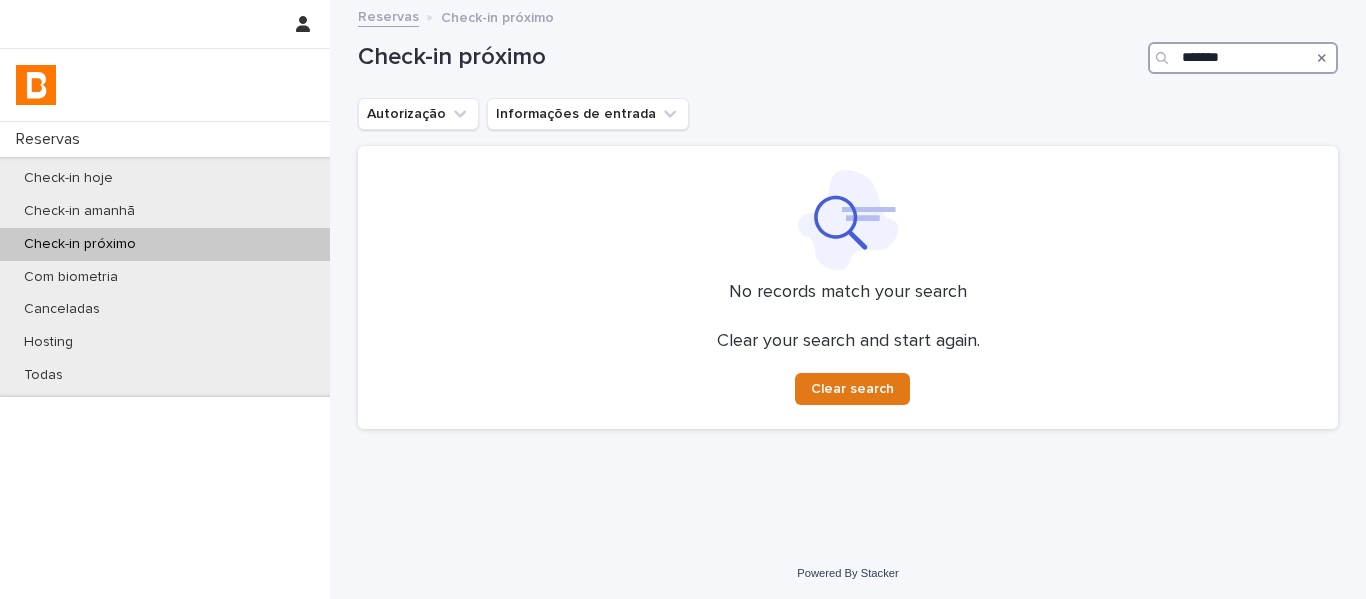 type on "******" 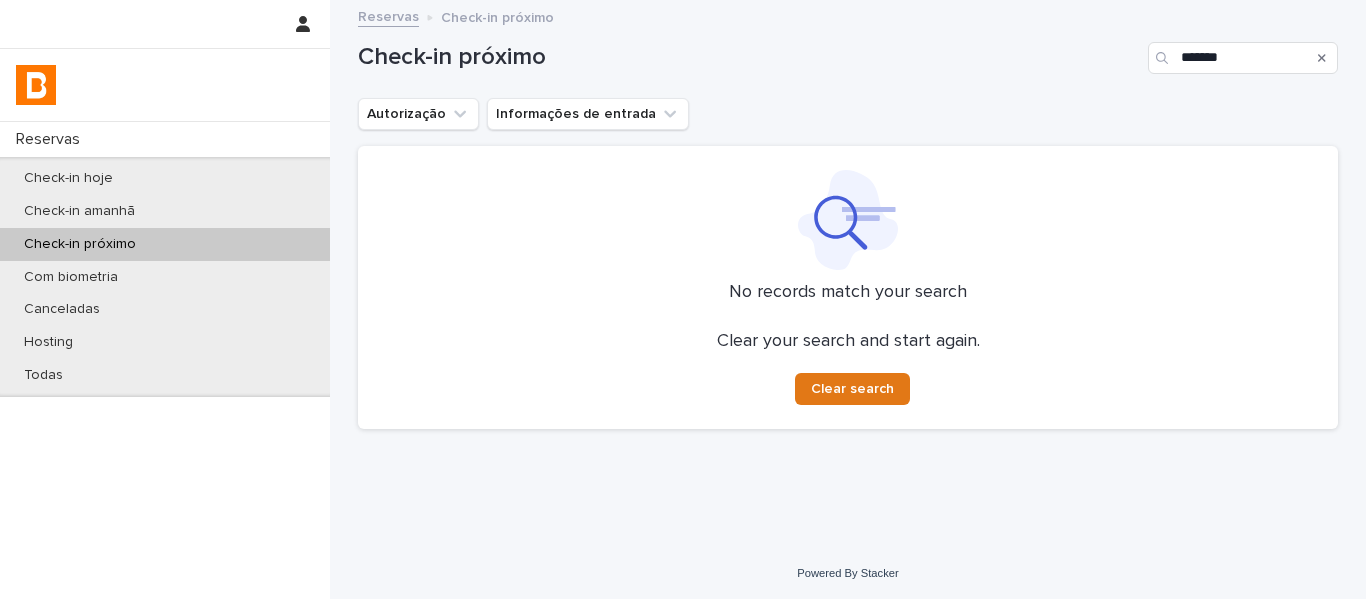 click on "Check-in próximo" at bounding box center (165, 244) 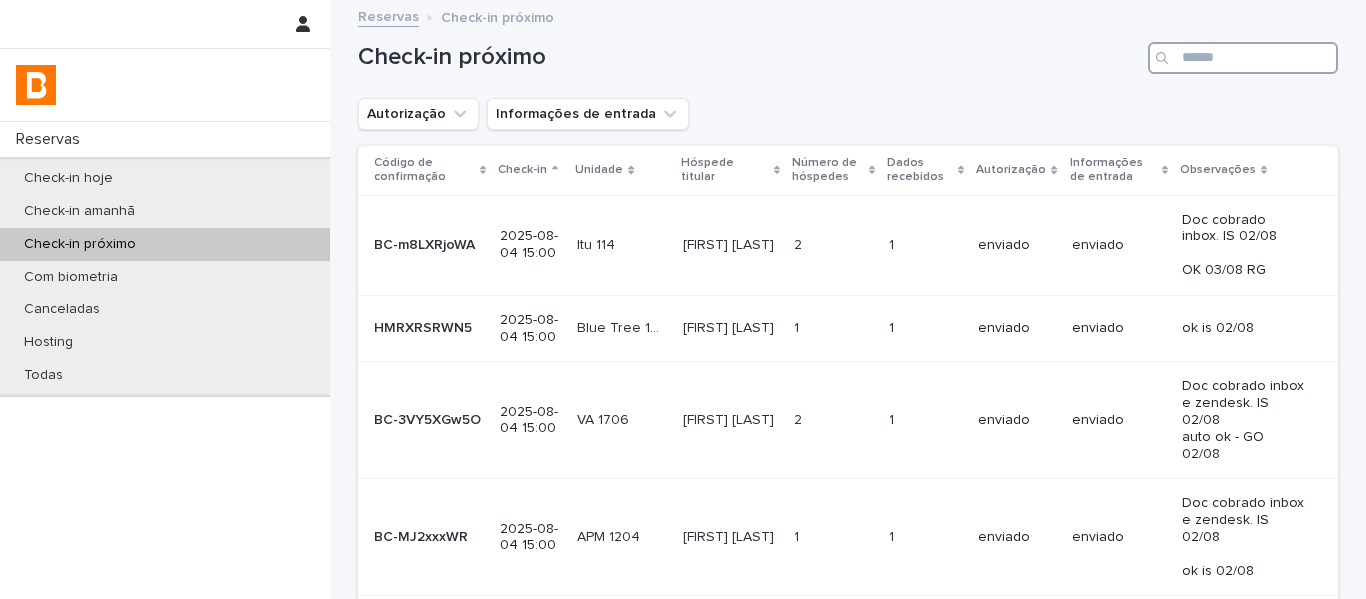 drag, startPoint x: 1235, startPoint y: 56, endPoint x: 1186, endPoint y: 64, distance: 49.648766 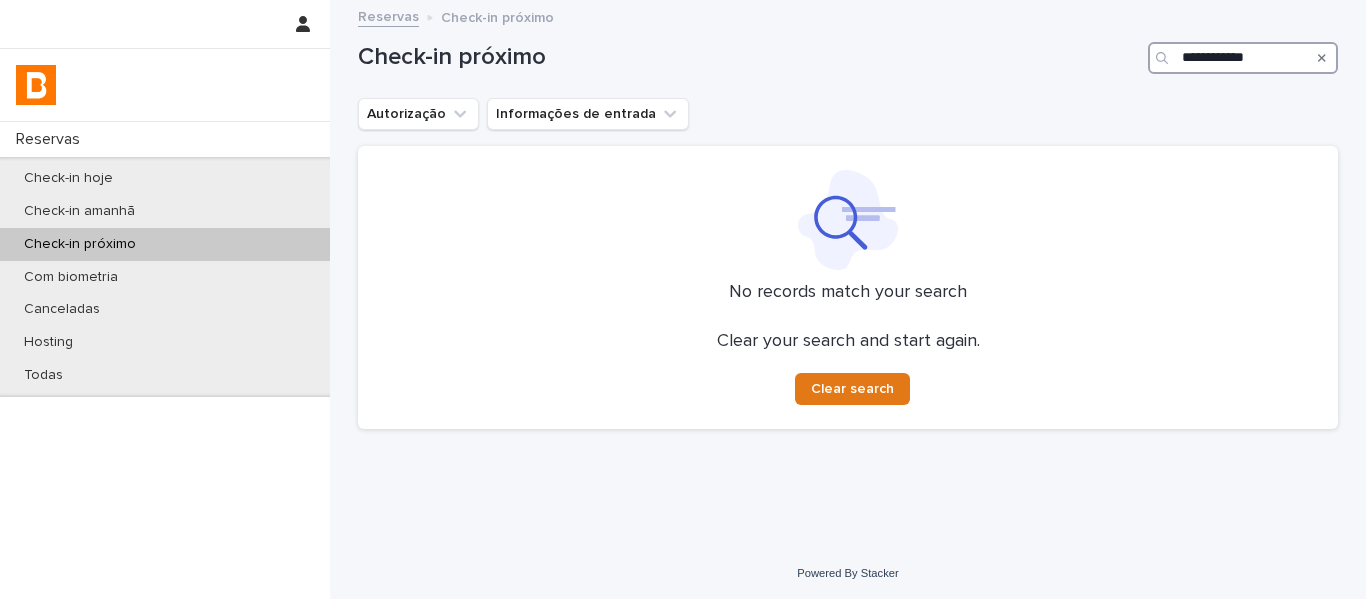 drag, startPoint x: 1278, startPoint y: 52, endPoint x: 1120, endPoint y: 64, distance: 158.45505 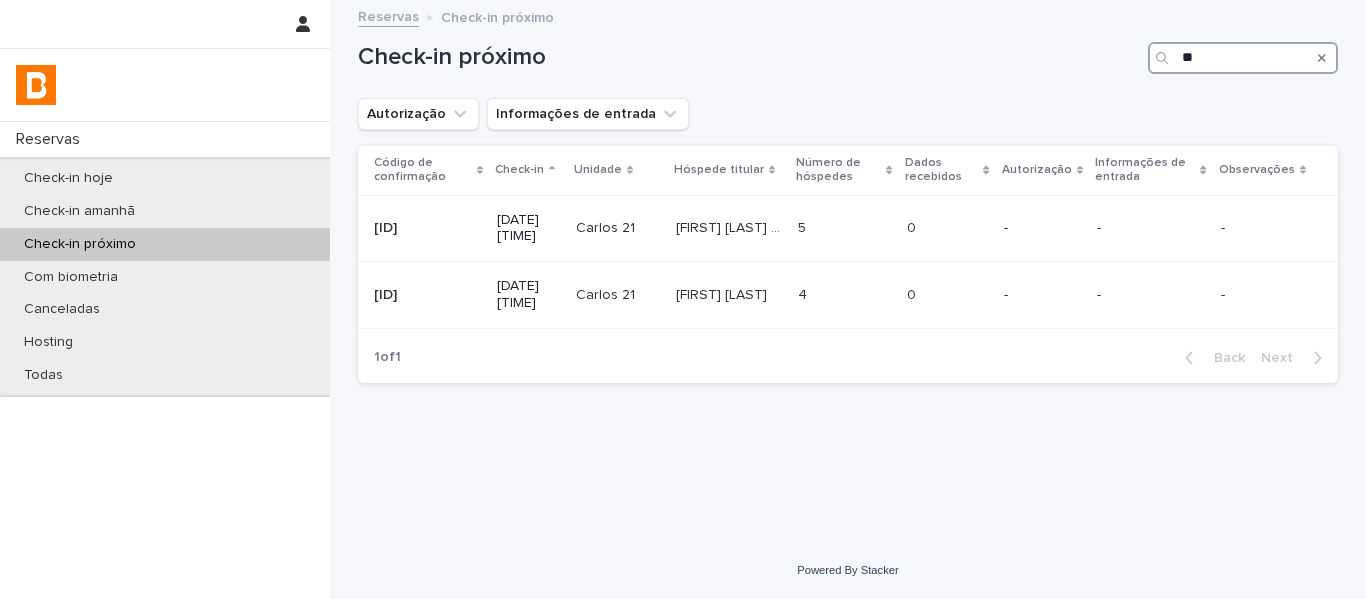 type on "*" 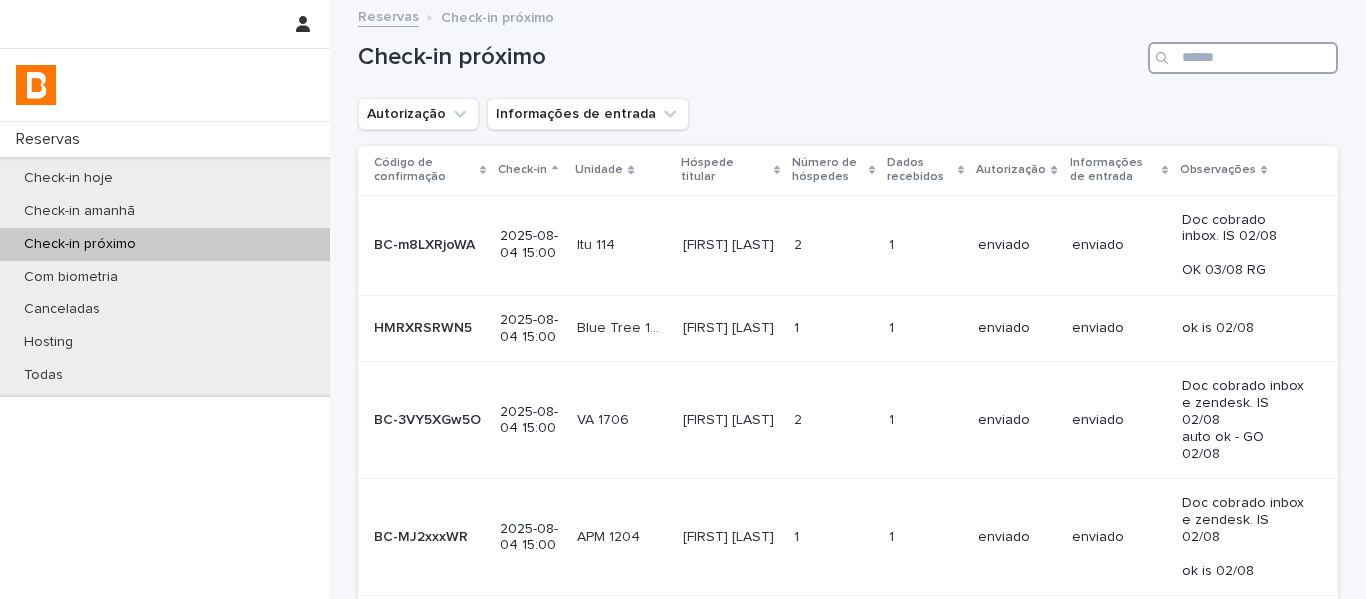 type 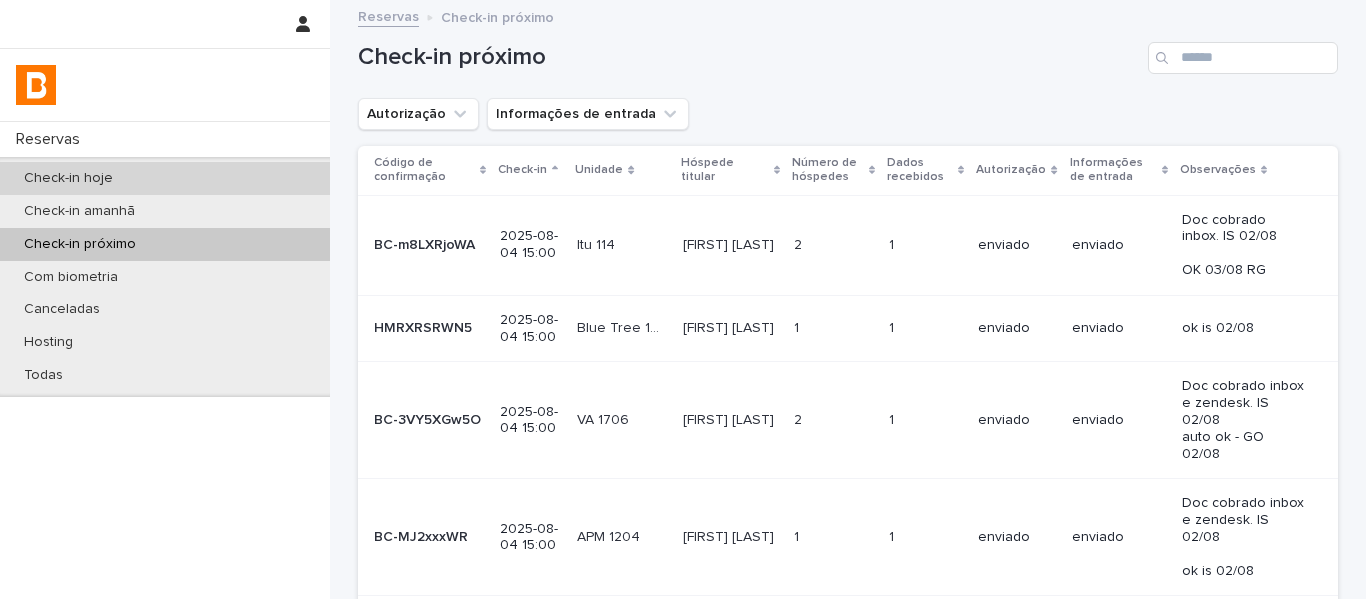 click on "Check-in hoje" at bounding box center (165, 178) 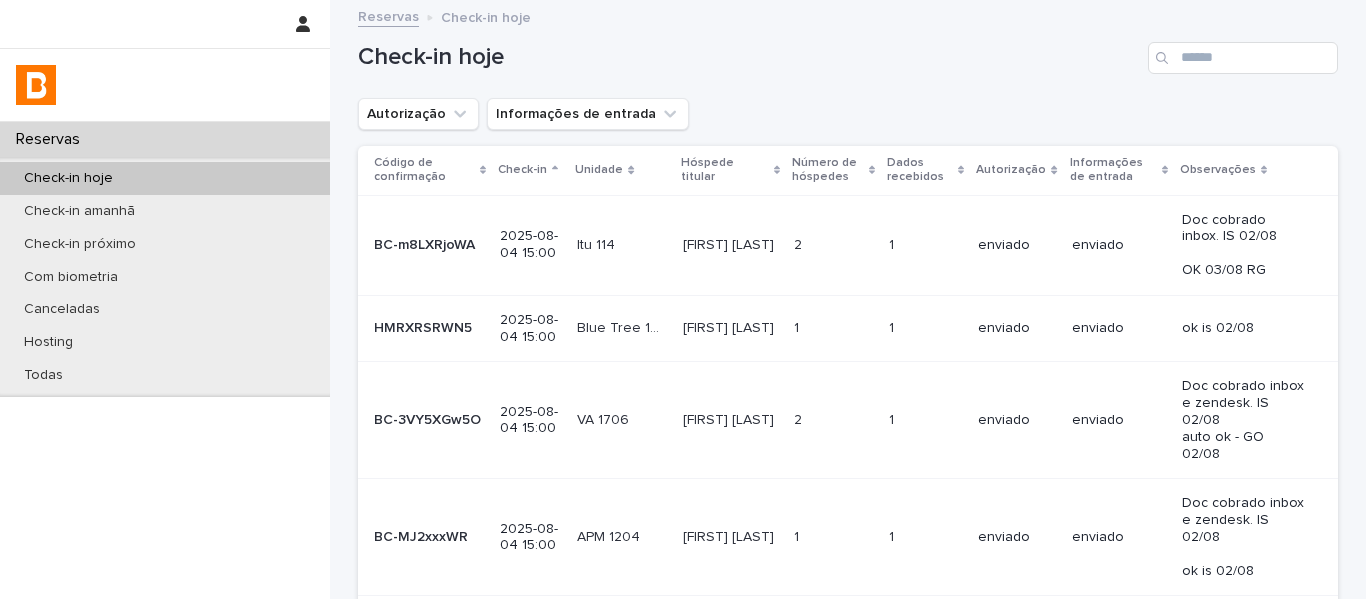 click on "Check-in hoje" at bounding box center [68, 178] 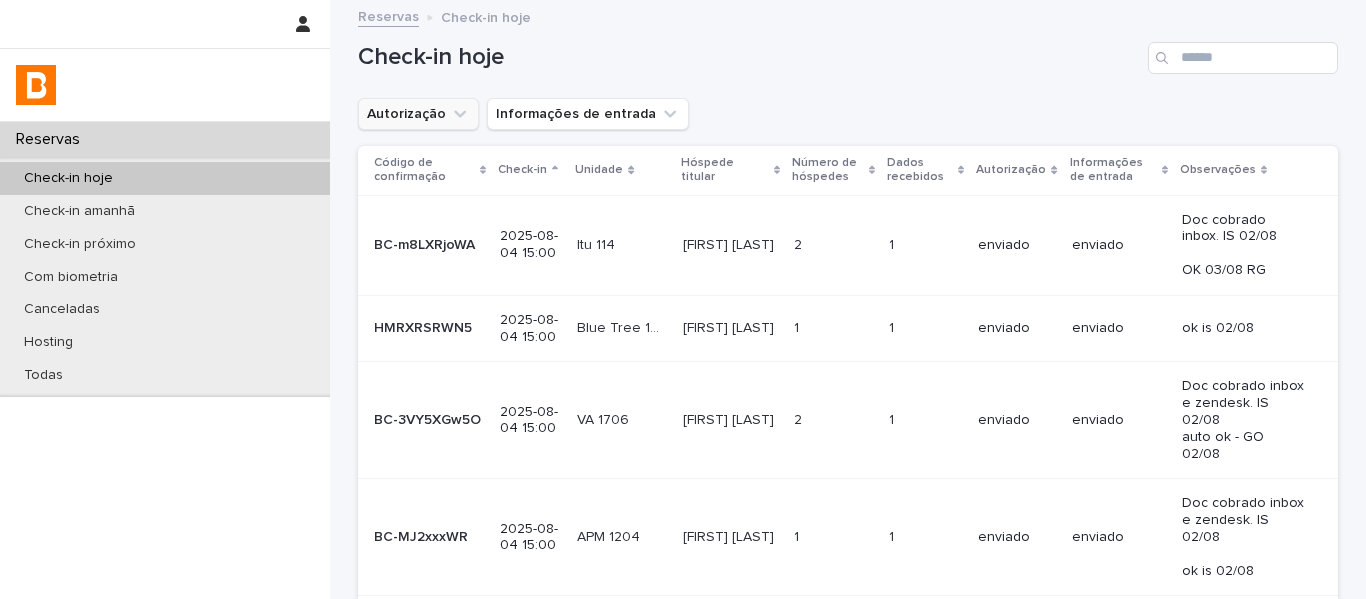 click on "Autorização" at bounding box center (418, 114) 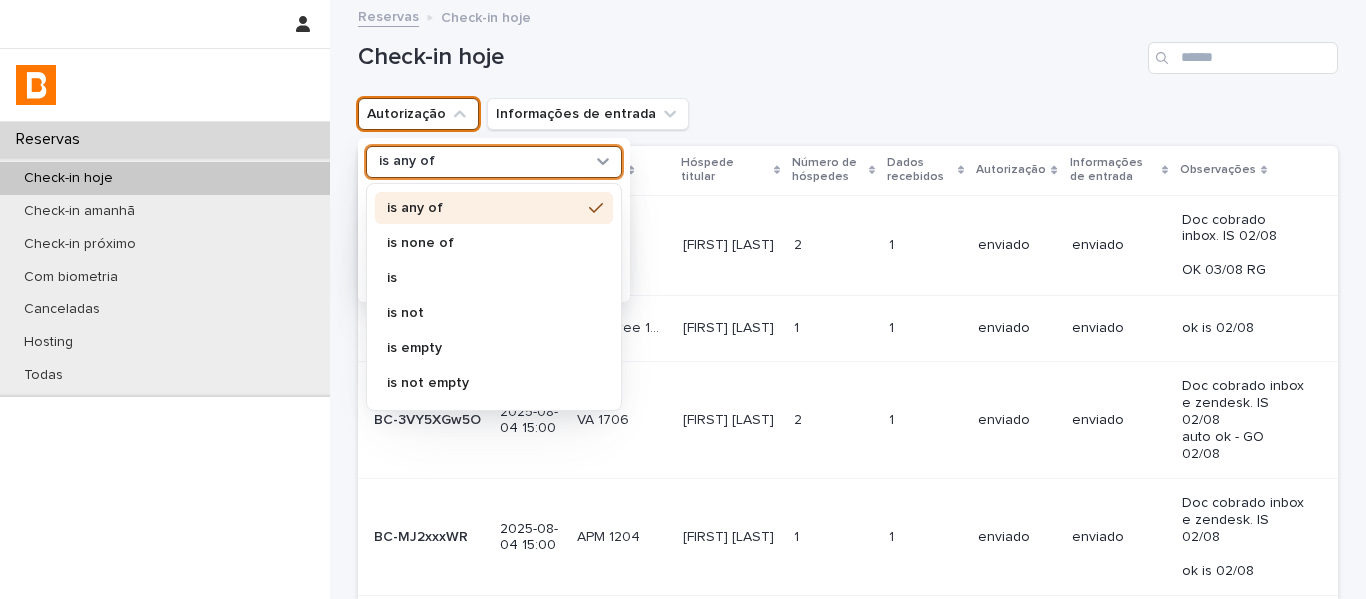 click on "is any of" at bounding box center [407, 161] 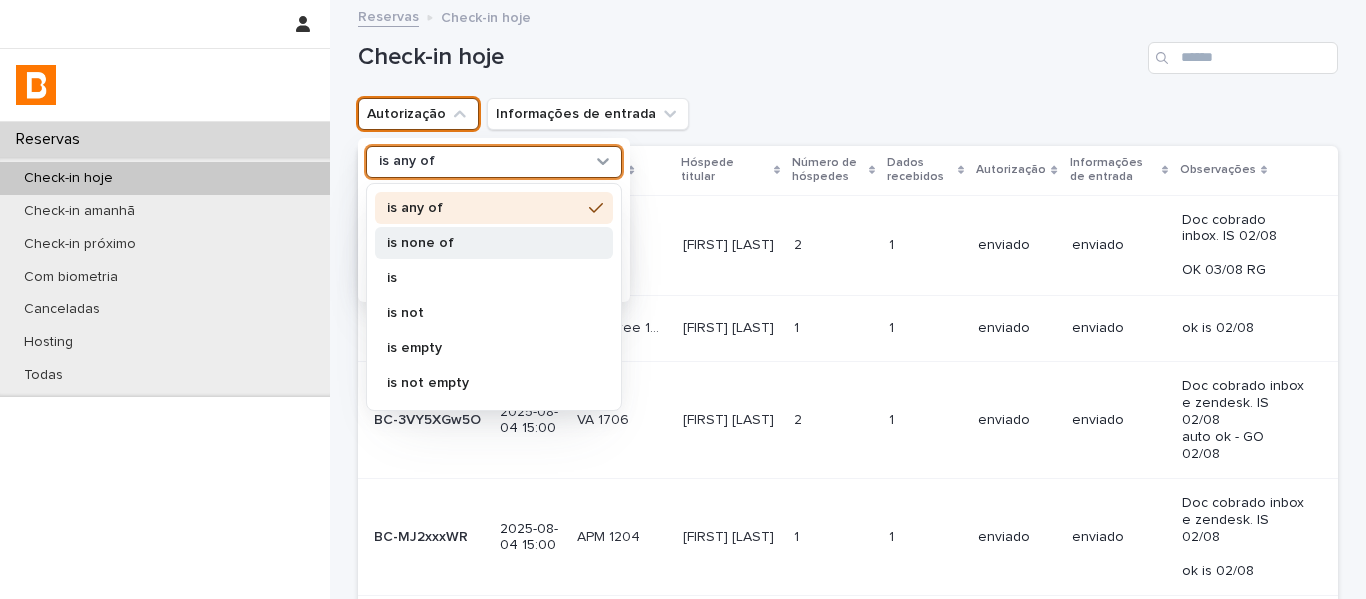 click on "is none of" at bounding box center [484, 243] 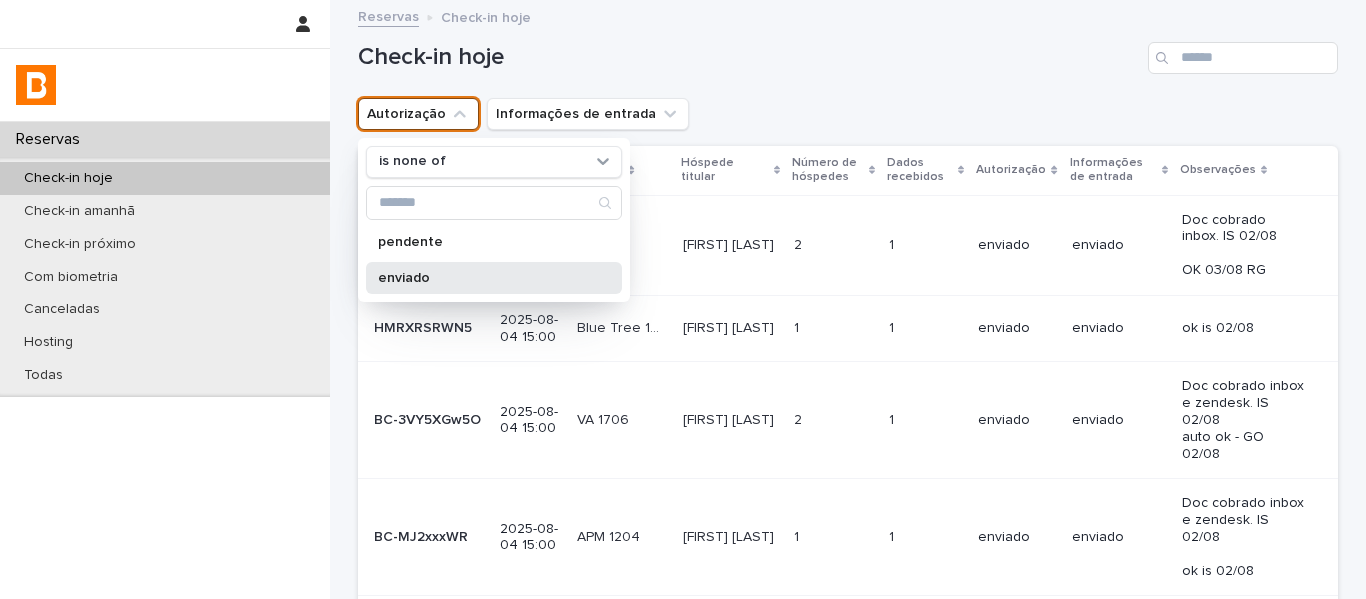 click on "enviado" at bounding box center [484, 278] 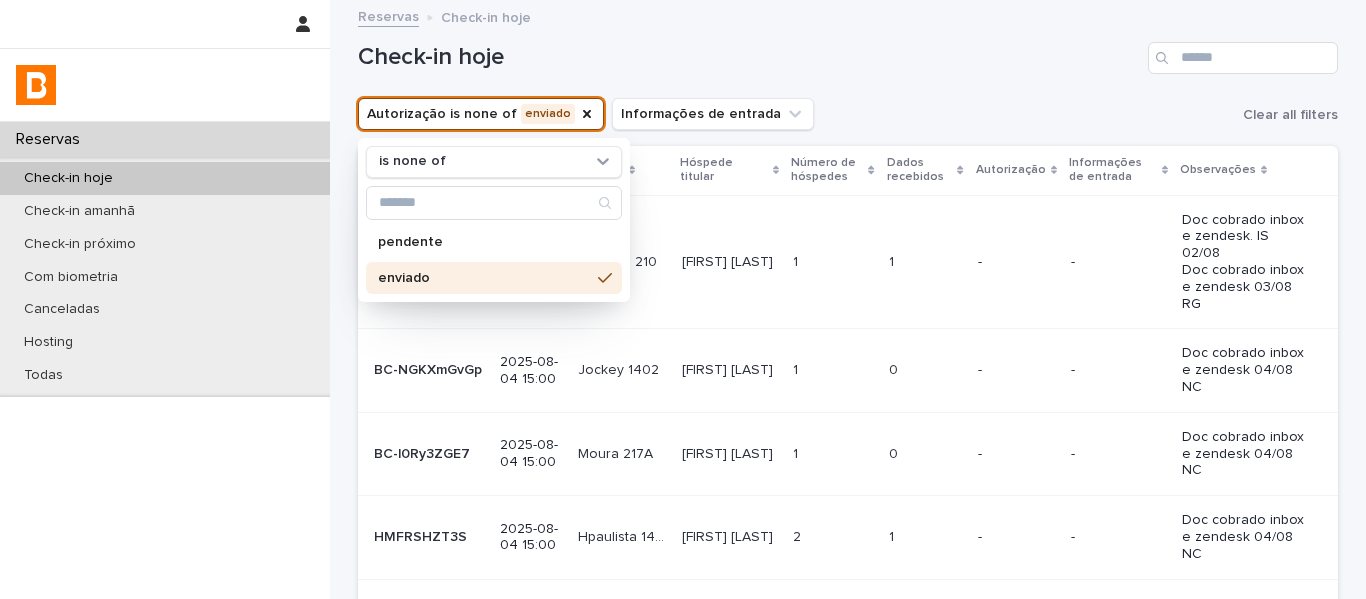 click on "Dados recebidos" at bounding box center [920, 170] 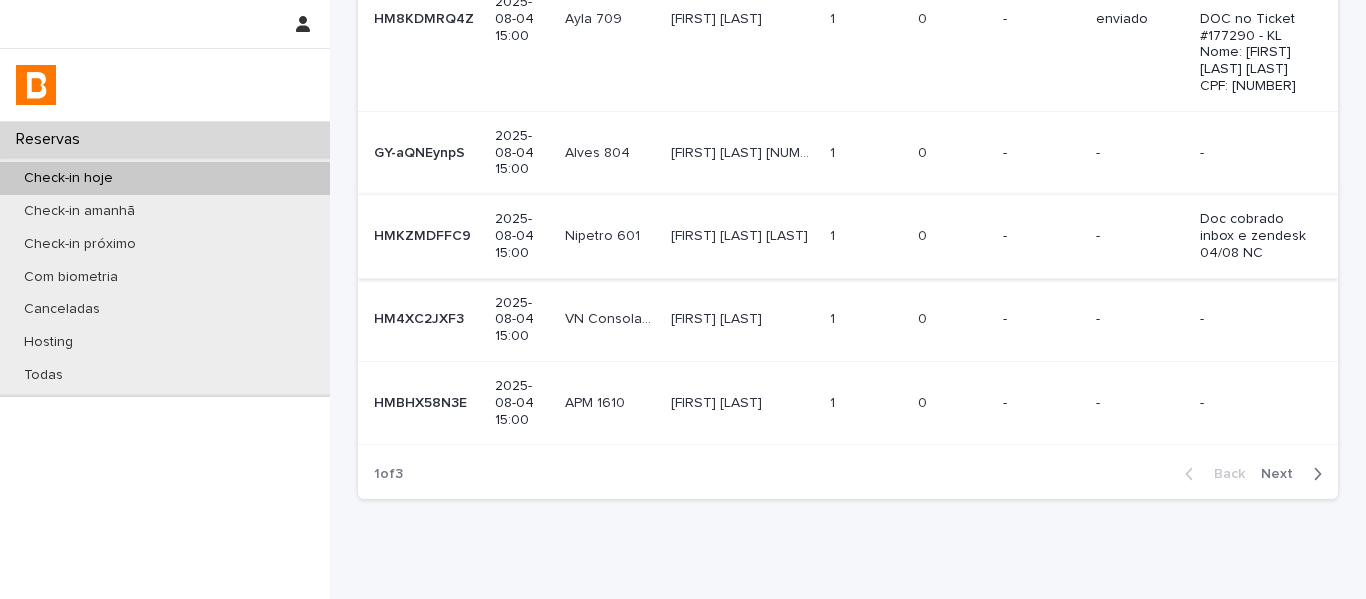 scroll, scrollTop: 842, scrollLeft: 0, axis: vertical 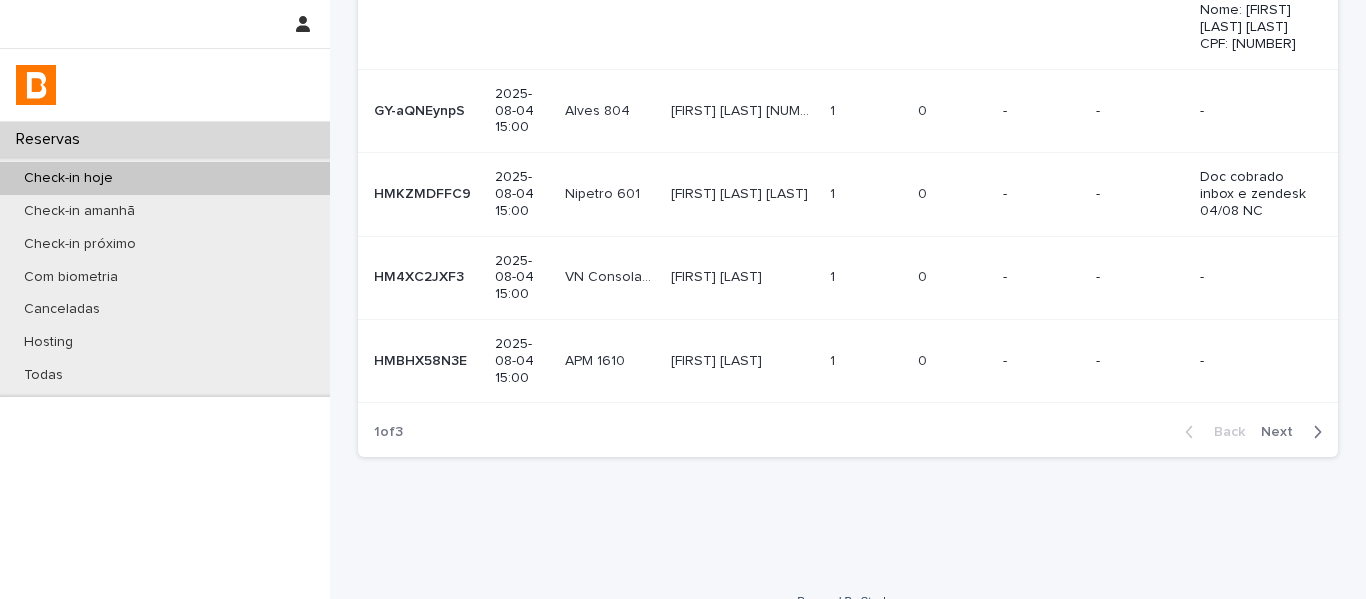 click on "[FIRST] [LAST] [FIRST] [LAST]" at bounding box center [742, 277] 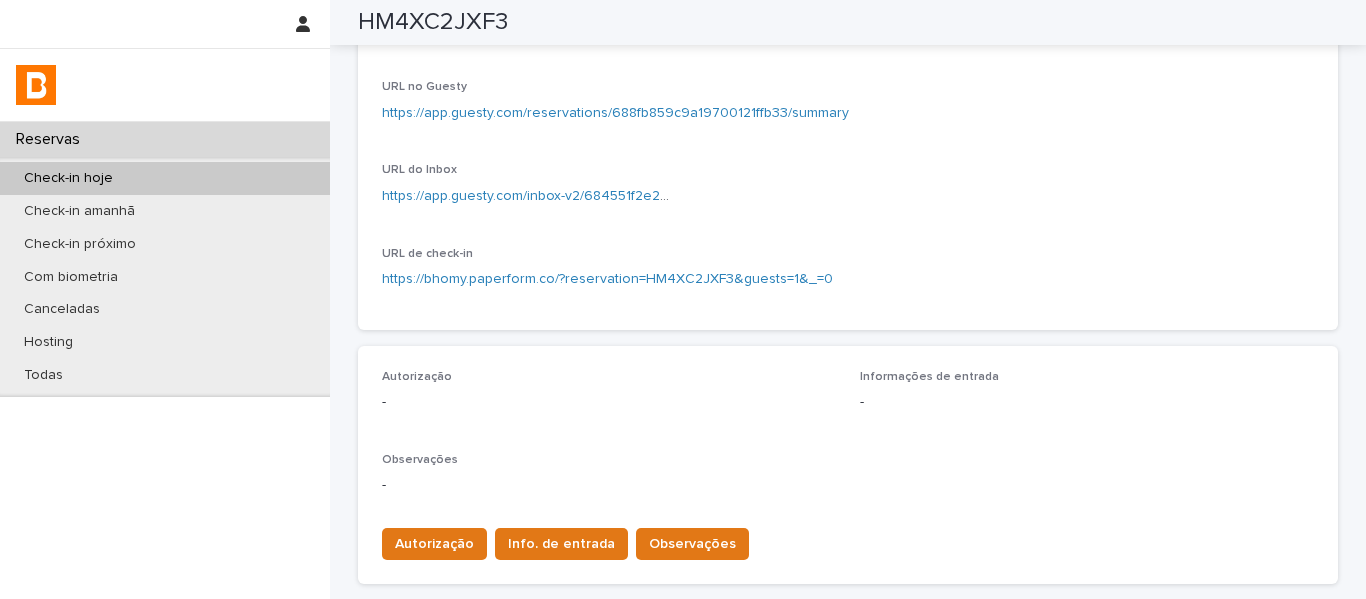 scroll, scrollTop: 56, scrollLeft: 0, axis: vertical 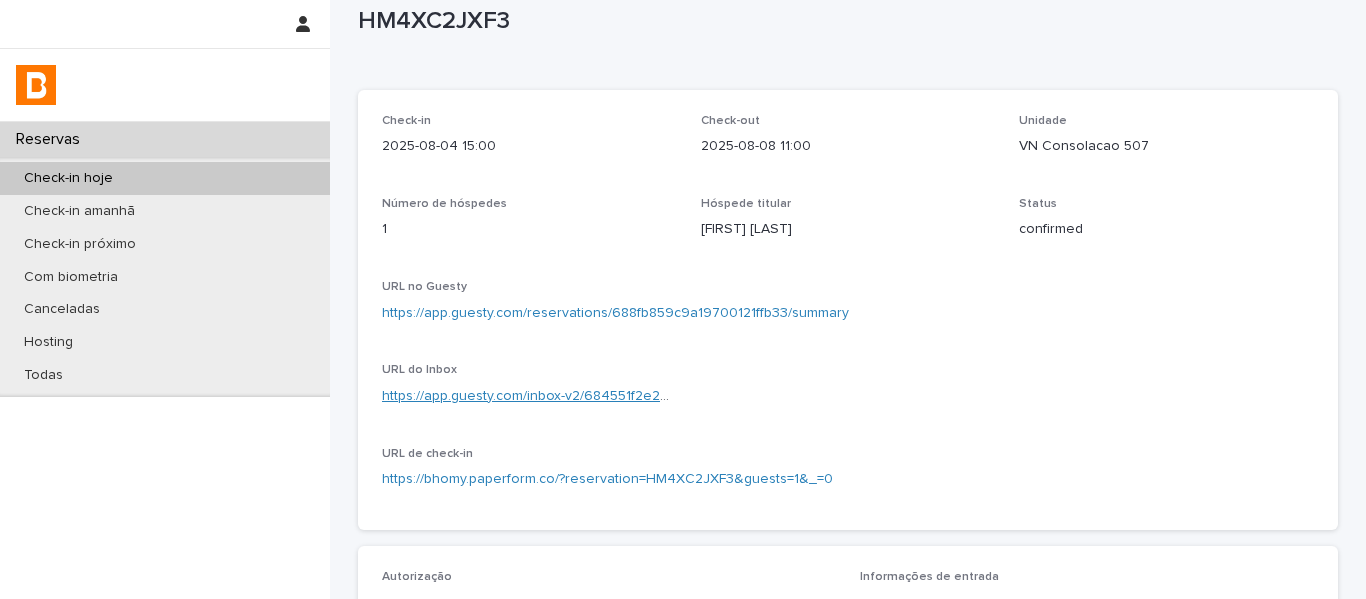 click on "https://app.guesty.com/inbox-v2/684551f2e259f00012d7f04d?reservationId=688fb859c9a19700121ffb33" at bounding box center (711, 396) 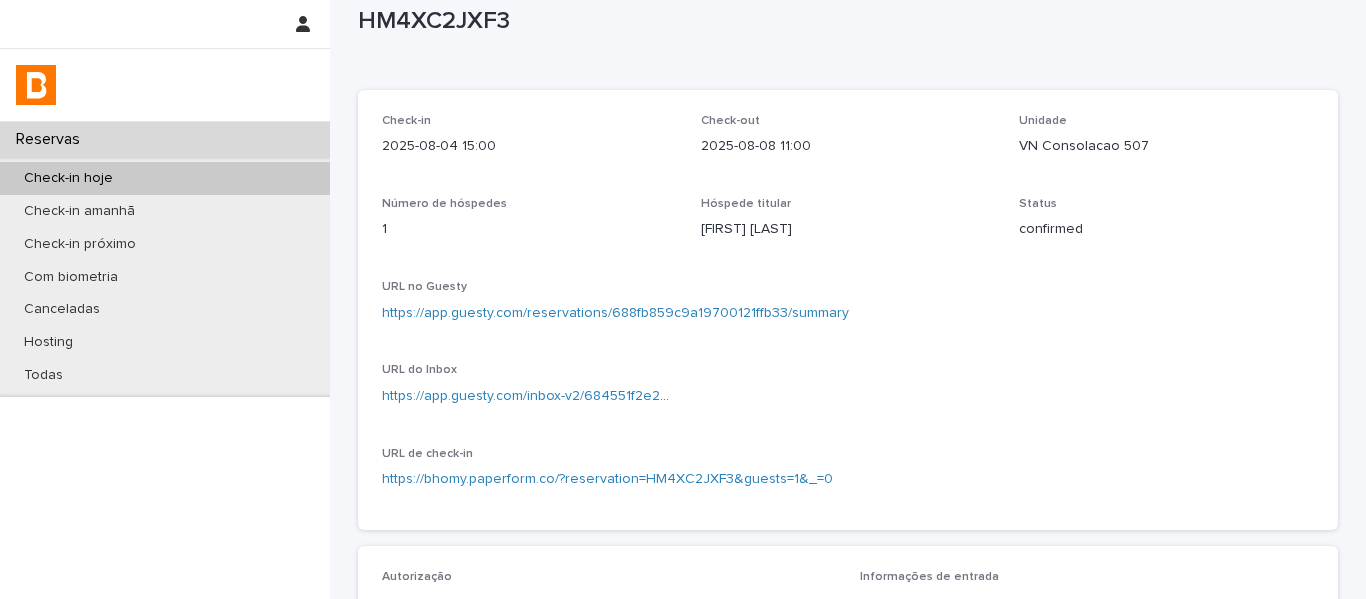 scroll, scrollTop: 0, scrollLeft: 0, axis: both 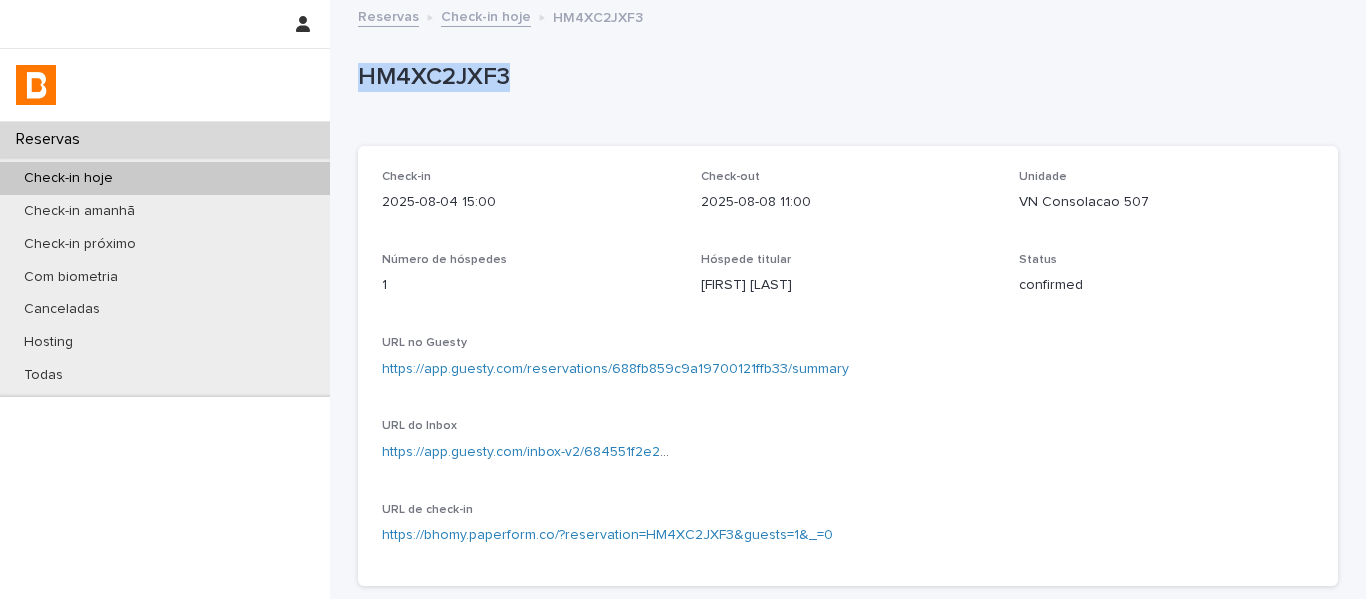 drag, startPoint x: 511, startPoint y: 69, endPoint x: 340, endPoint y: 78, distance: 171.23668 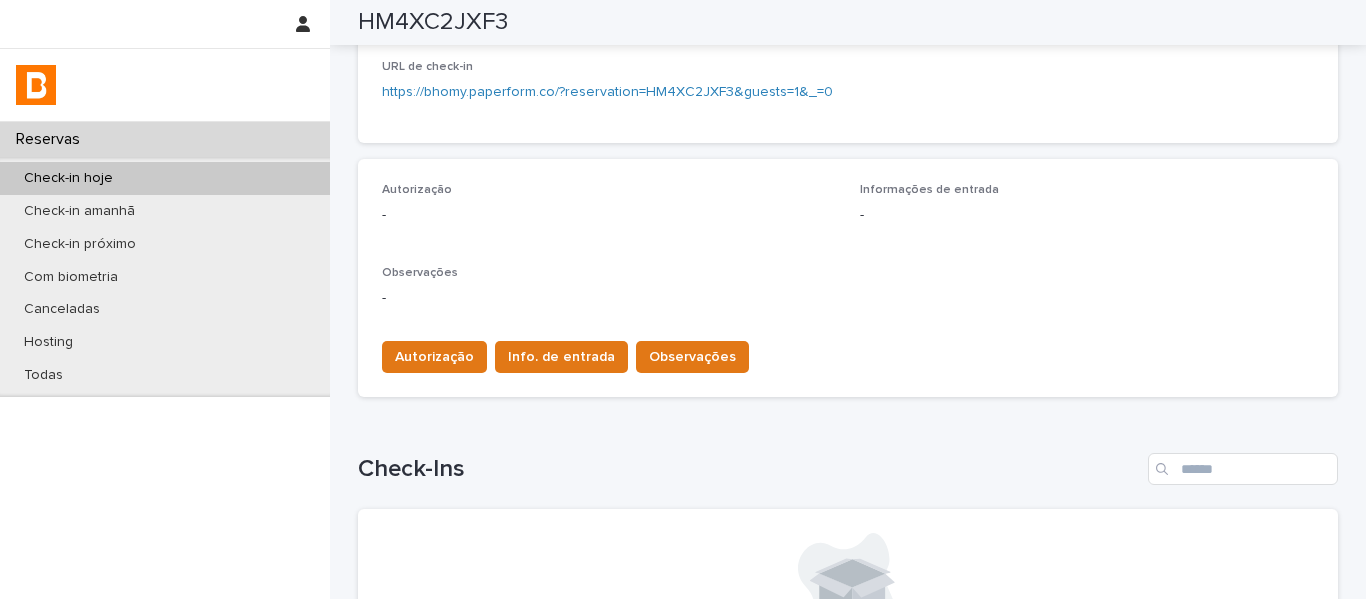 scroll, scrollTop: 256, scrollLeft: 0, axis: vertical 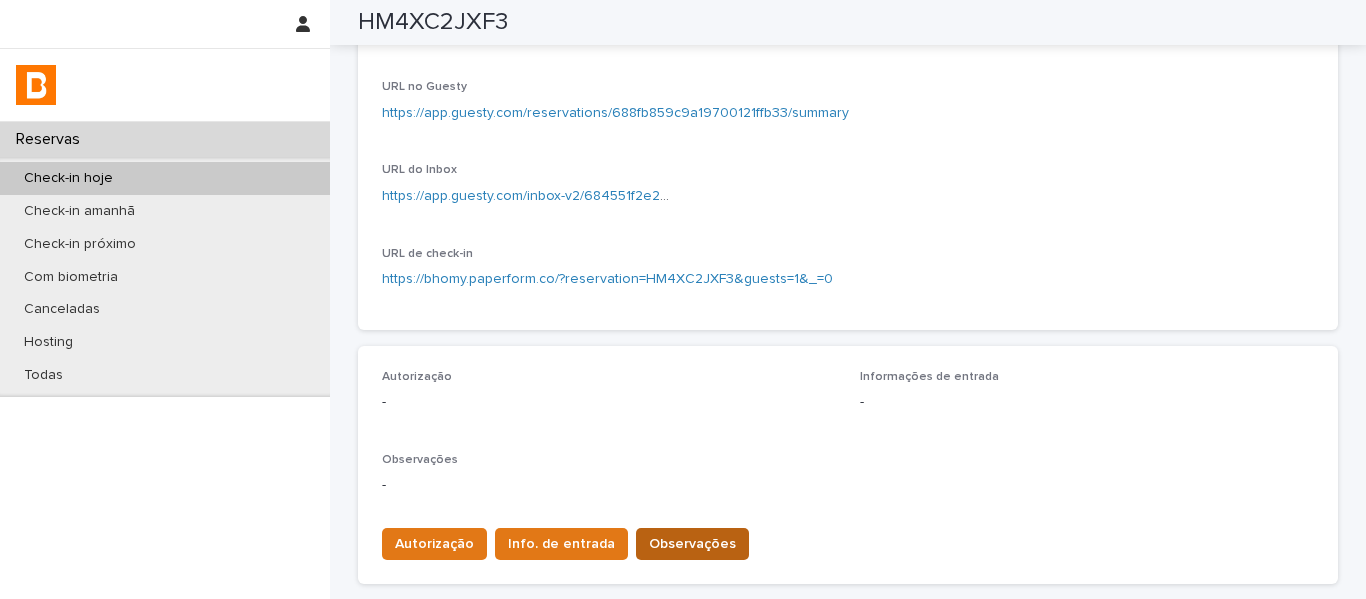 click on "Observações" at bounding box center (692, 544) 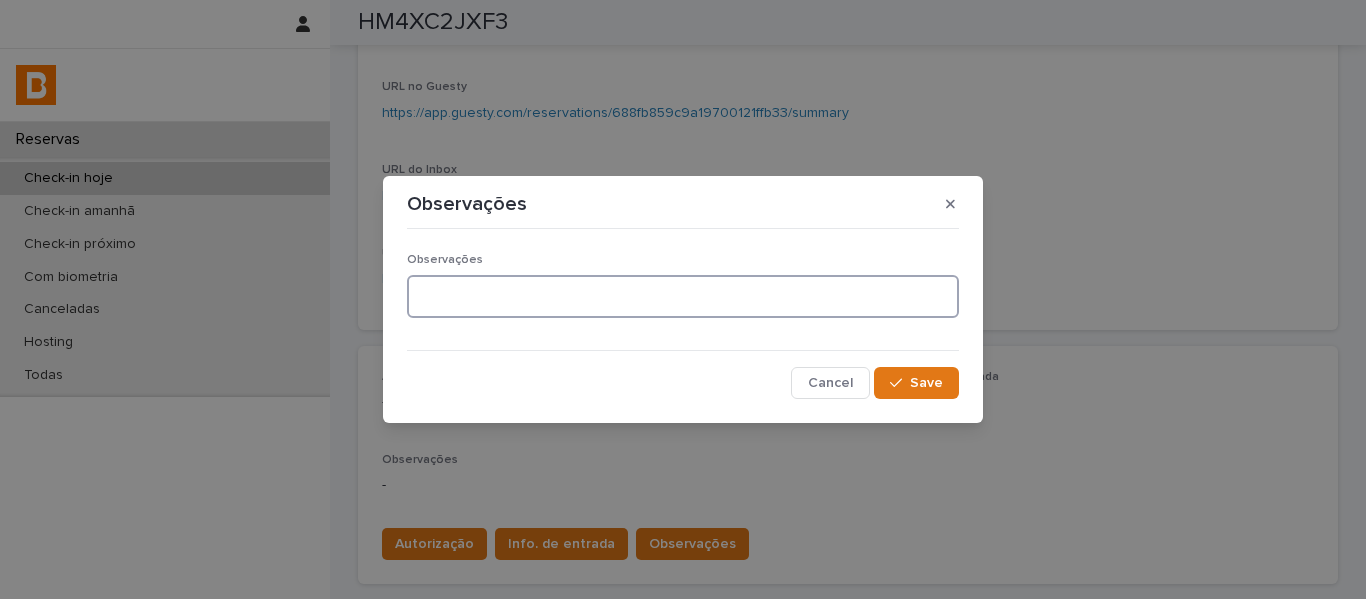 click at bounding box center [683, 296] 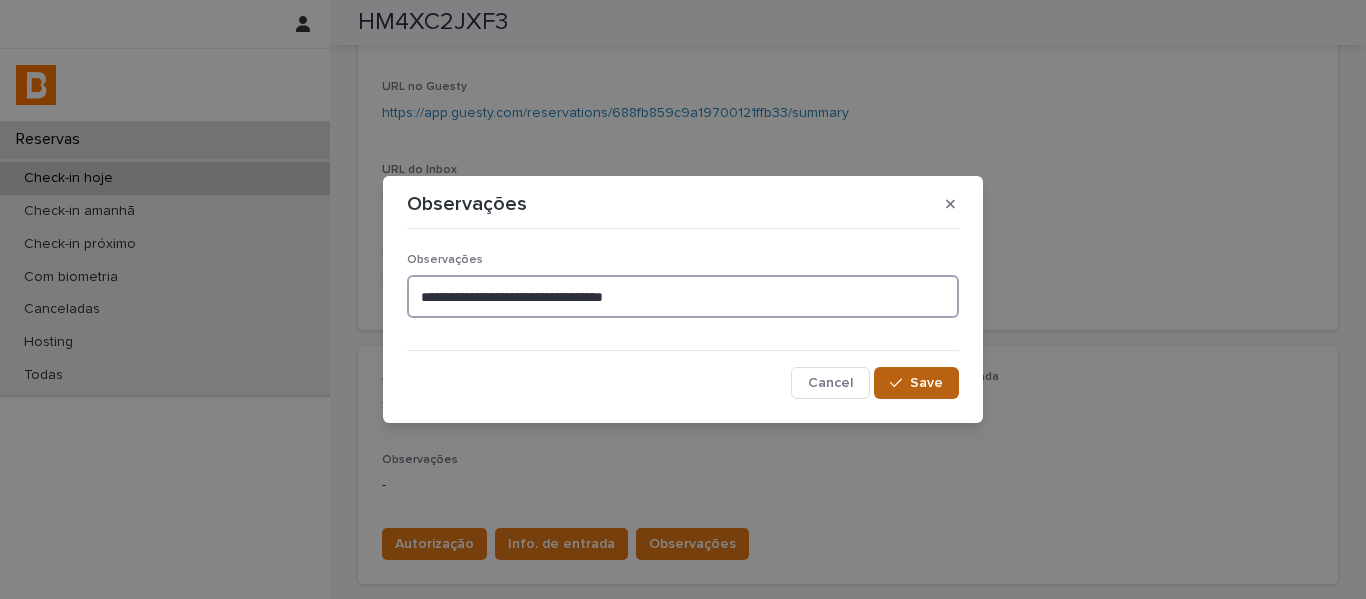 type on "**********" 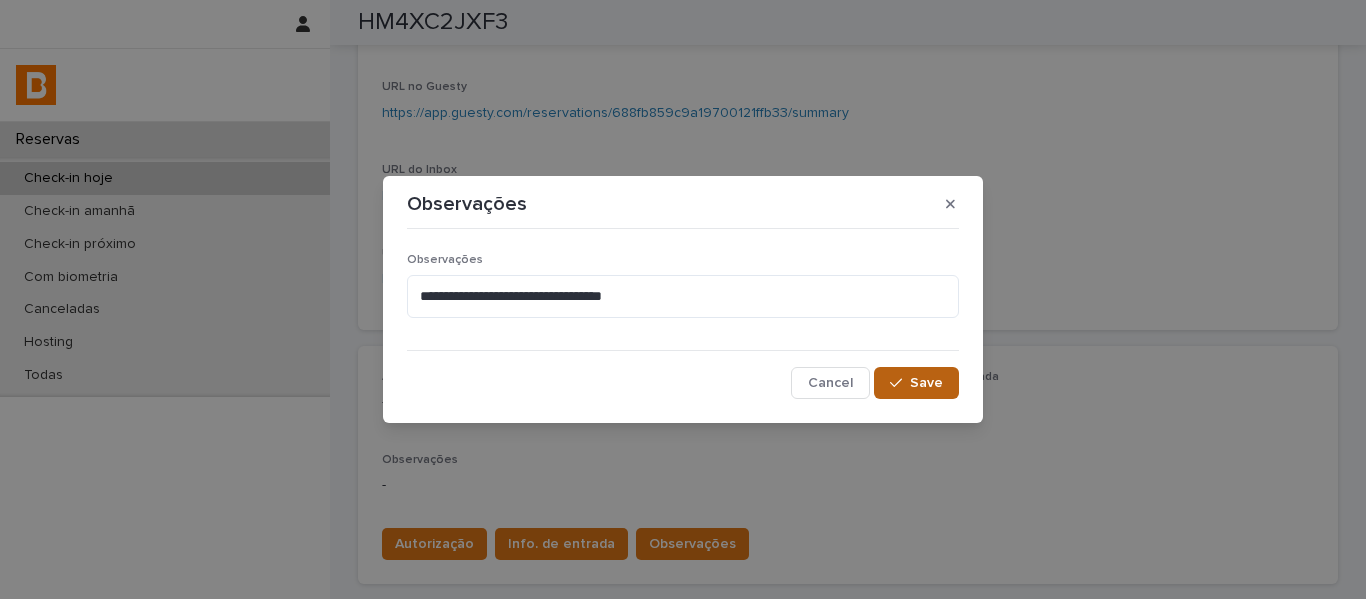 click on "Save" at bounding box center (926, 383) 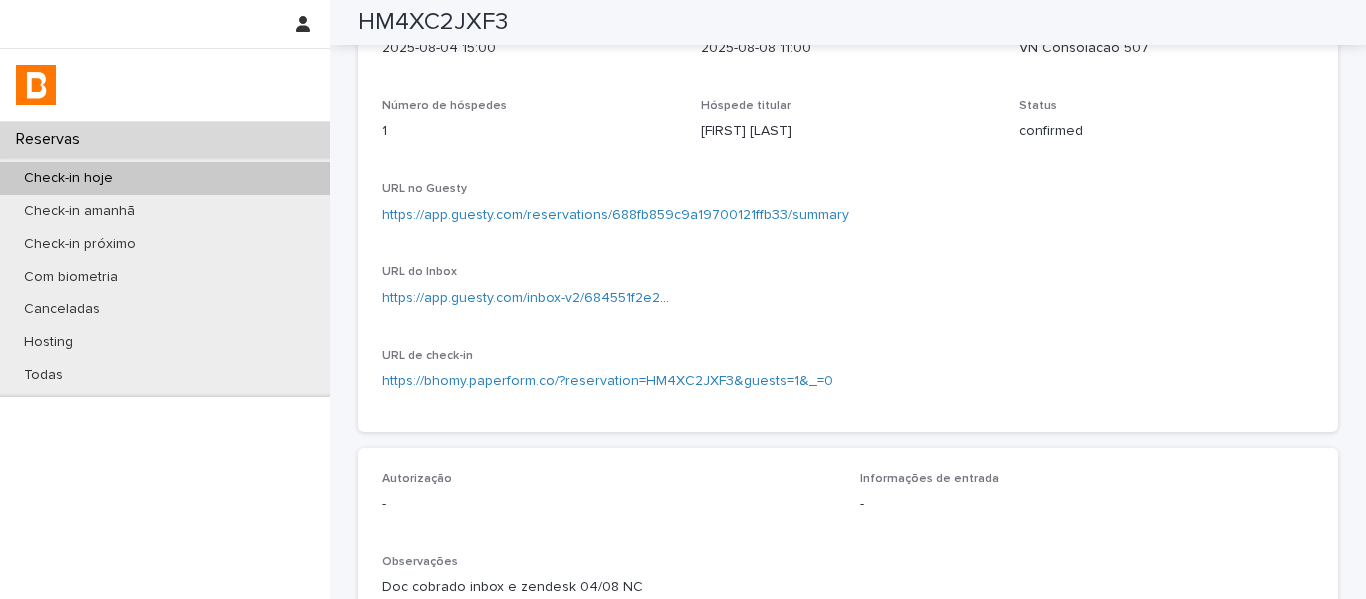 scroll, scrollTop: 0, scrollLeft: 0, axis: both 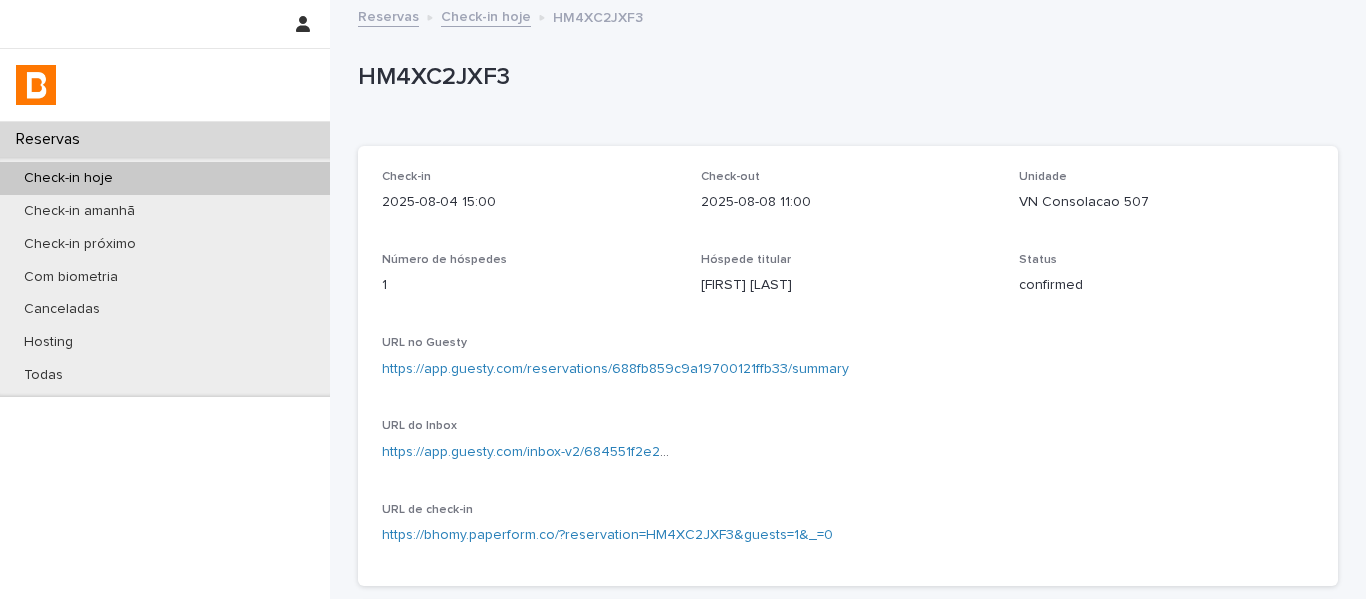 click on "Check-in hoje" at bounding box center (486, 15) 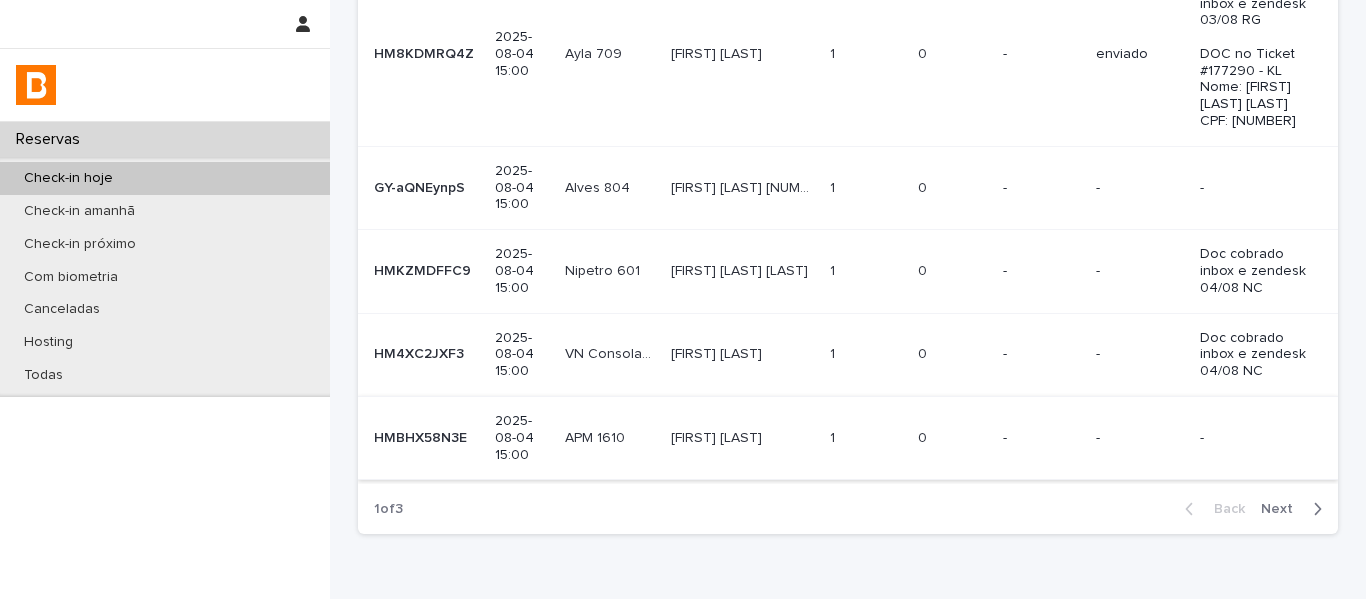 scroll, scrollTop: 800, scrollLeft: 0, axis: vertical 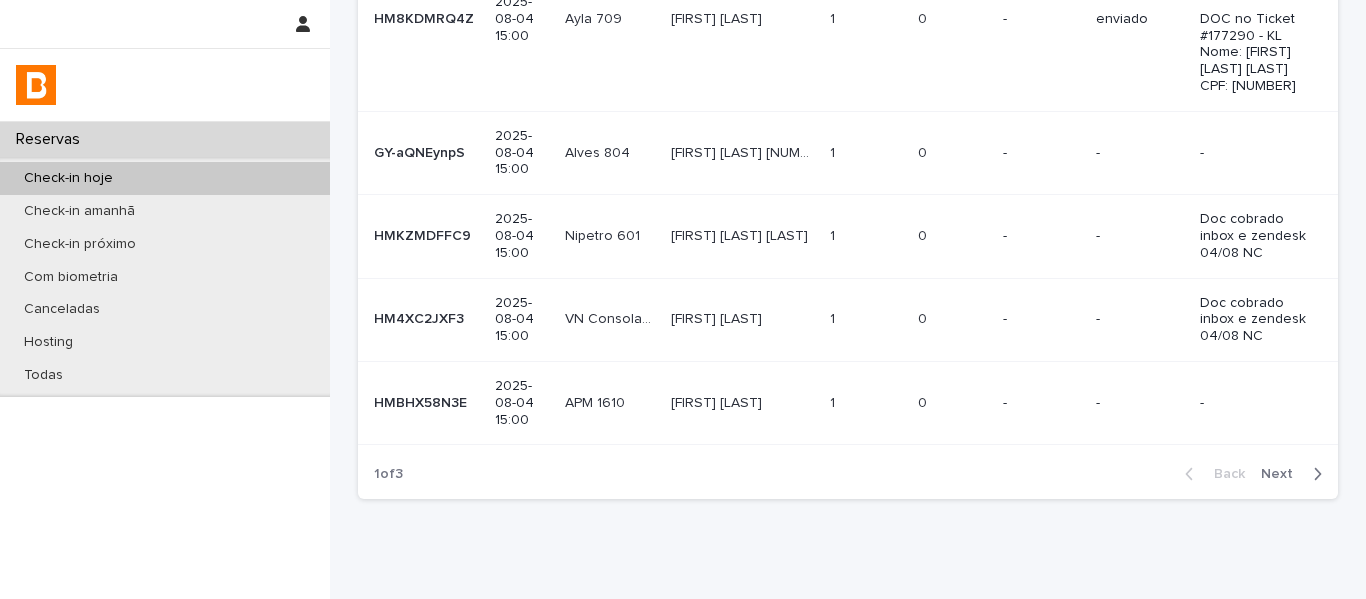 click on "[FIRST] [LAST] [FIRST] [LAST]" at bounding box center (742, 403) 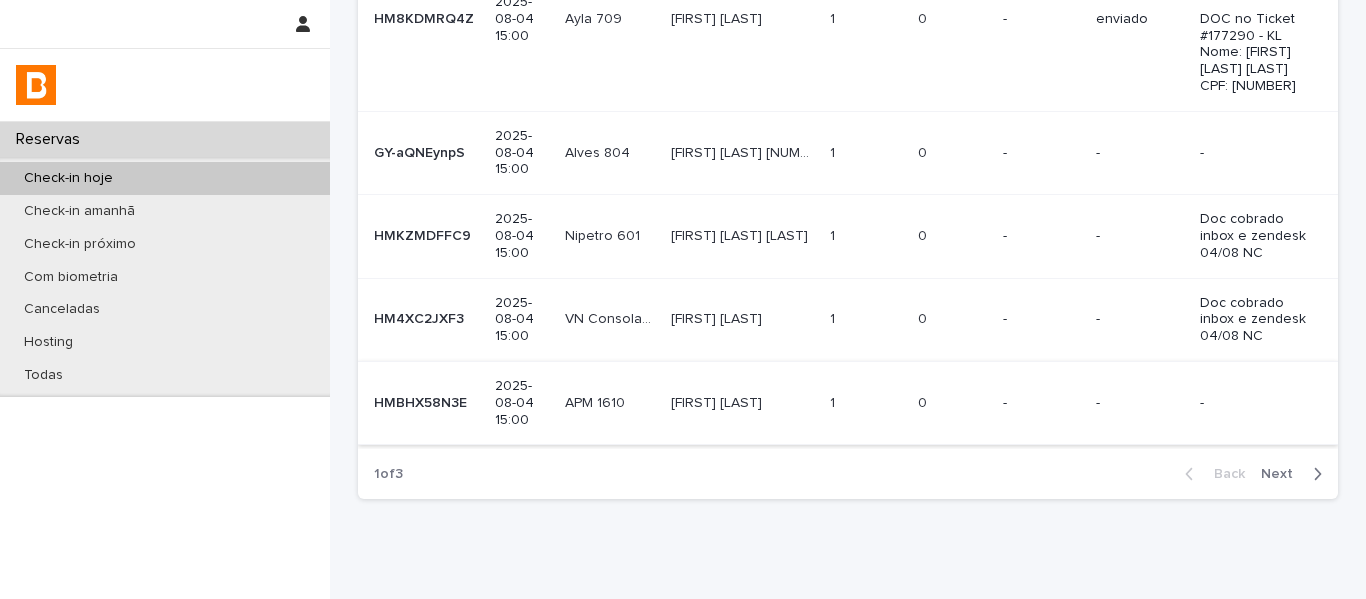 scroll, scrollTop: 0, scrollLeft: 0, axis: both 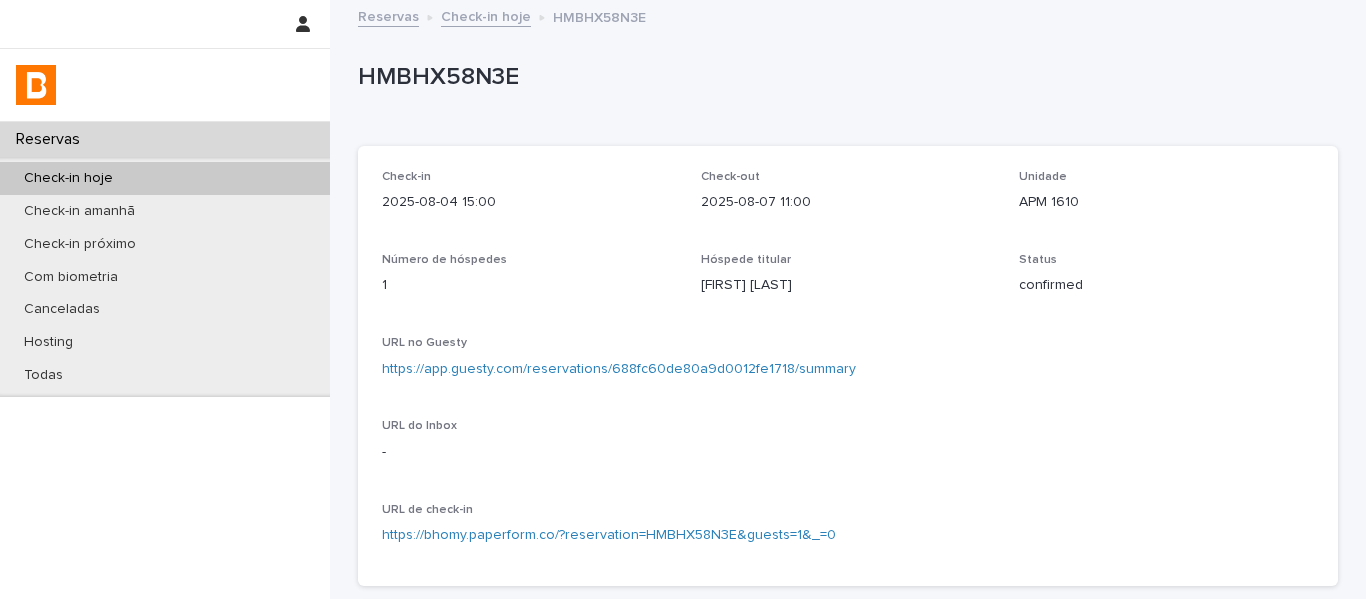 click on "https://app.guesty.com/reservations/688fc60de80a9d0012fe1718/summary" at bounding box center [619, 369] 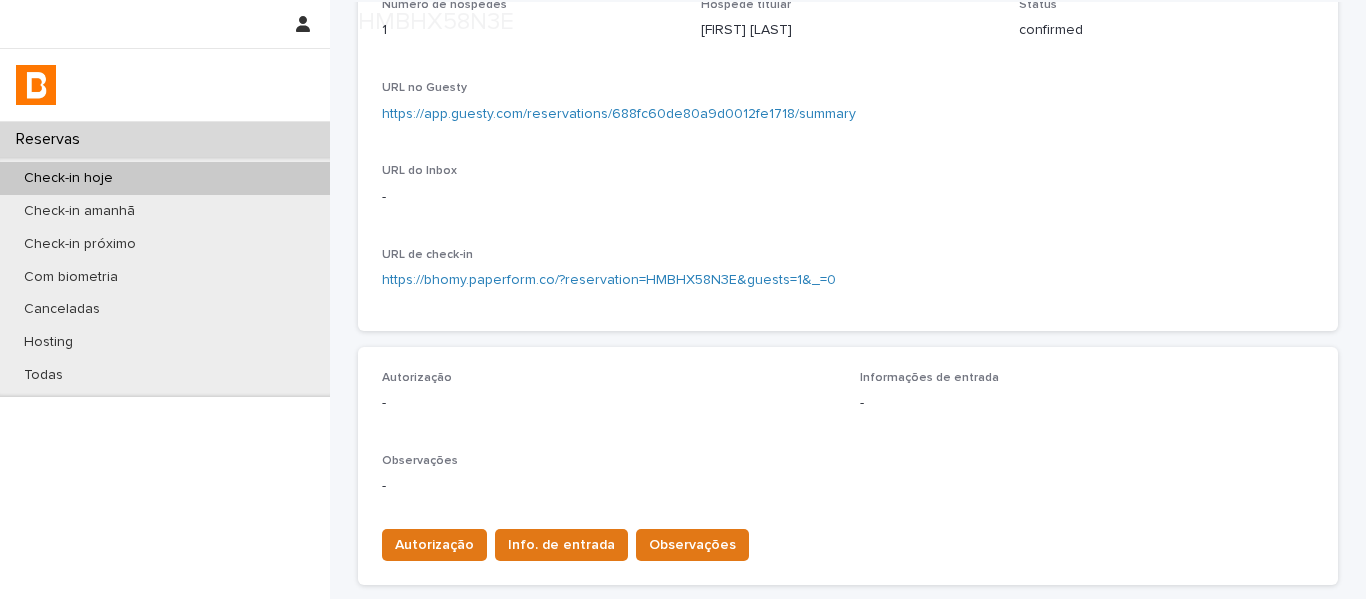 scroll, scrollTop: 500, scrollLeft: 0, axis: vertical 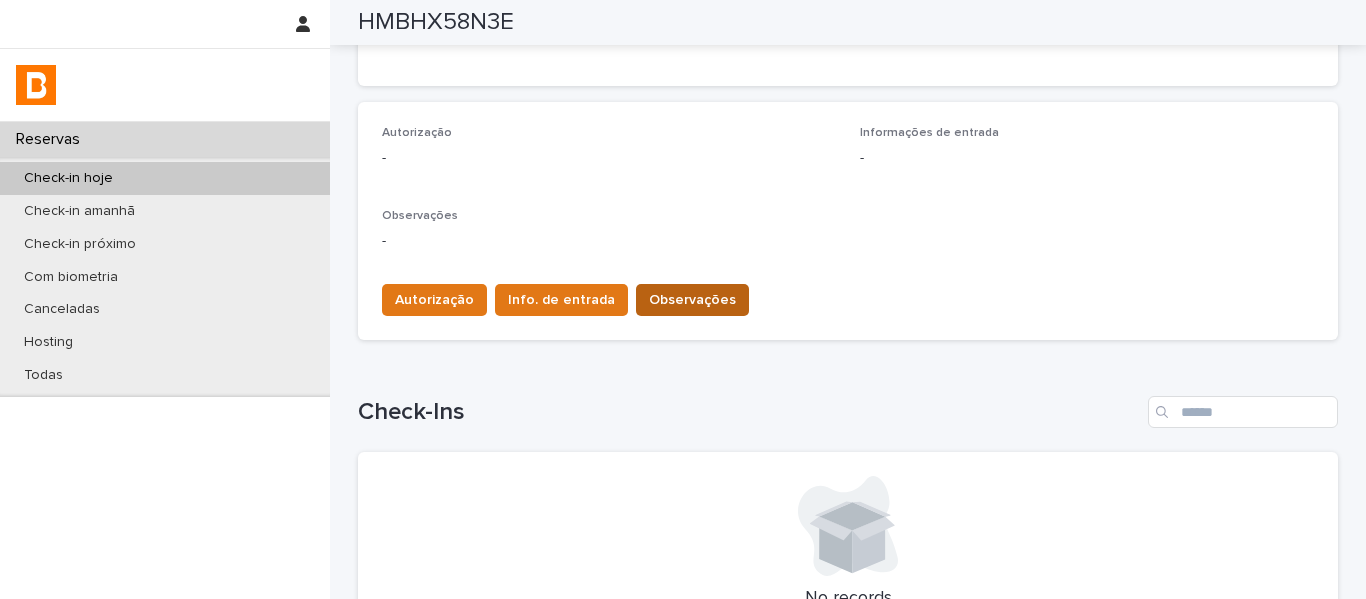 click on "Observações" at bounding box center (692, 300) 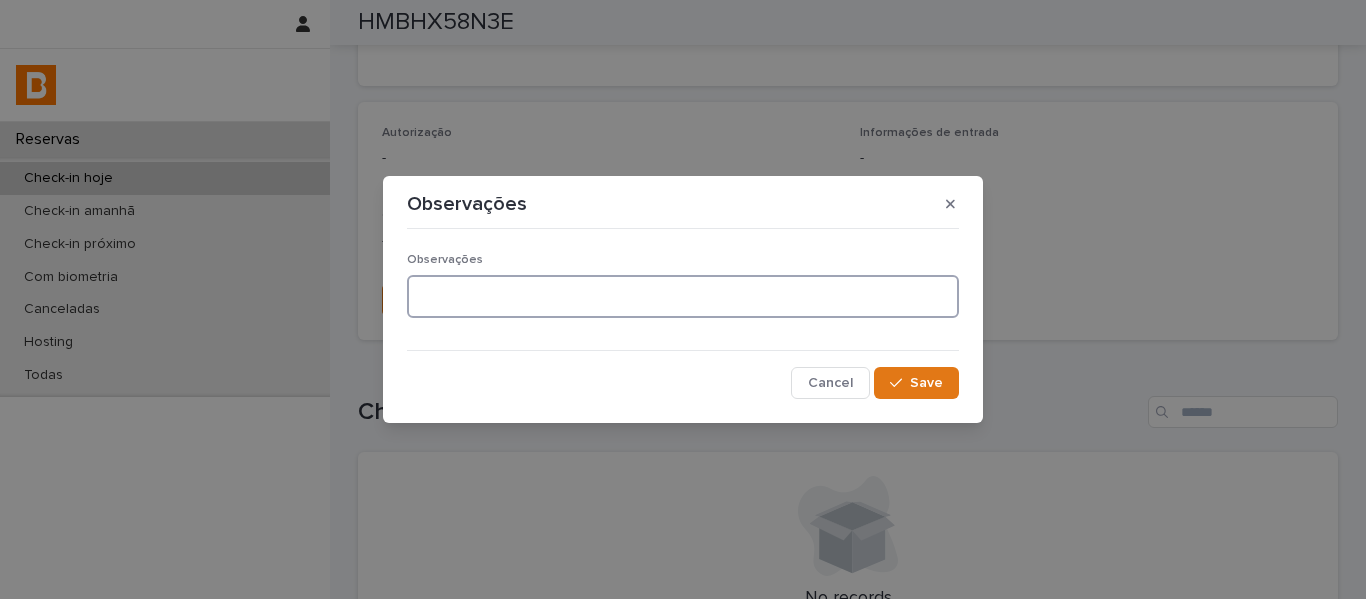 click at bounding box center (683, 296) 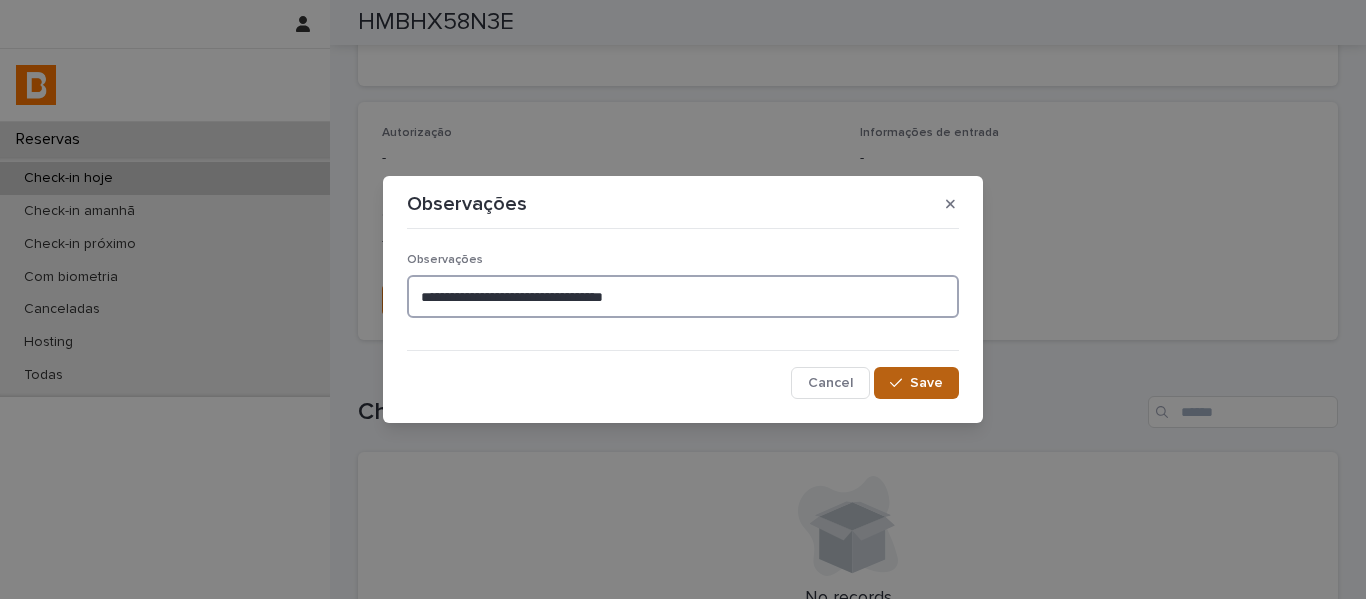 type on "**********" 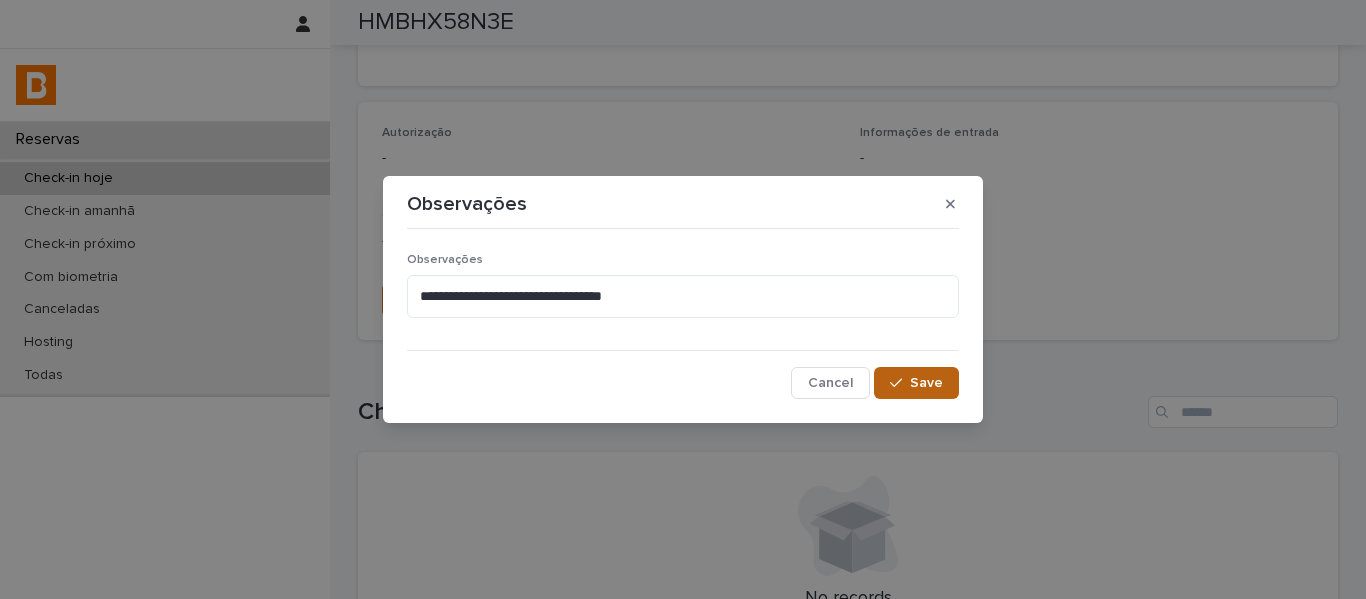 click on "Save" at bounding box center [916, 383] 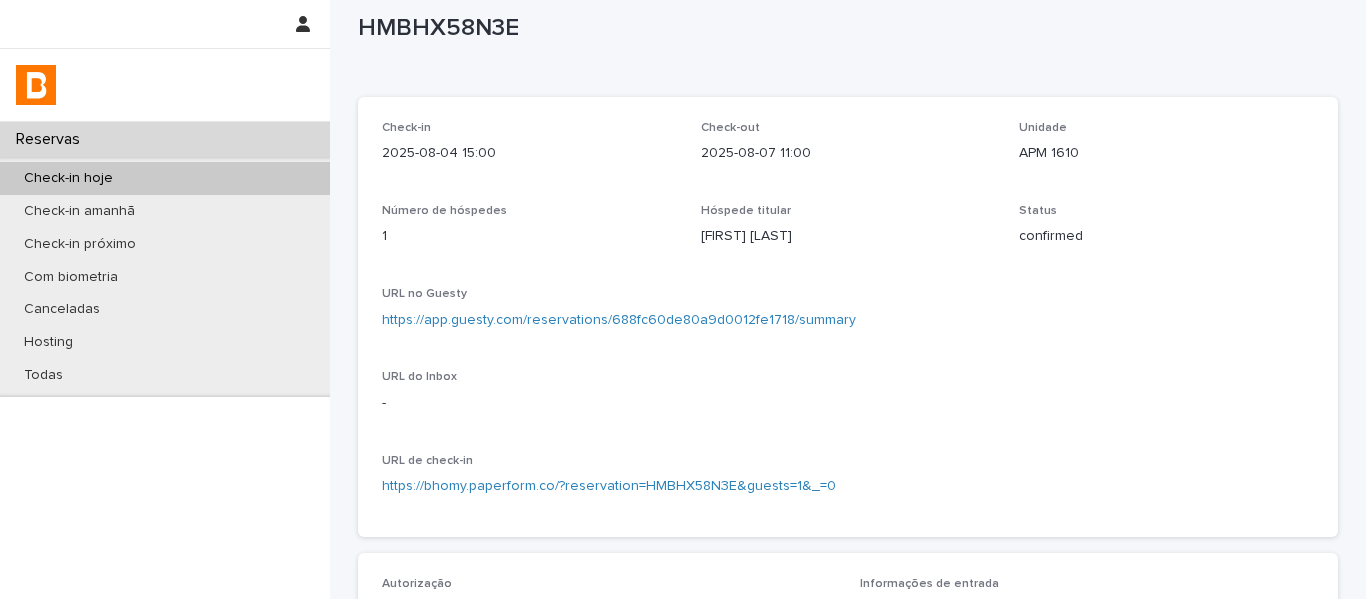 scroll, scrollTop: 0, scrollLeft: 0, axis: both 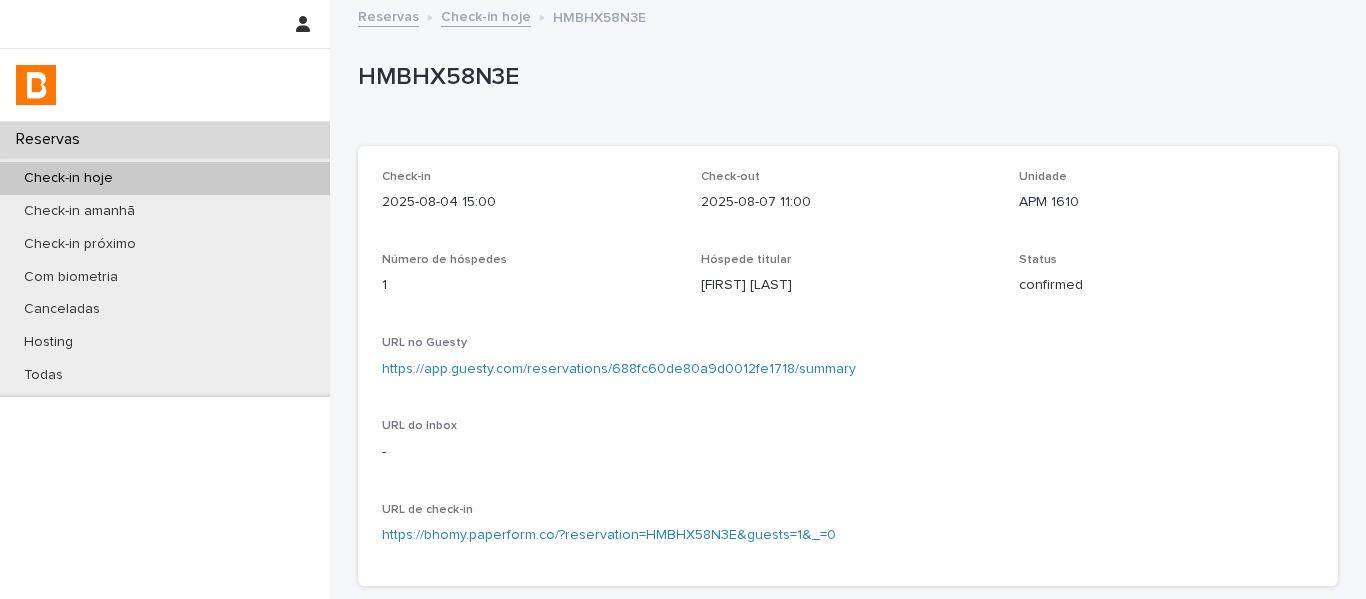 click on "Reservas Check-in hoje [ID]" at bounding box center [848, 18] 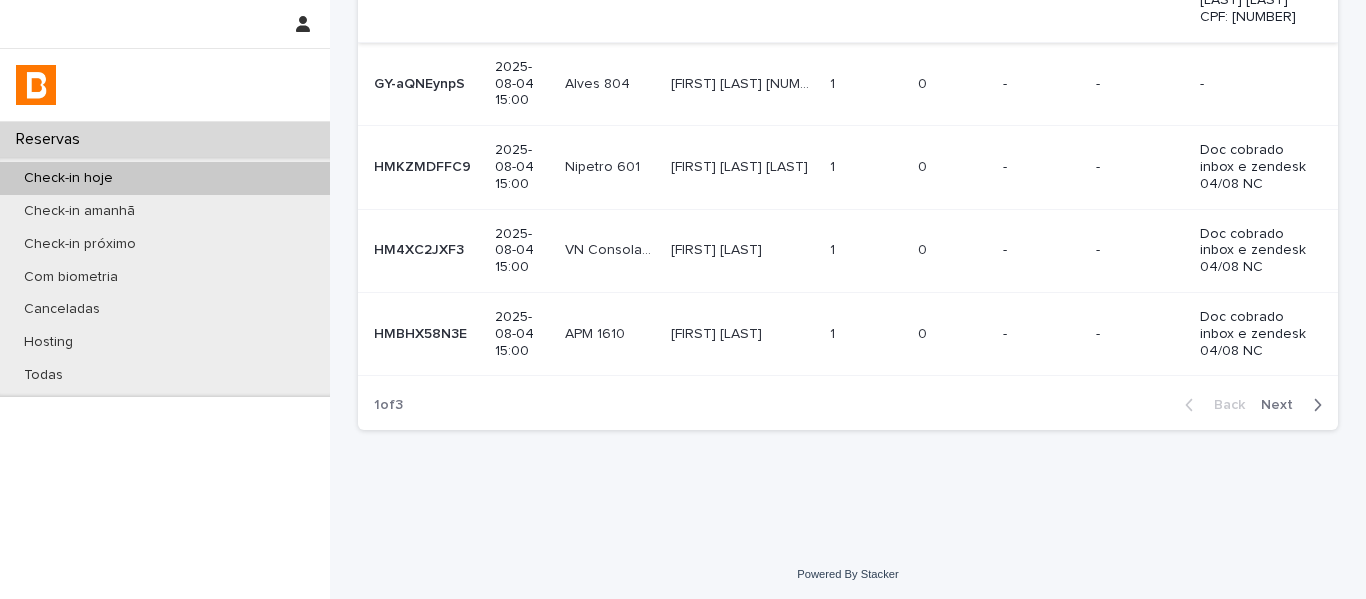 scroll, scrollTop: 876, scrollLeft: 0, axis: vertical 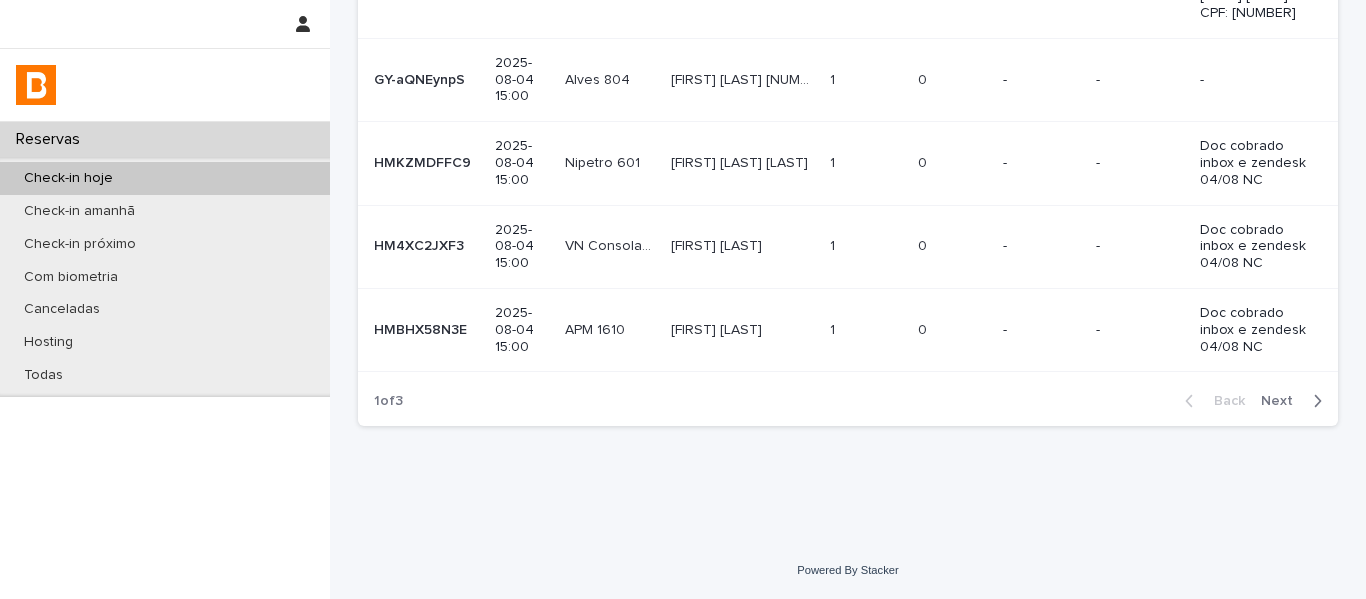 click on "Next" at bounding box center (1283, 401) 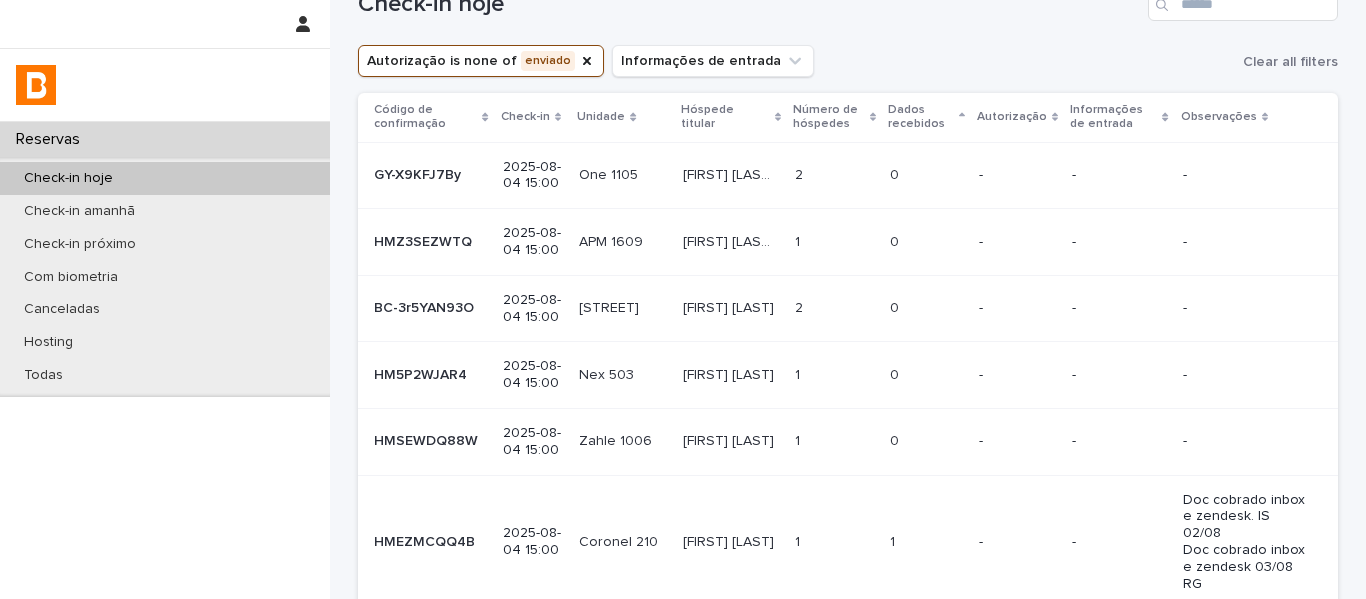 scroll, scrollTop: 42, scrollLeft: 0, axis: vertical 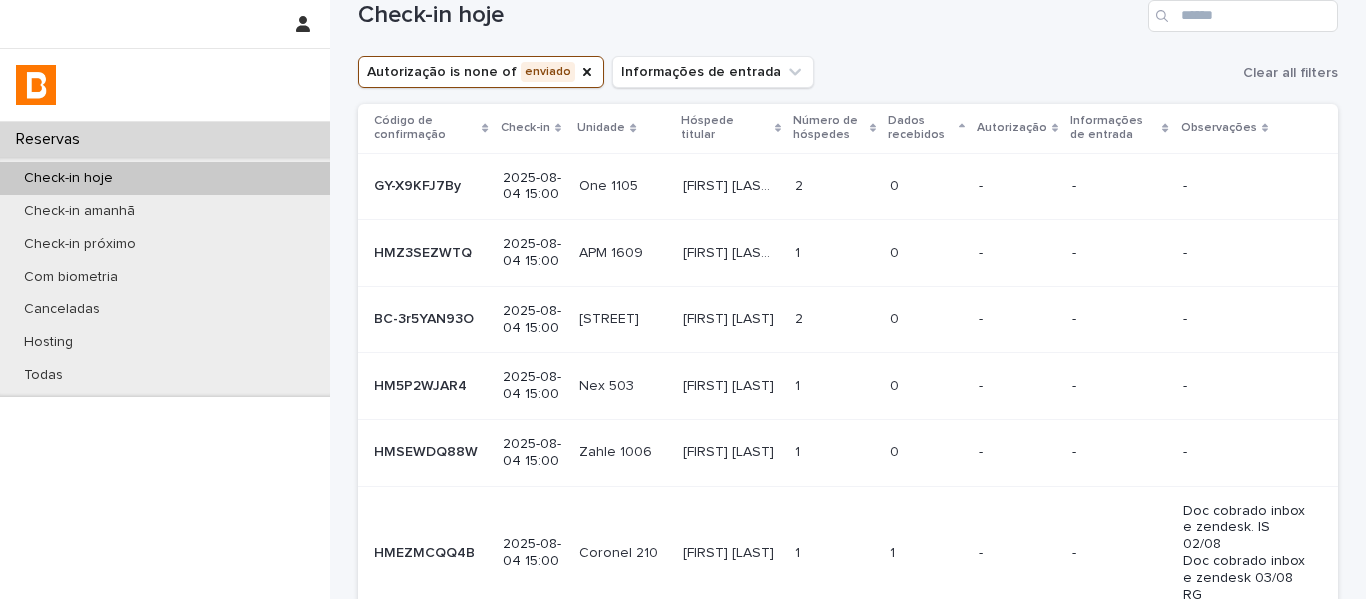 click on "[STREET] [NUMBER] [STREET] [NUMBER]" at bounding box center [623, 186] 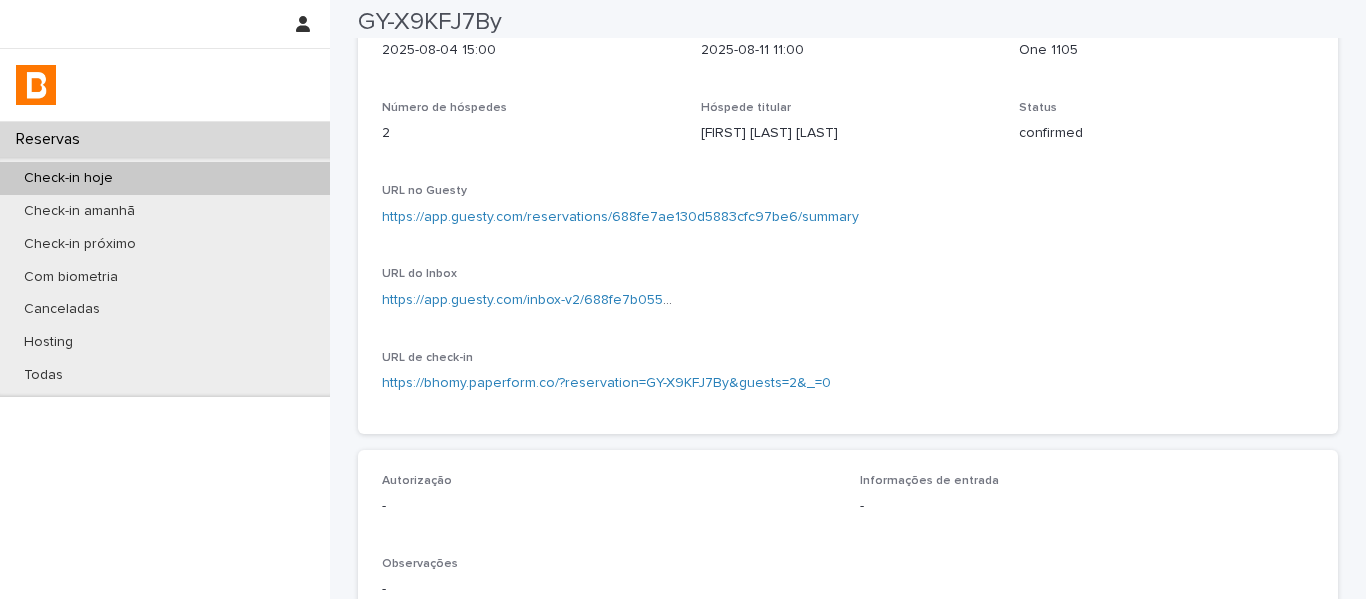 scroll, scrollTop: 0, scrollLeft: 0, axis: both 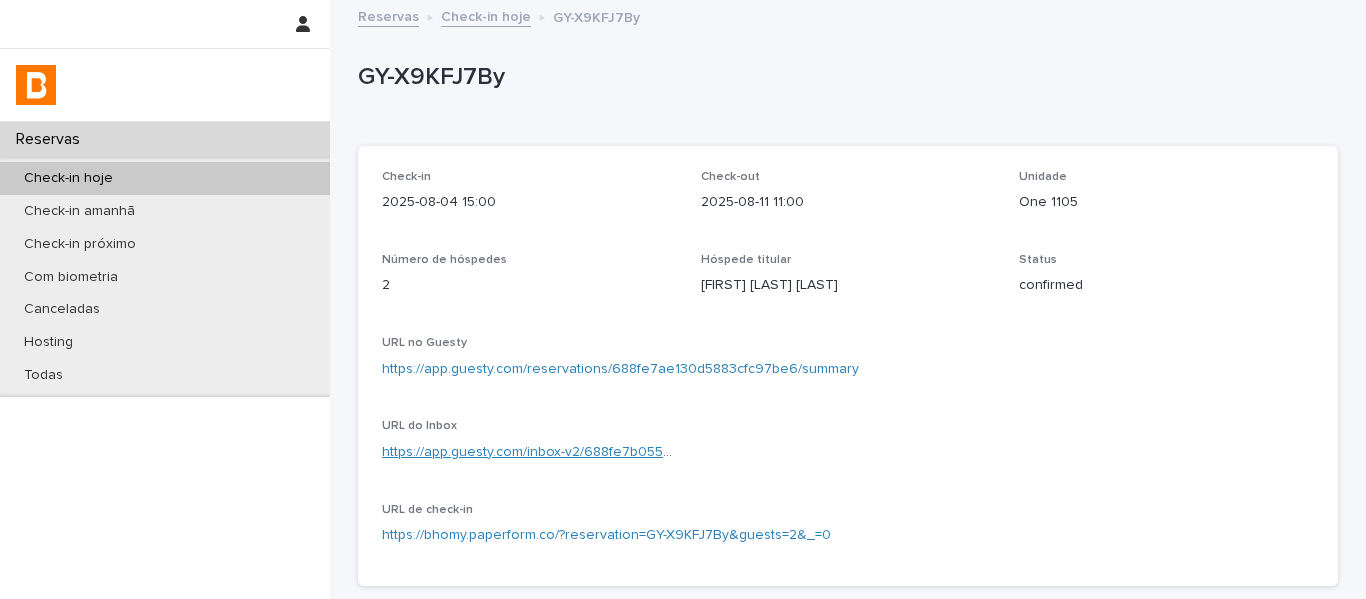 click on "https://app.guesty.com/inbox-v2/688fe7b055030b0012ae8797?reservationId=688fe7ae130d5883cfc97be6" at bounding box center (722, 452) 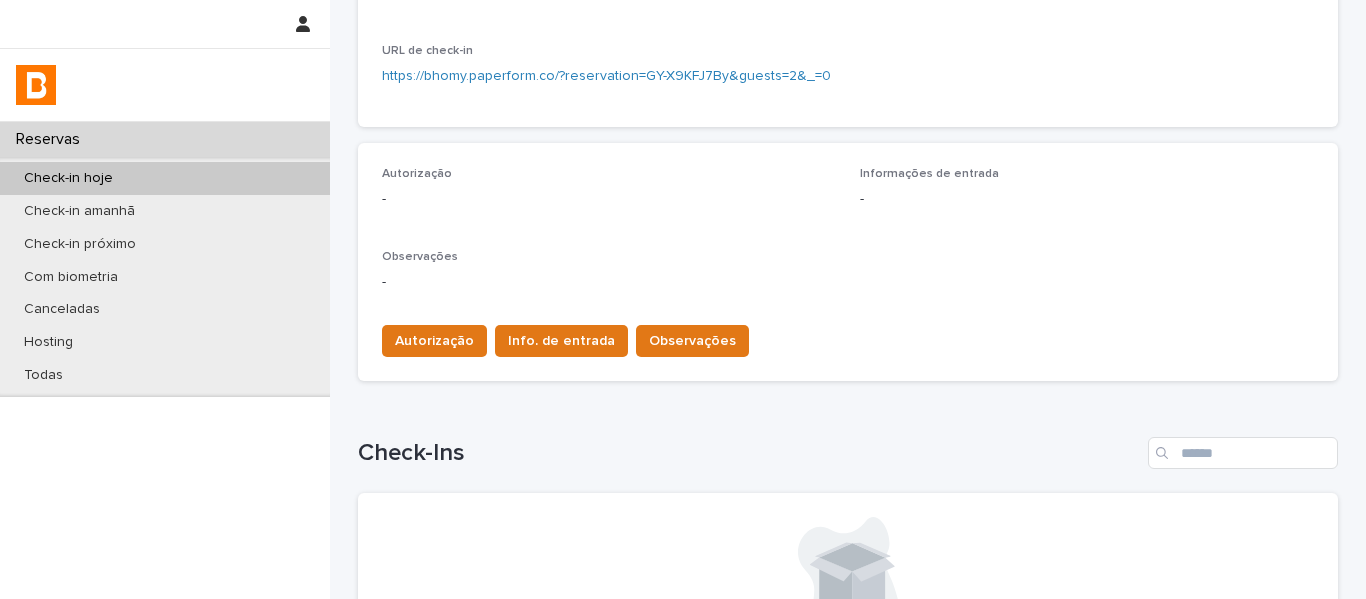 scroll, scrollTop: 500, scrollLeft: 0, axis: vertical 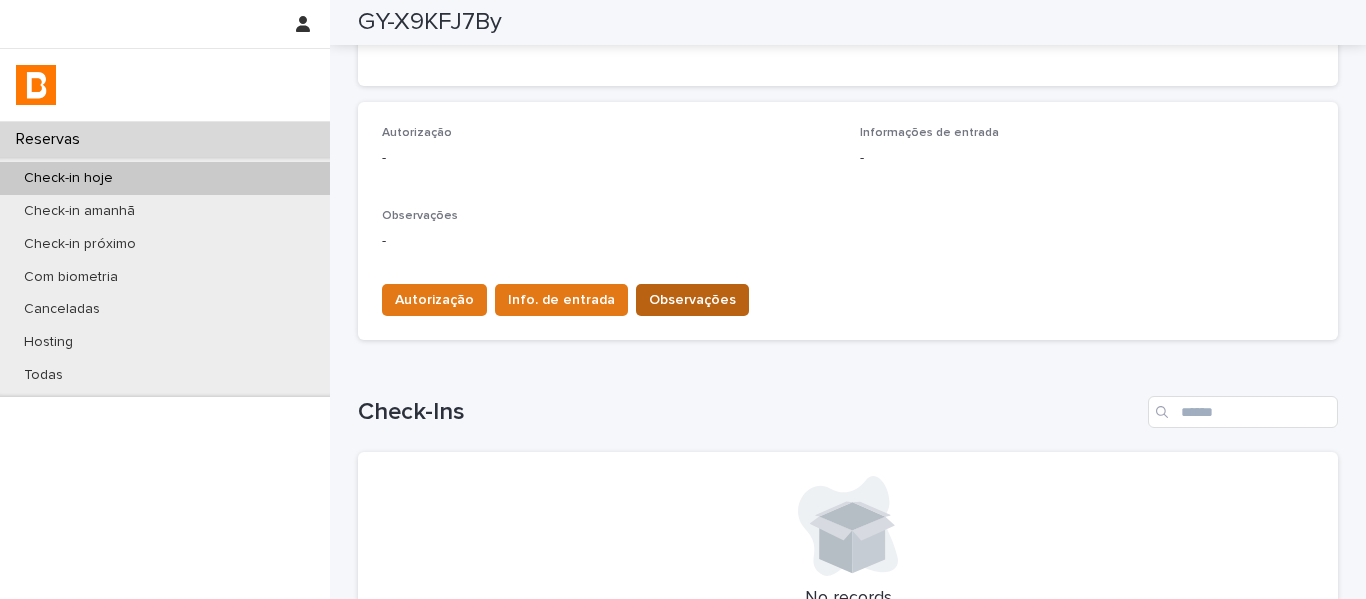 click on "Observações" at bounding box center [692, 300] 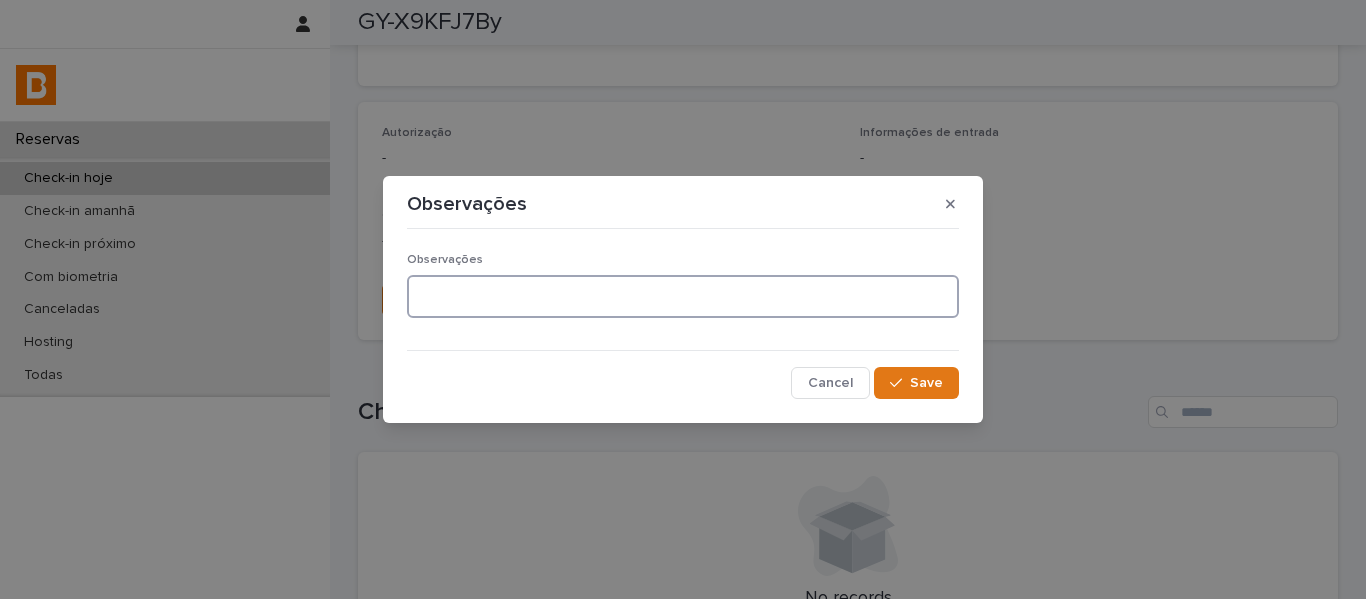 click at bounding box center [683, 296] 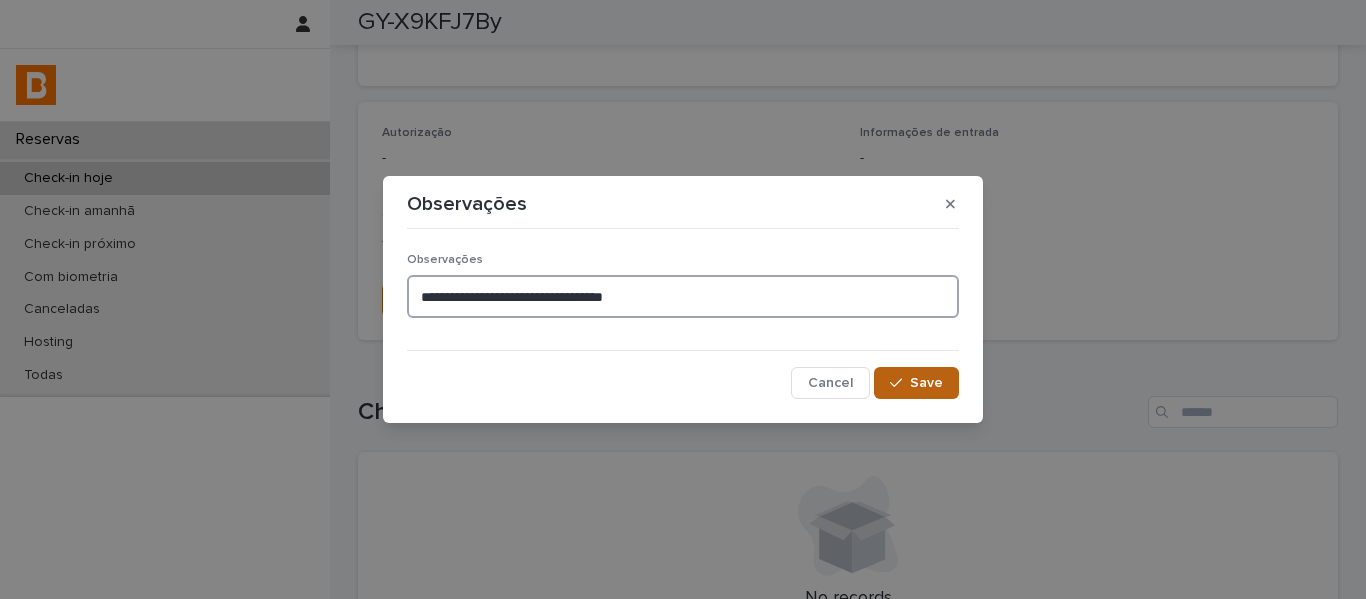 type on "**********" 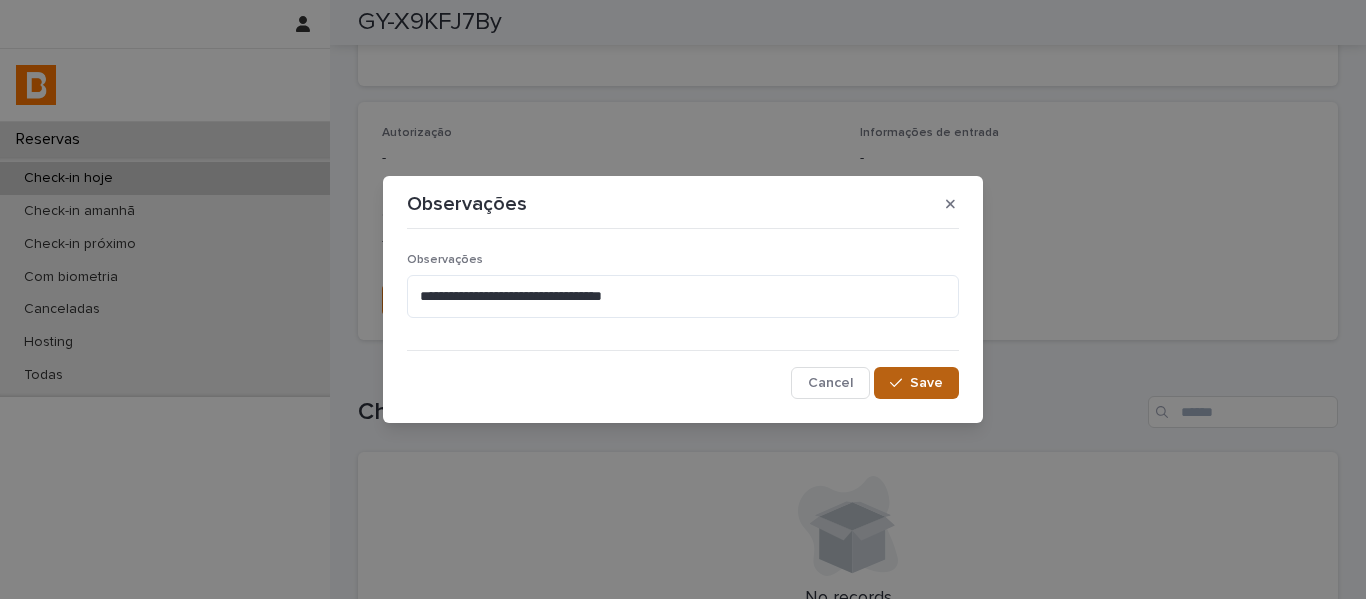 click on "Save" at bounding box center (916, 383) 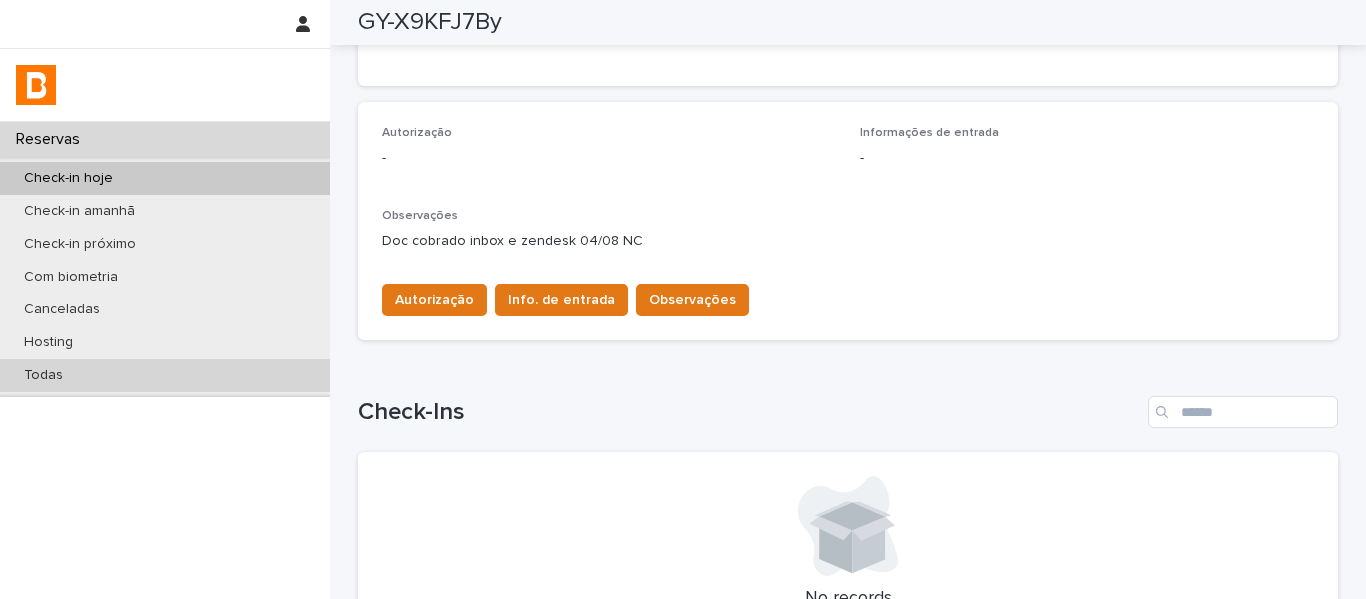 click on "Todas" at bounding box center [165, 375] 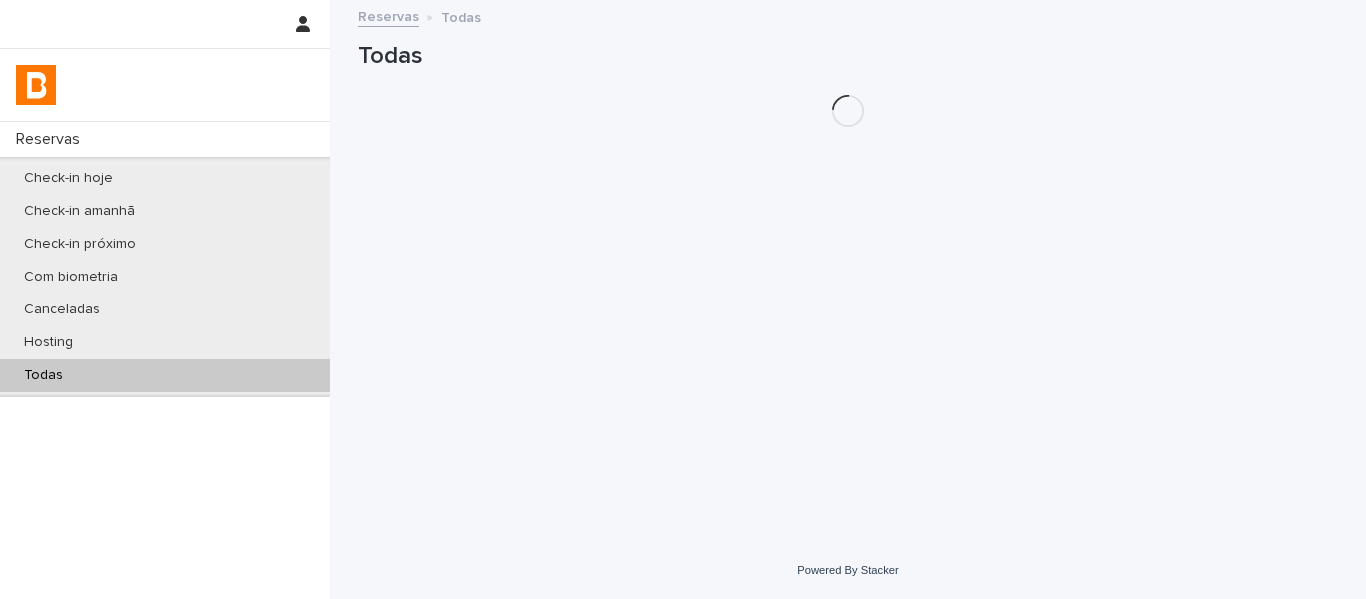 scroll, scrollTop: 0, scrollLeft: 0, axis: both 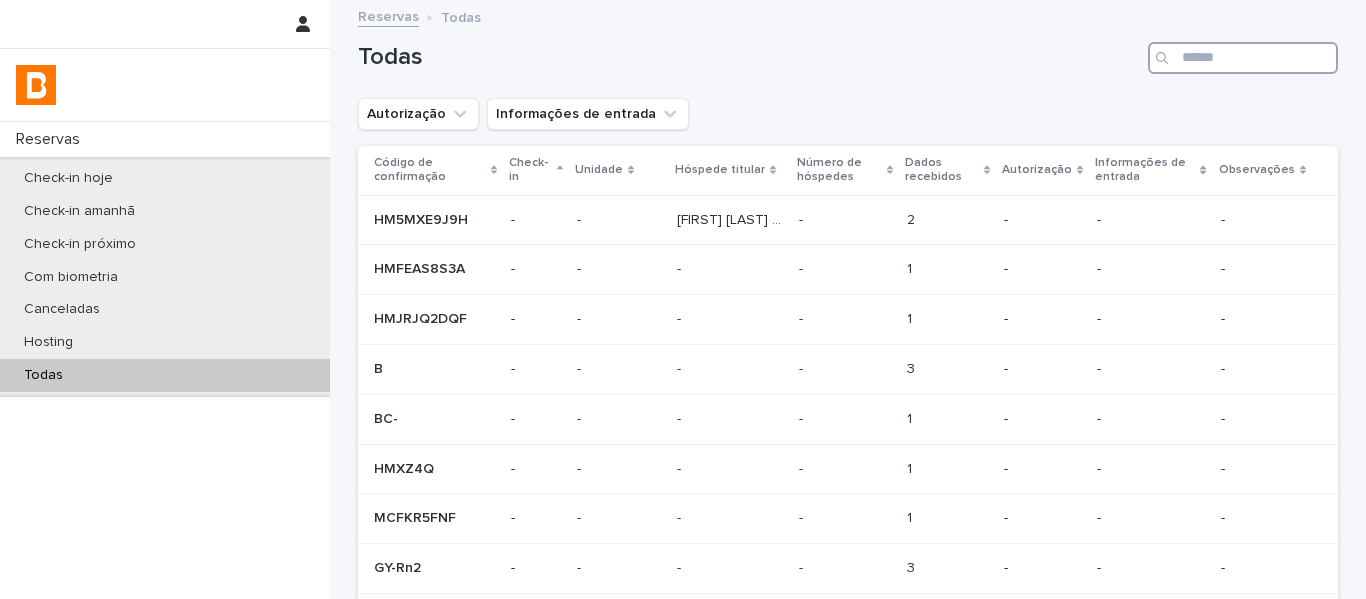 click at bounding box center [1243, 58] 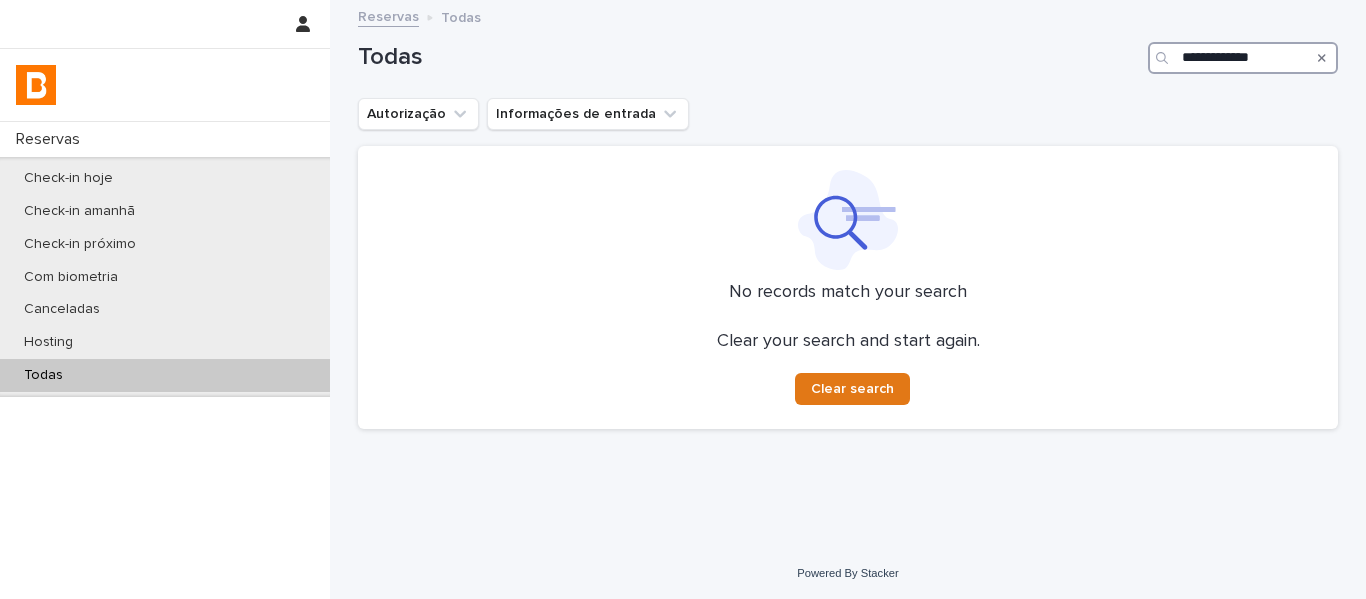click on "**********" at bounding box center (1243, 58) 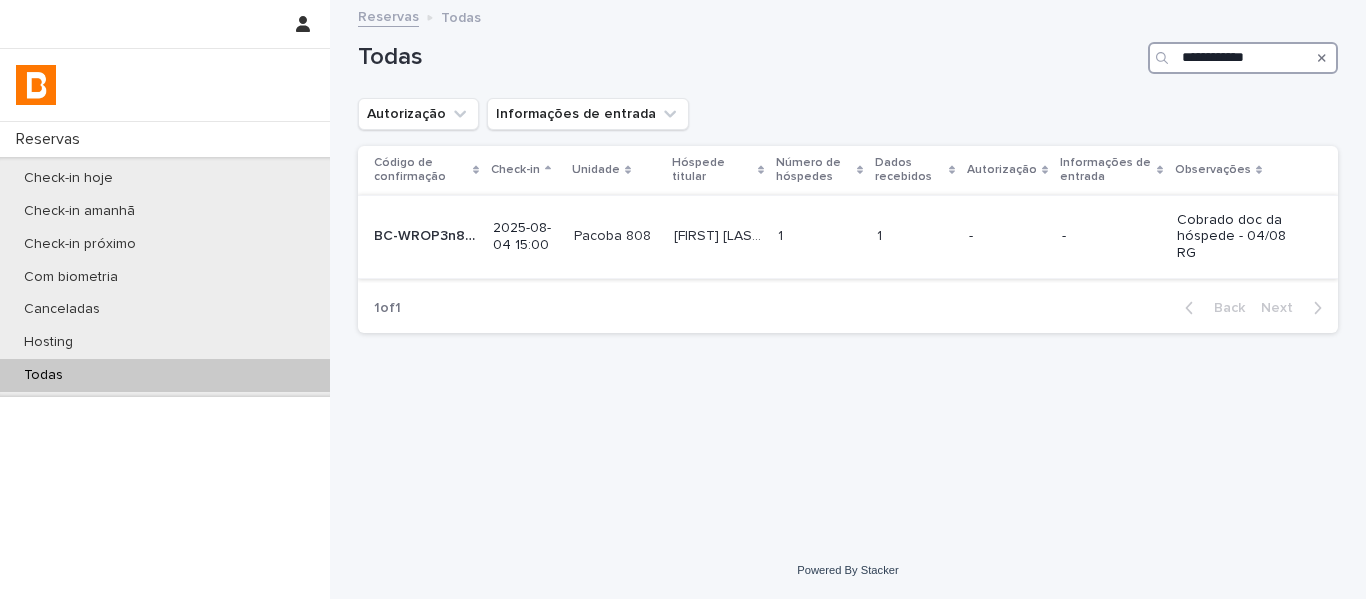 type on "**********" 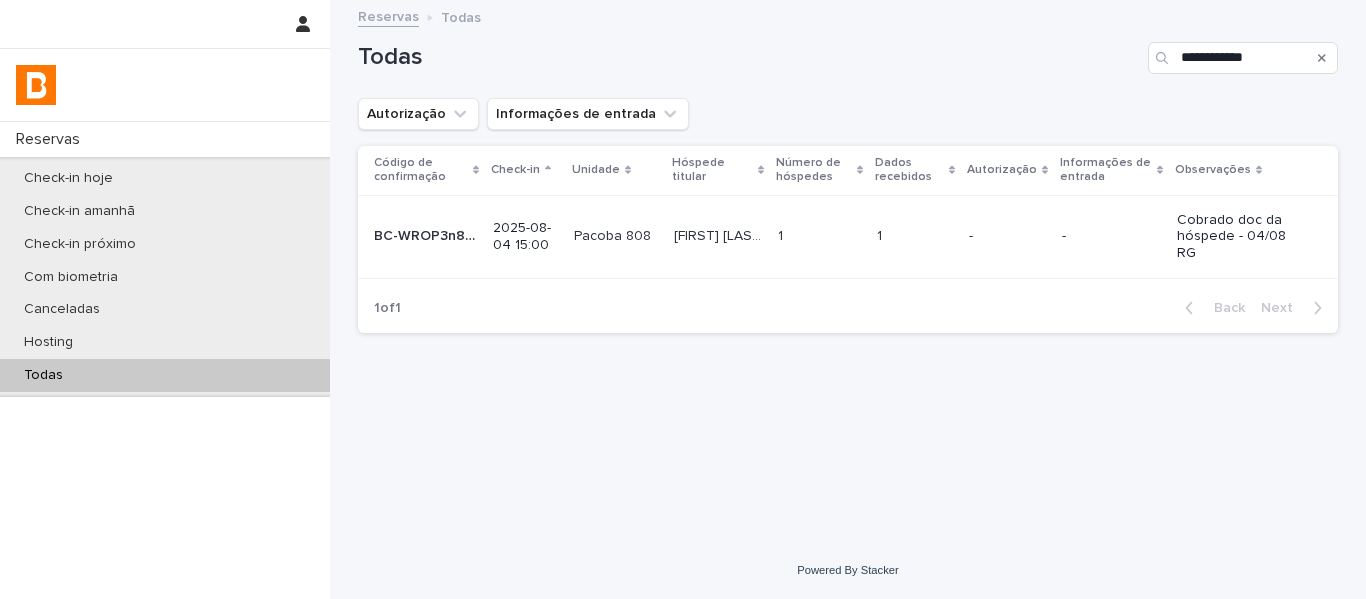 click on "[FIRST] [LAST]" at bounding box center (720, 234) 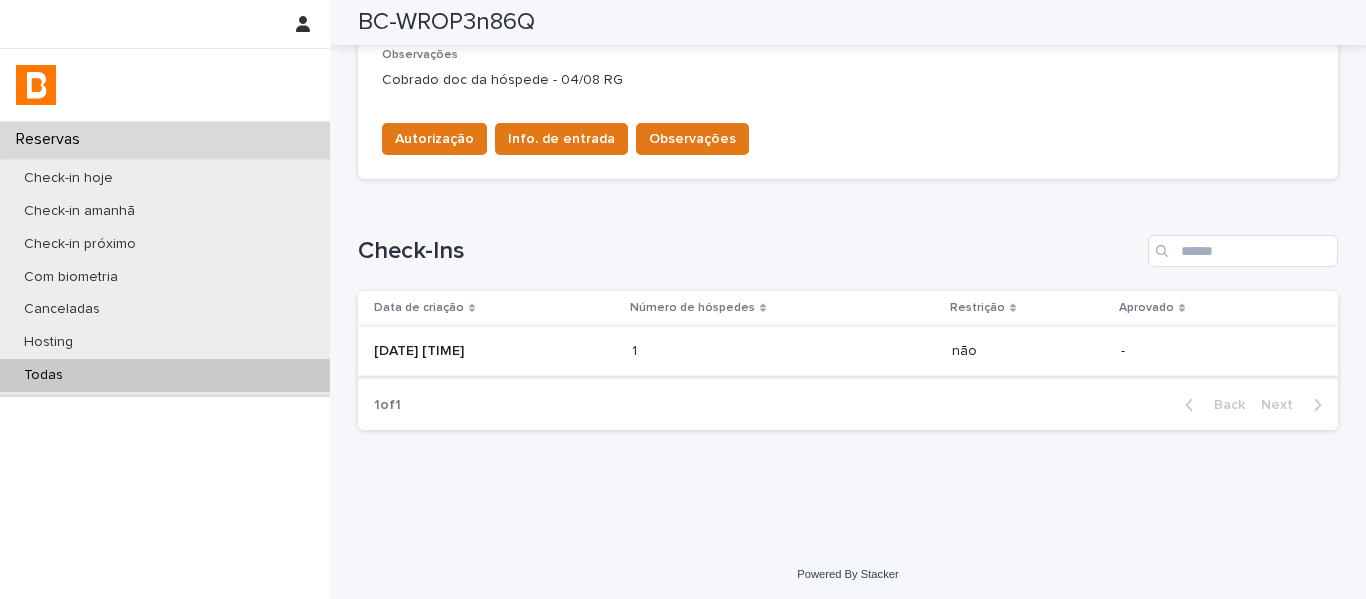 scroll, scrollTop: 665, scrollLeft: 0, axis: vertical 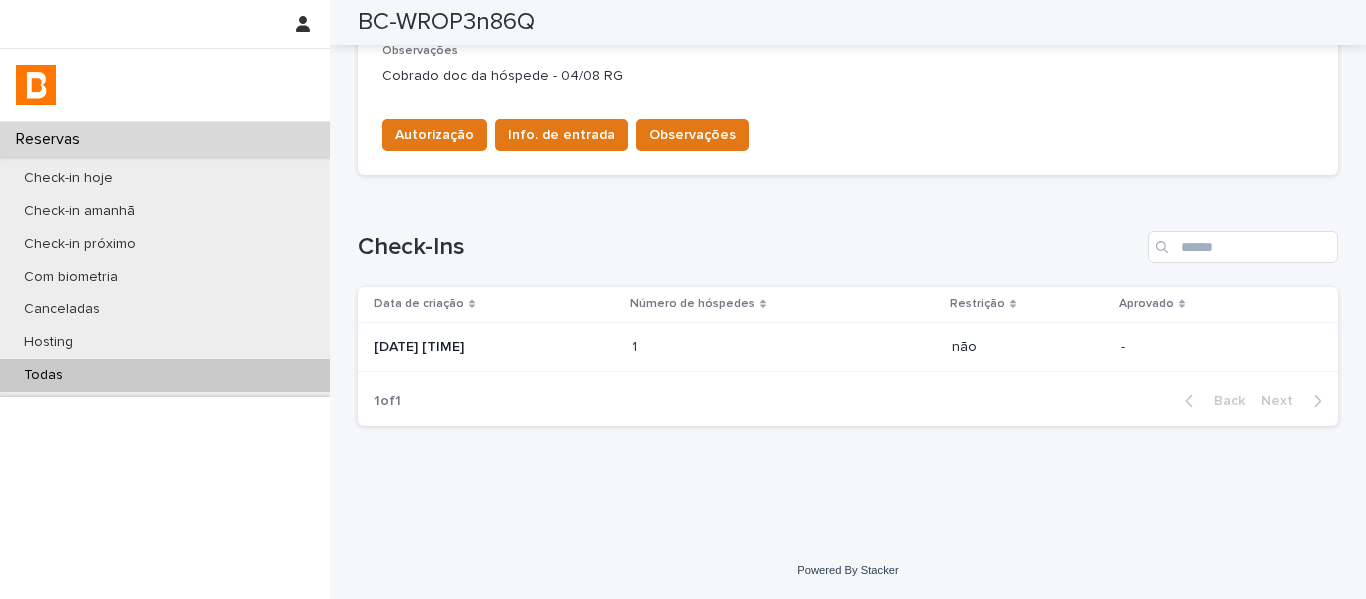click on "1 1" at bounding box center [784, 347] 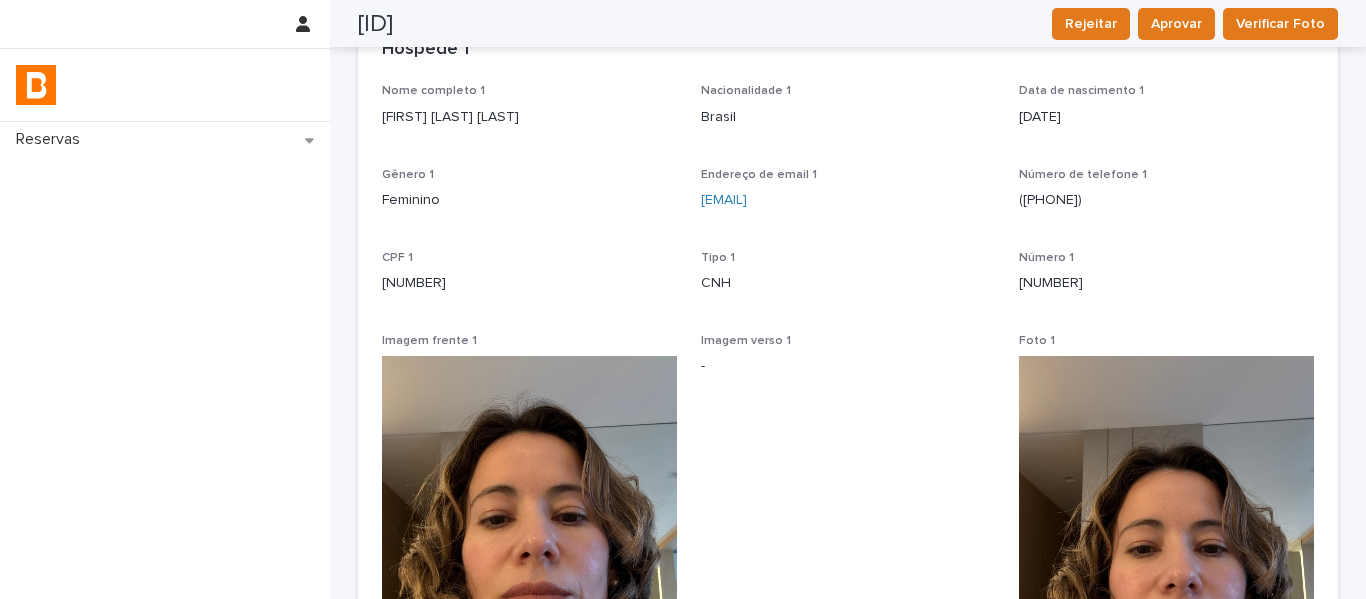 scroll, scrollTop: 0, scrollLeft: 0, axis: both 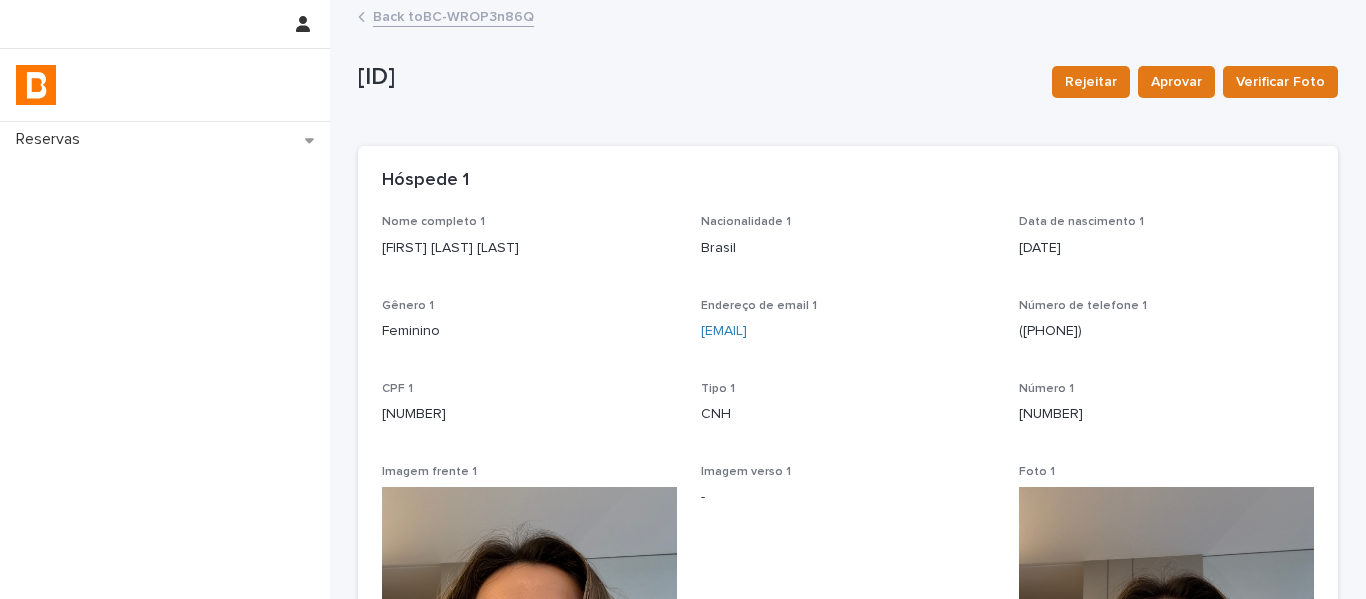 click on "Back to BC-WROP3n86Q" at bounding box center [453, 15] 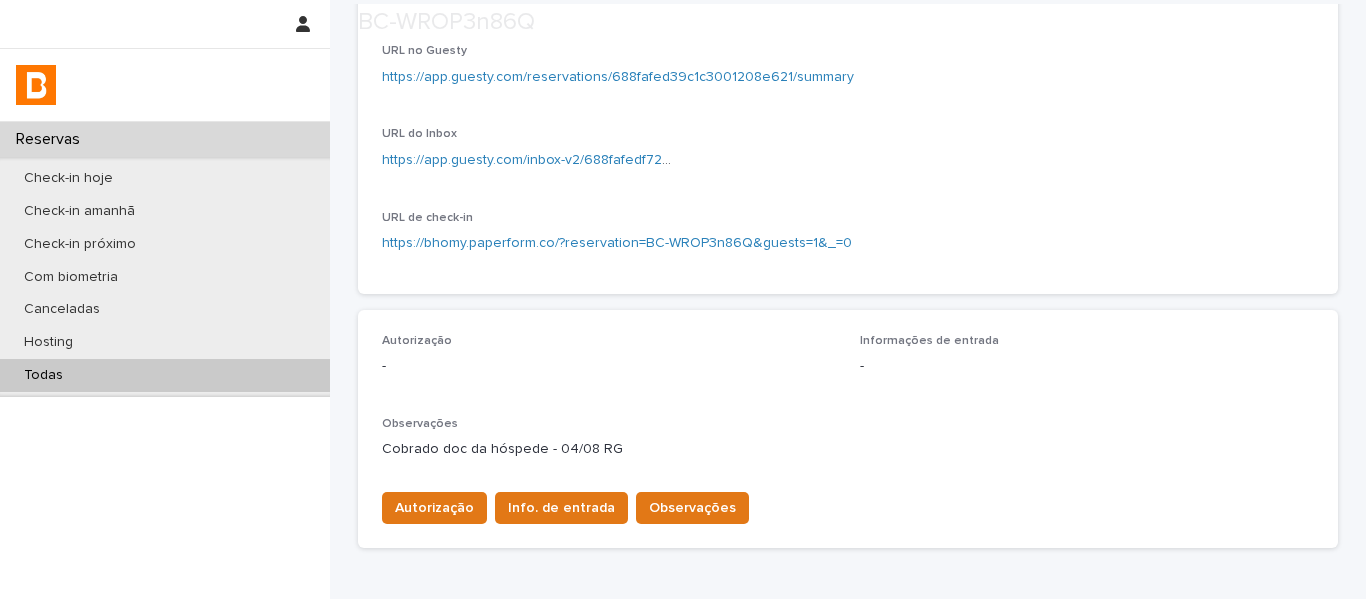scroll, scrollTop: 455, scrollLeft: 0, axis: vertical 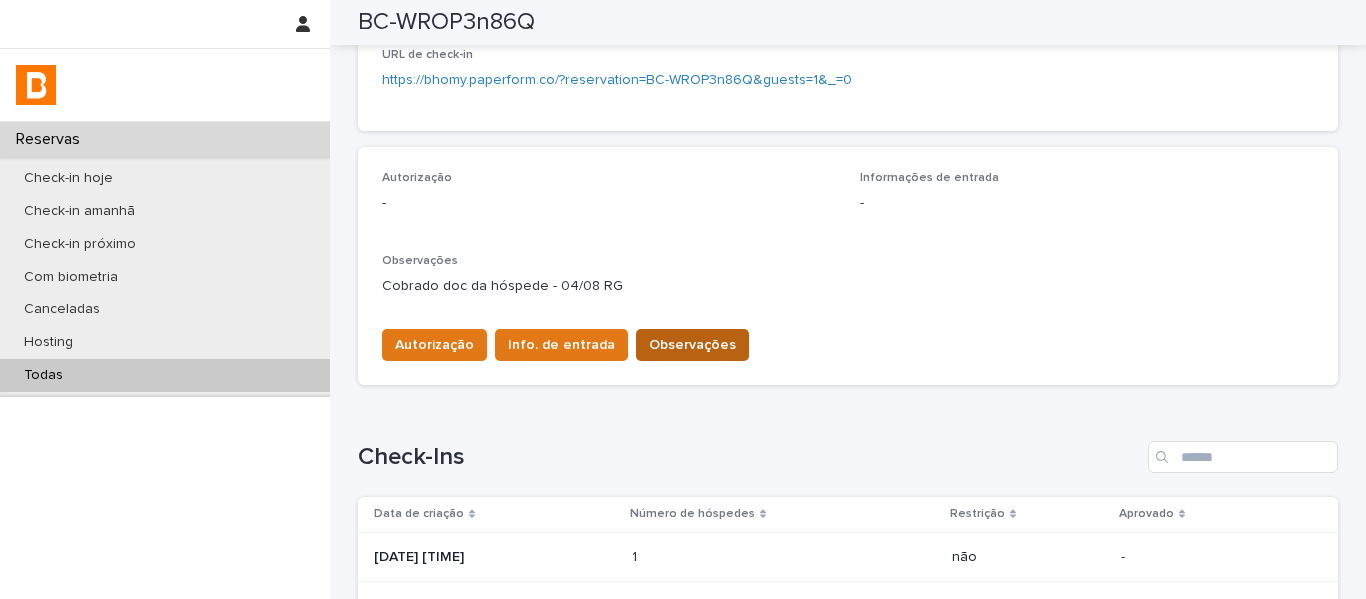 click on "Observações" at bounding box center (692, 345) 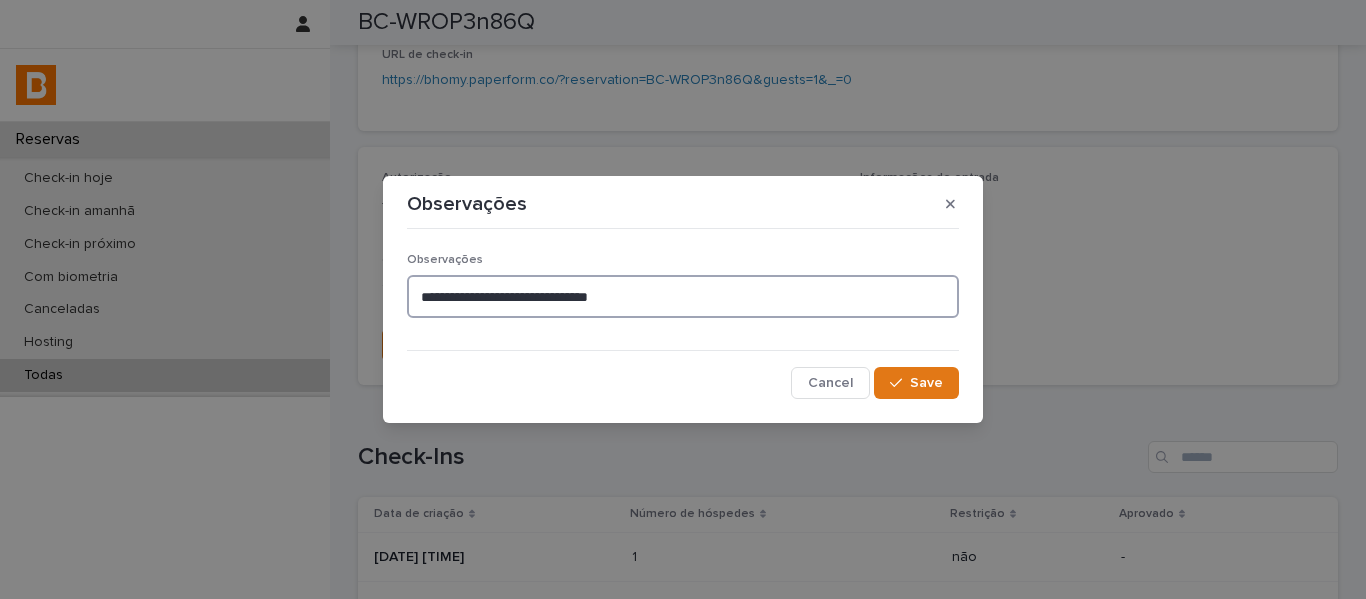 drag, startPoint x: 699, startPoint y: 294, endPoint x: 385, endPoint y: 287, distance: 314.078 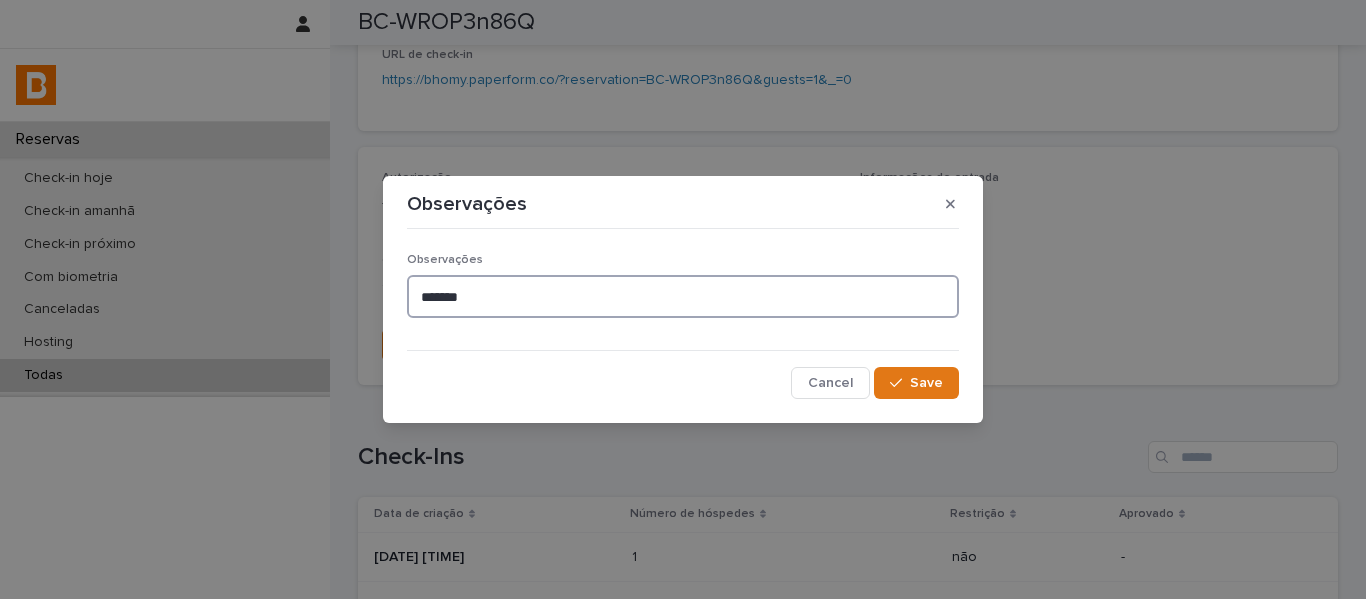 paste on "**********" 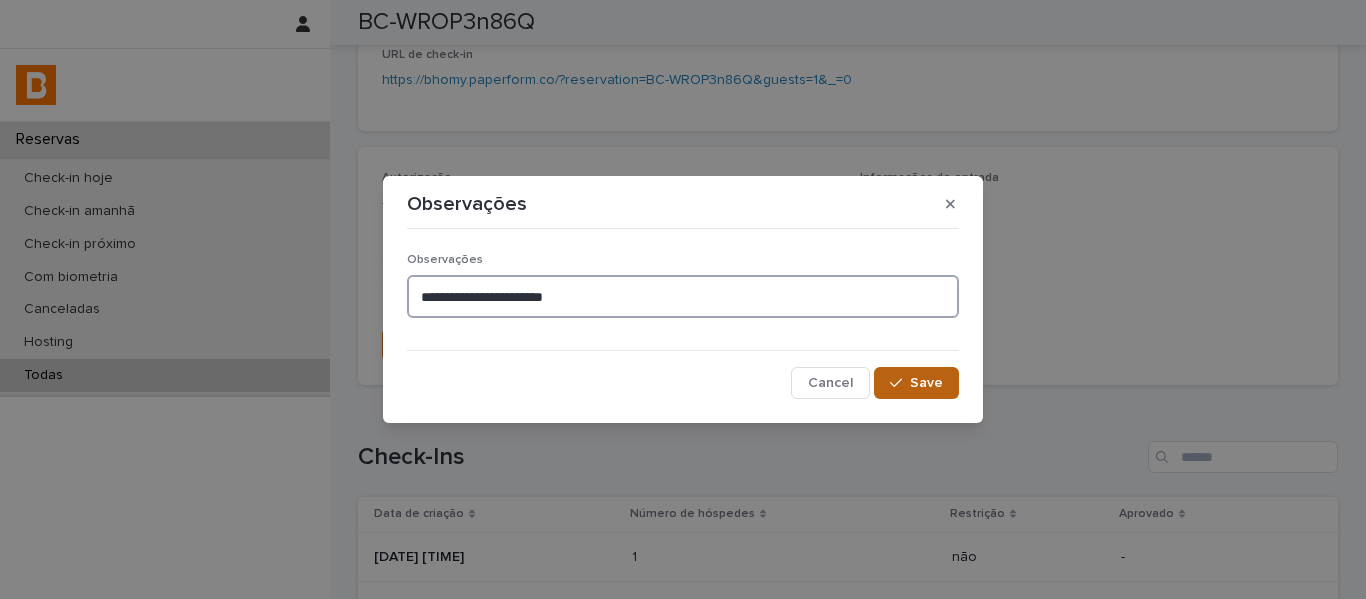 type on "**********" 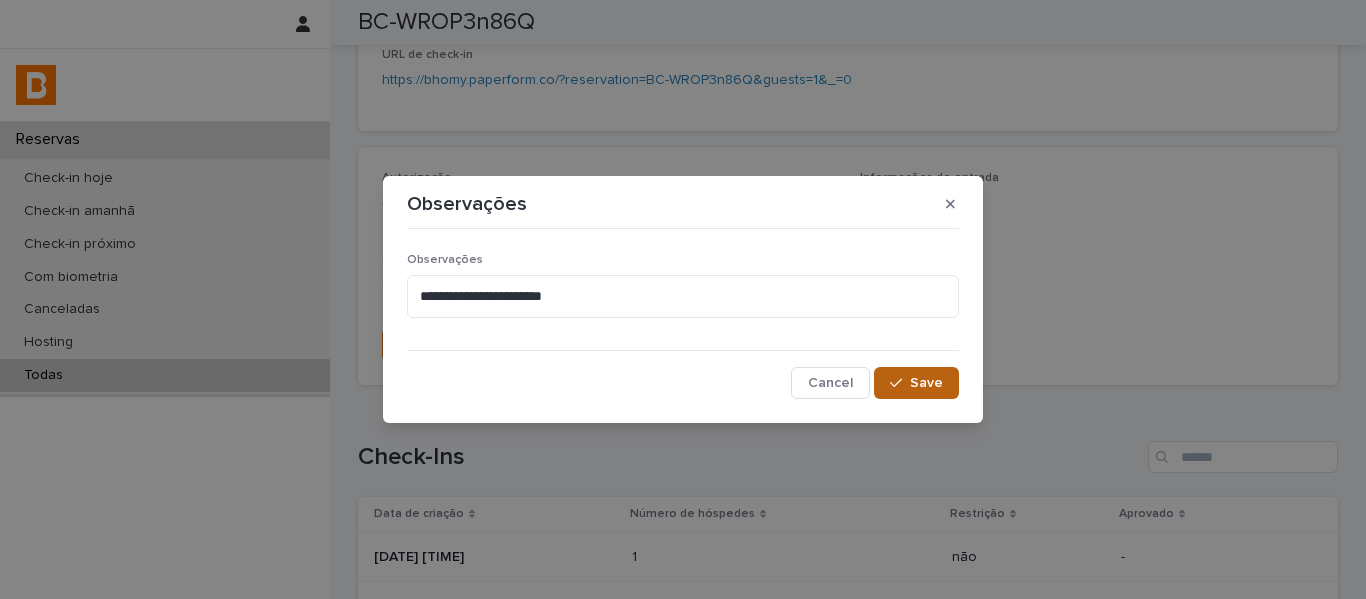 click on "Save" at bounding box center [916, 383] 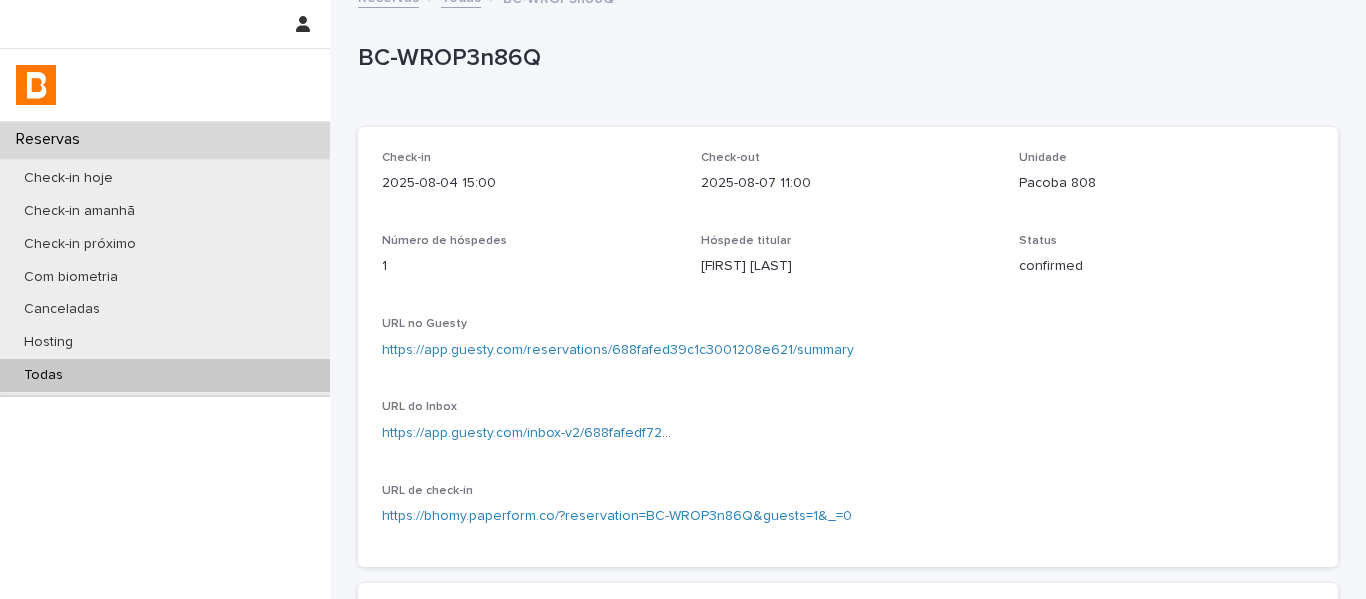 scroll, scrollTop: 0, scrollLeft: 0, axis: both 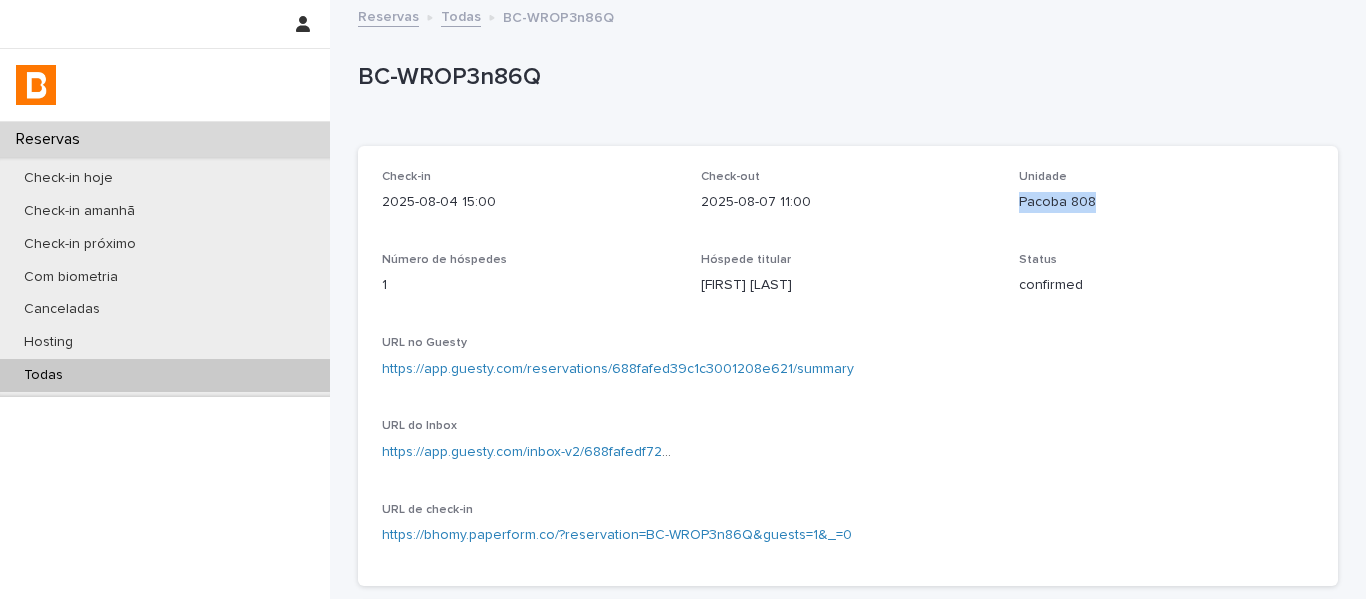 drag, startPoint x: 1087, startPoint y: 212, endPoint x: 1008, endPoint y: 210, distance: 79.025314 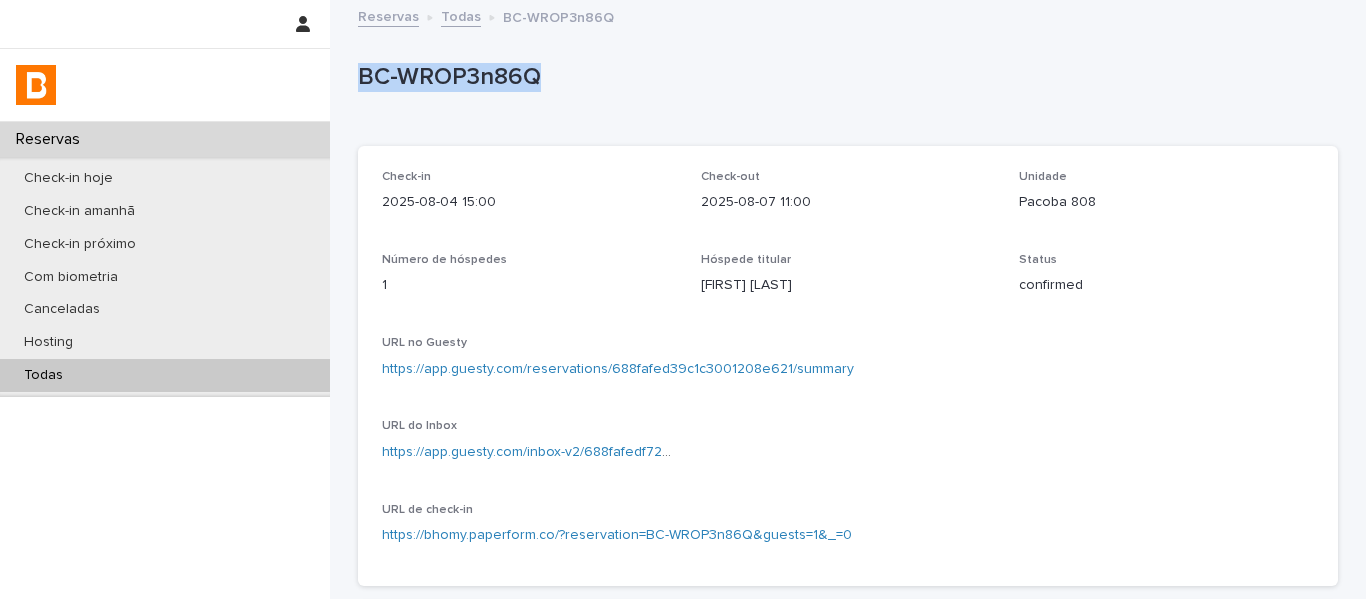 drag, startPoint x: 615, startPoint y: 85, endPoint x: 351, endPoint y: 94, distance: 264.15335 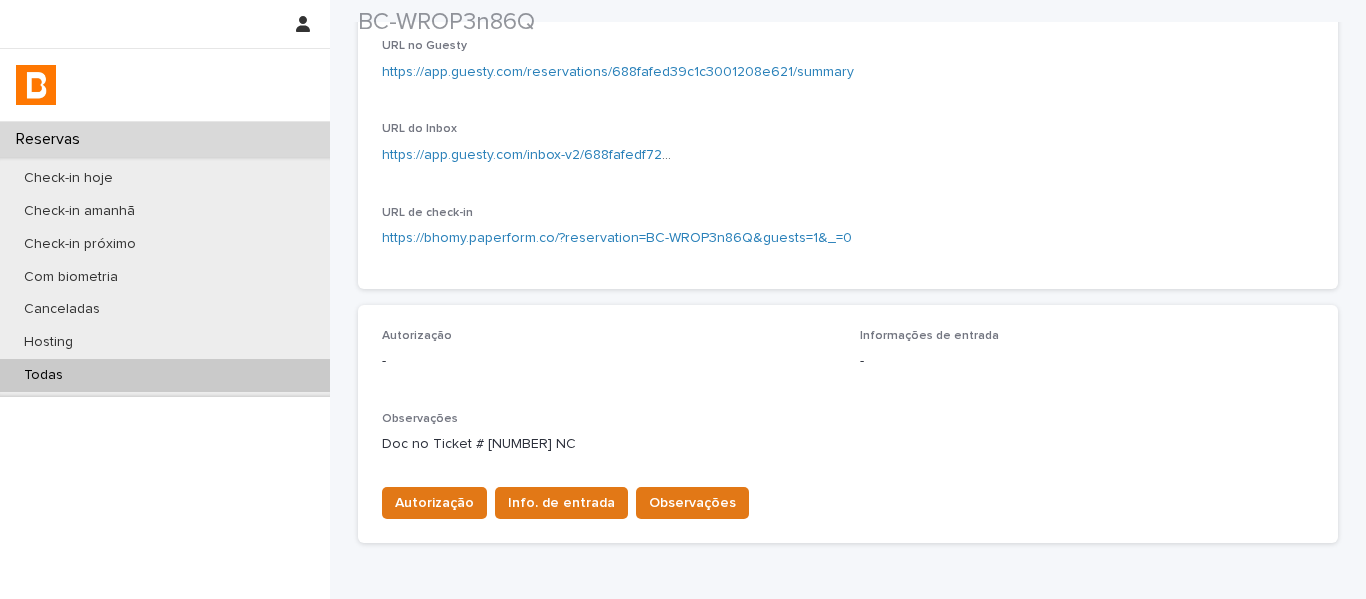 scroll, scrollTop: 400, scrollLeft: 0, axis: vertical 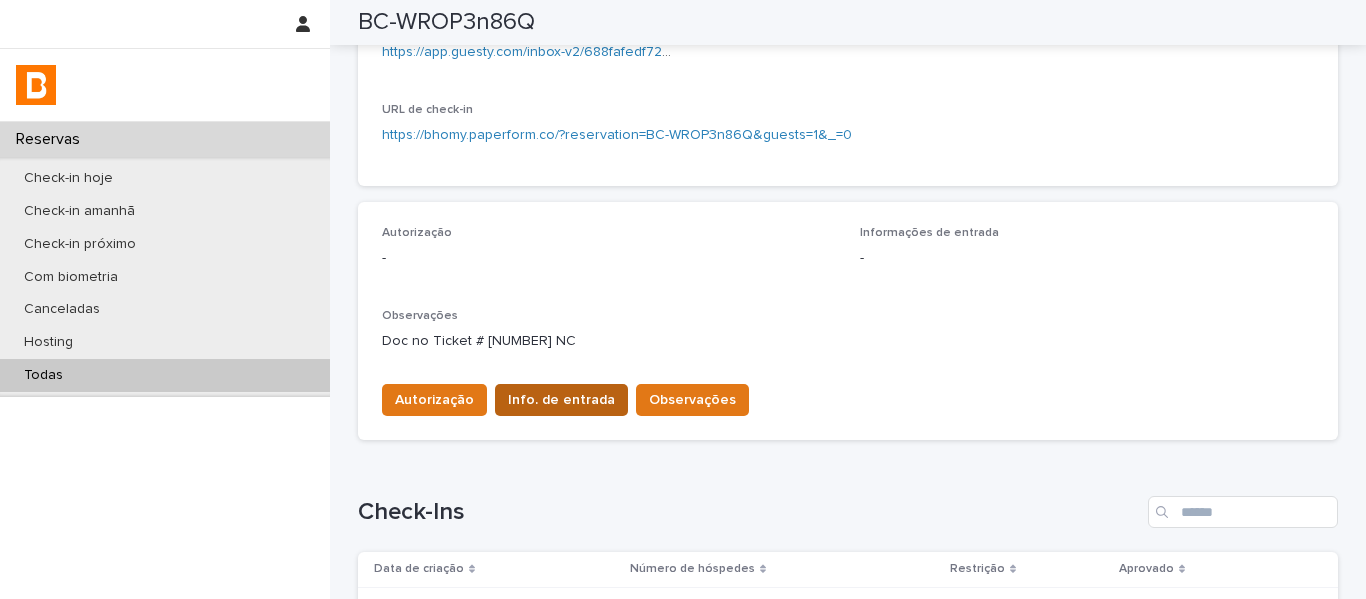 click on "Info. de entrada" at bounding box center [561, 400] 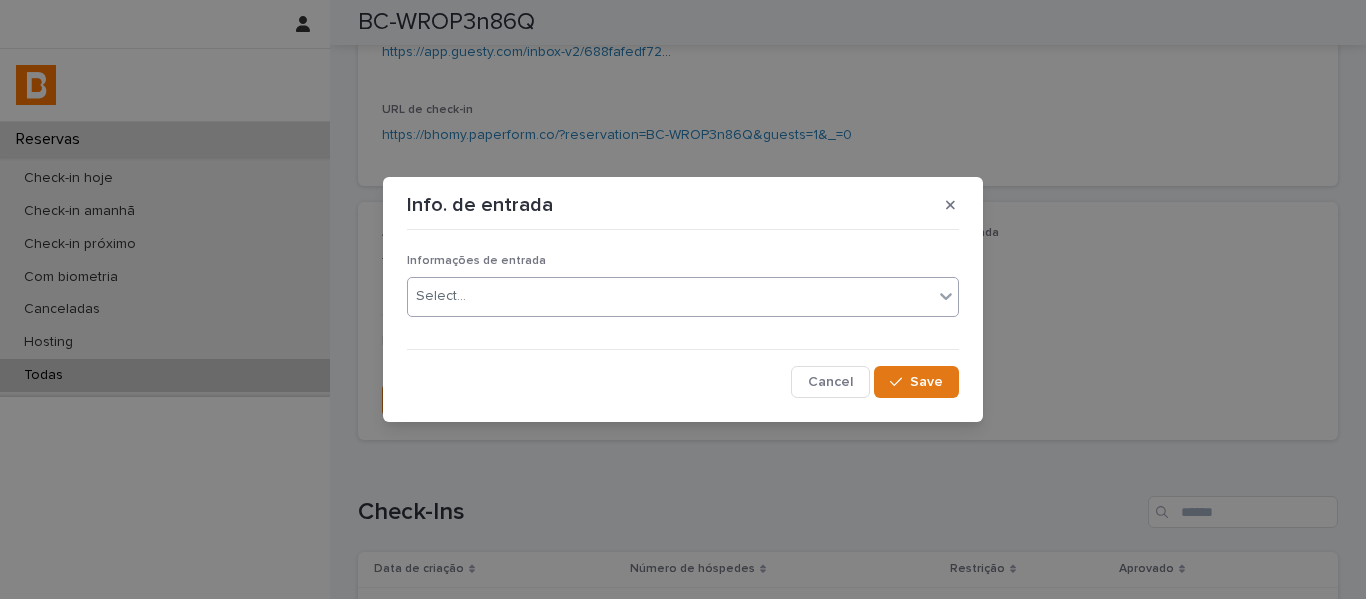 click on "Select..." at bounding box center (670, 296) 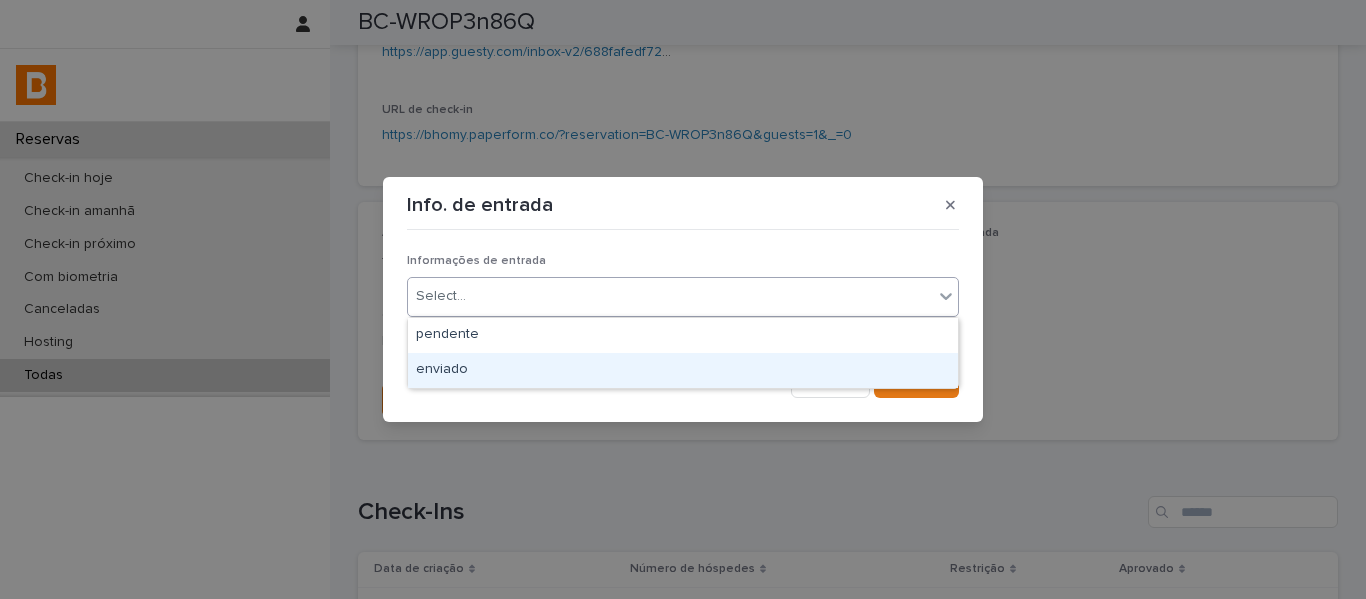 drag, startPoint x: 501, startPoint y: 350, endPoint x: 629, endPoint y: 361, distance: 128.47179 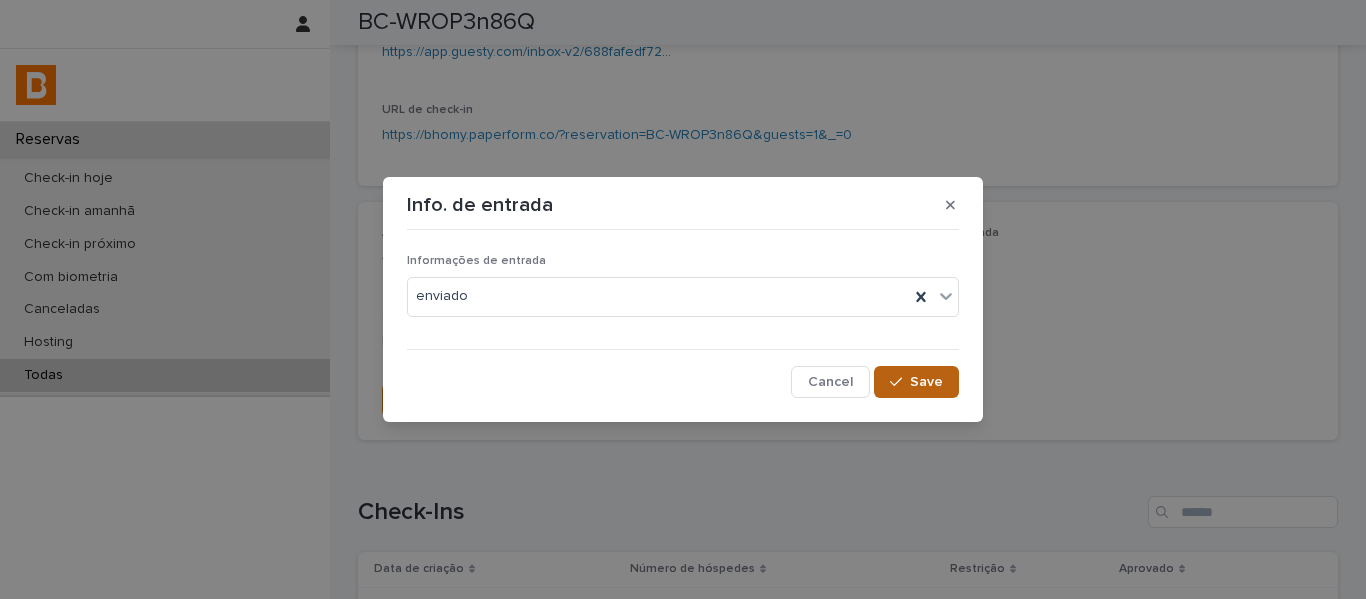 click on "Save" at bounding box center (926, 382) 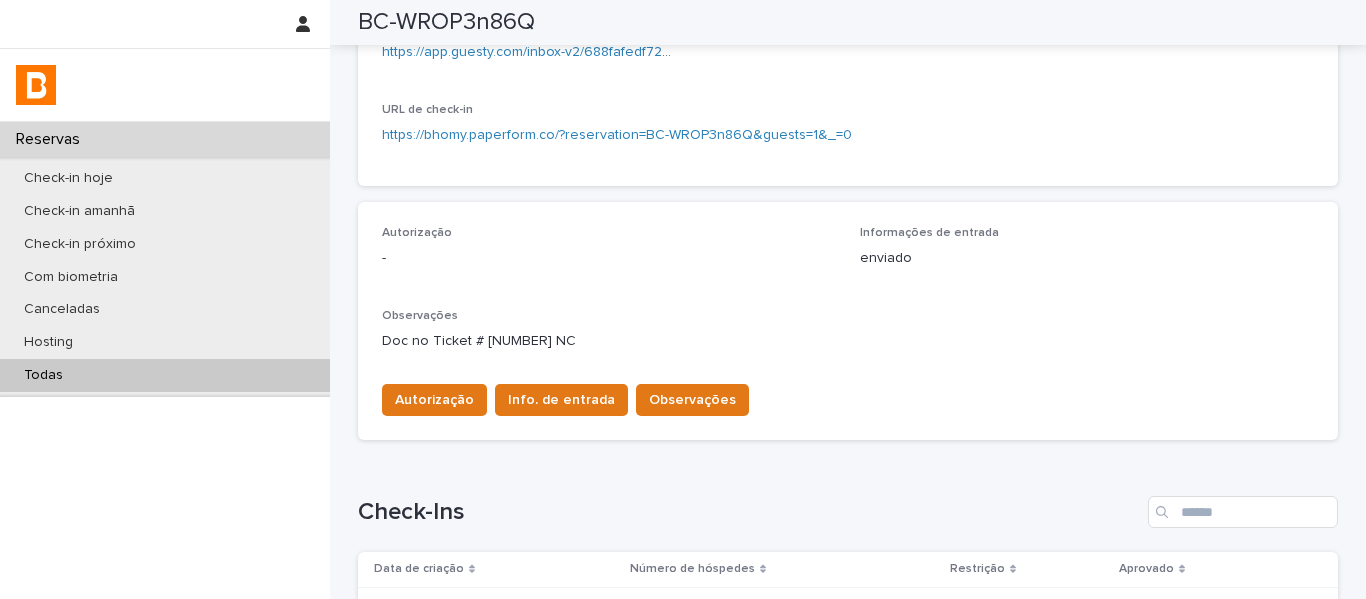 click on "Todas" at bounding box center [165, 375] 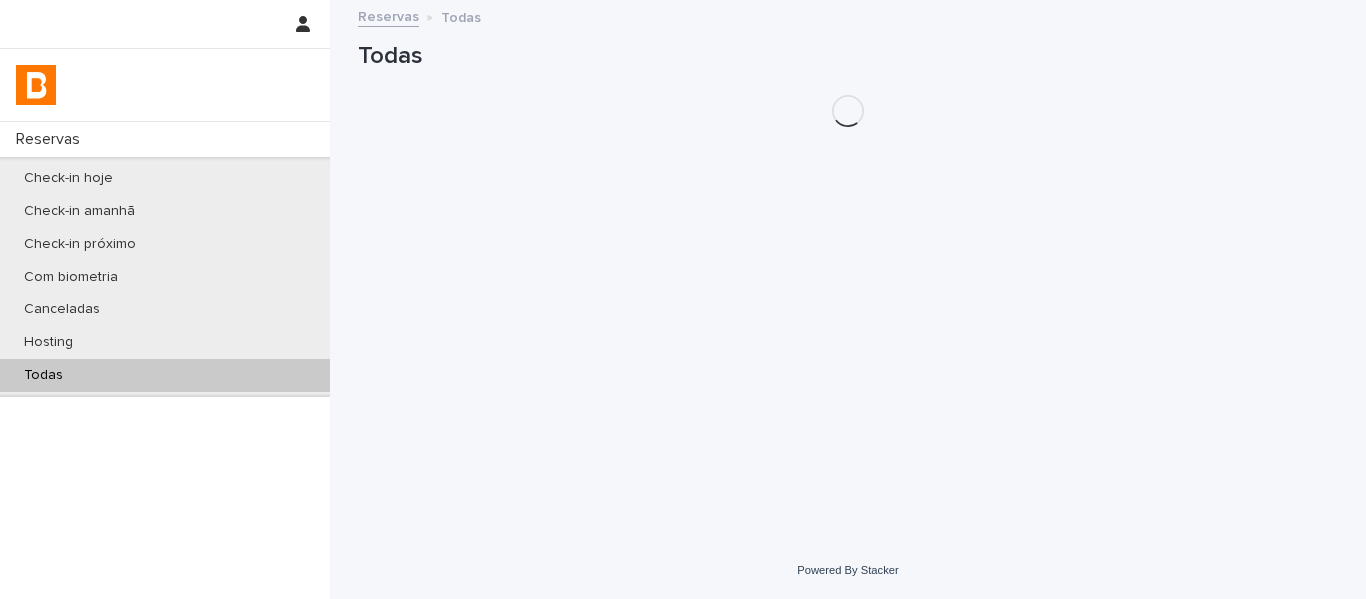 scroll, scrollTop: 0, scrollLeft: 0, axis: both 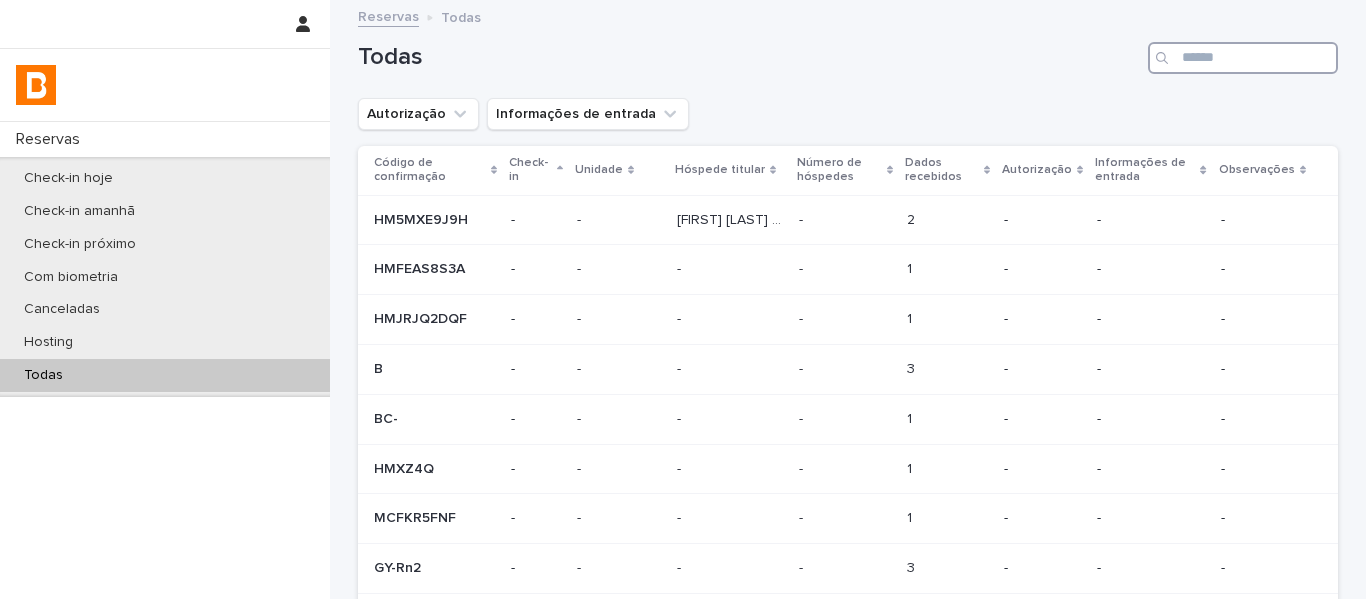 click at bounding box center (1243, 58) 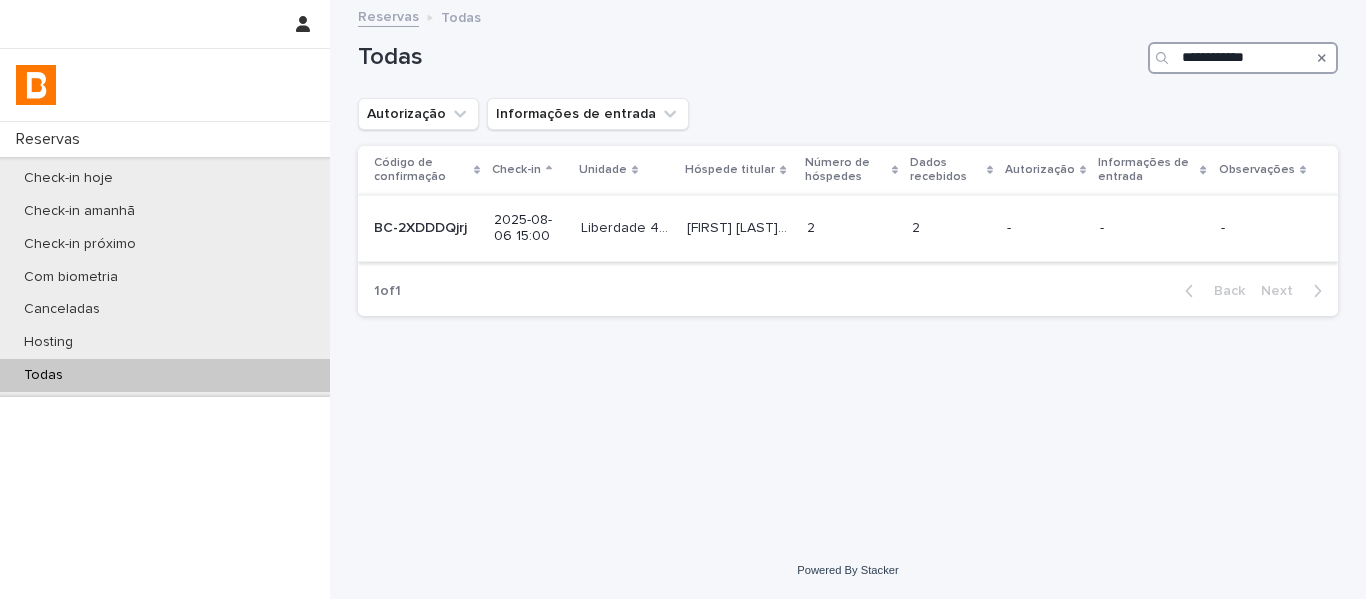 type on "**********" 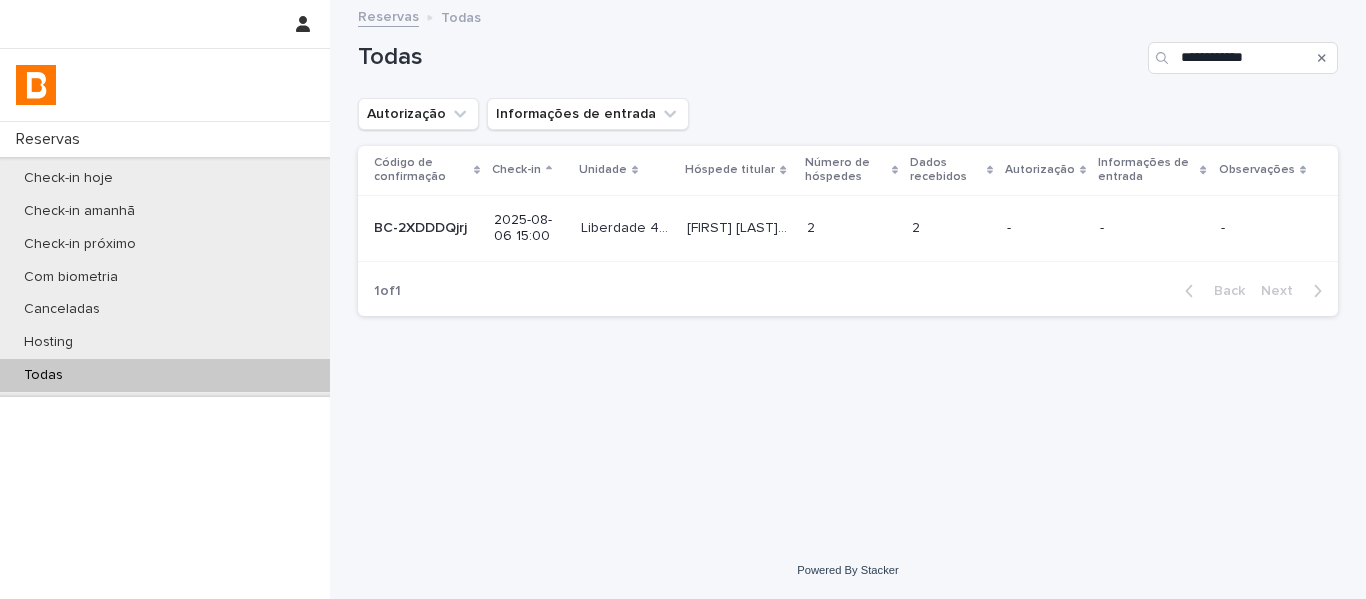 click on "2 2" at bounding box center (851, 228) 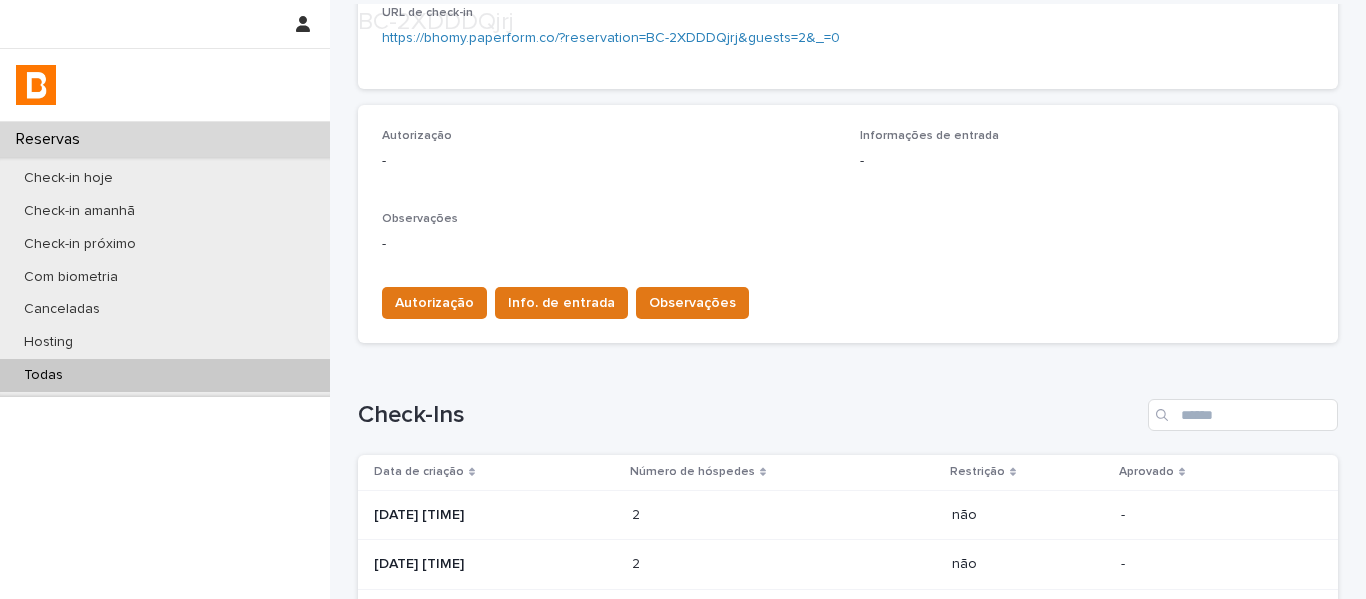 scroll, scrollTop: 500, scrollLeft: 0, axis: vertical 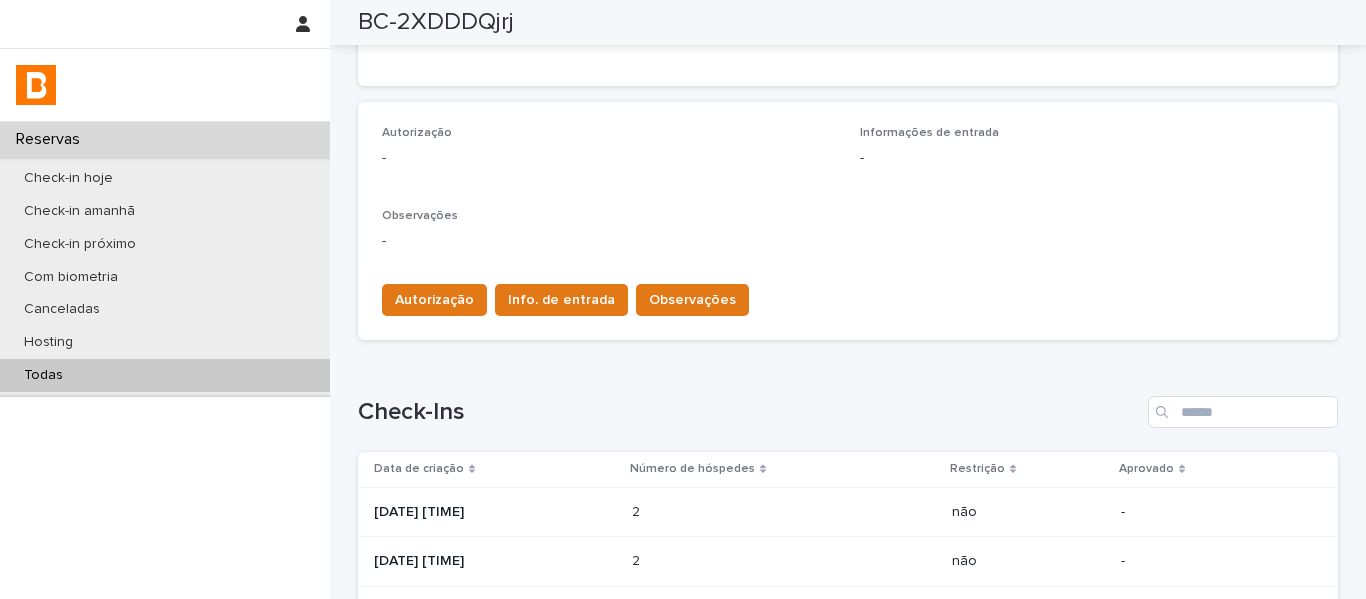 click on "2 2" at bounding box center (784, 512) 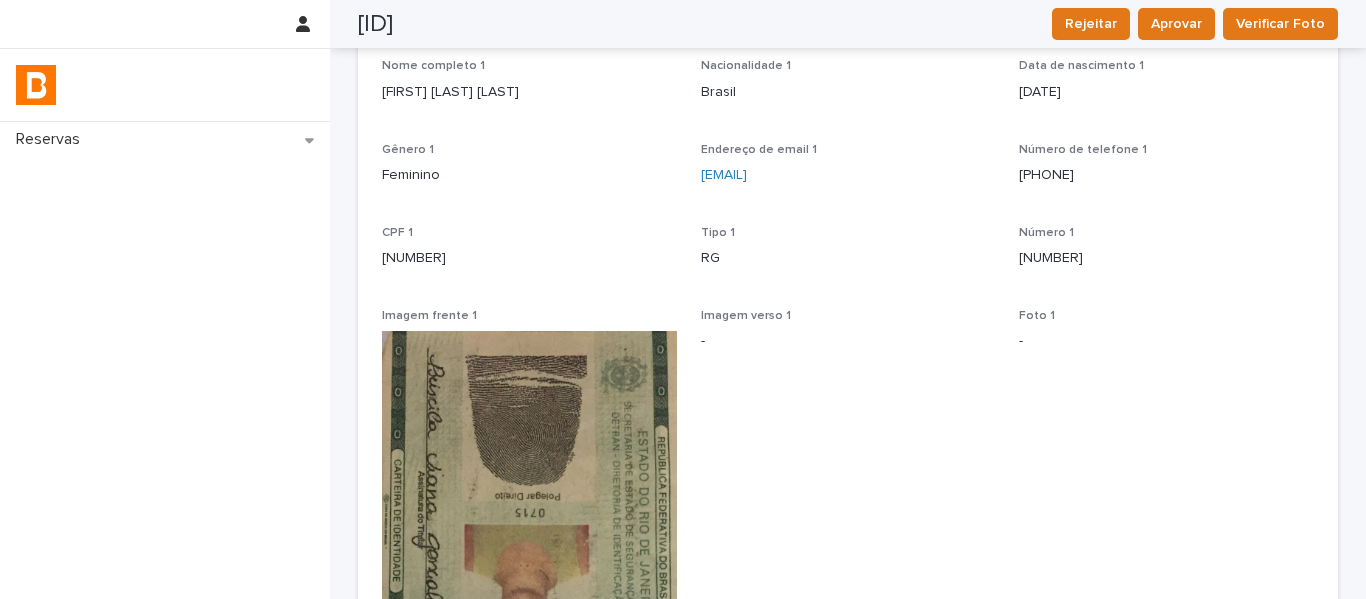 scroll, scrollTop: 0, scrollLeft: 0, axis: both 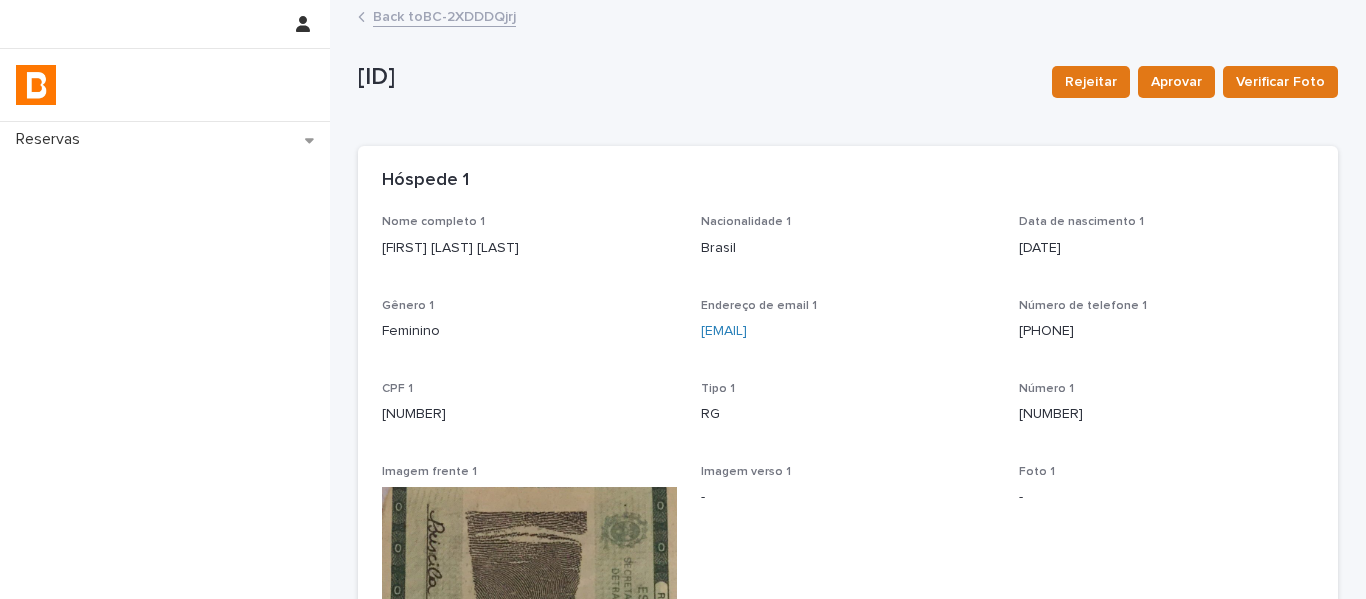 click on "Back to  [ID]" at bounding box center (444, 15) 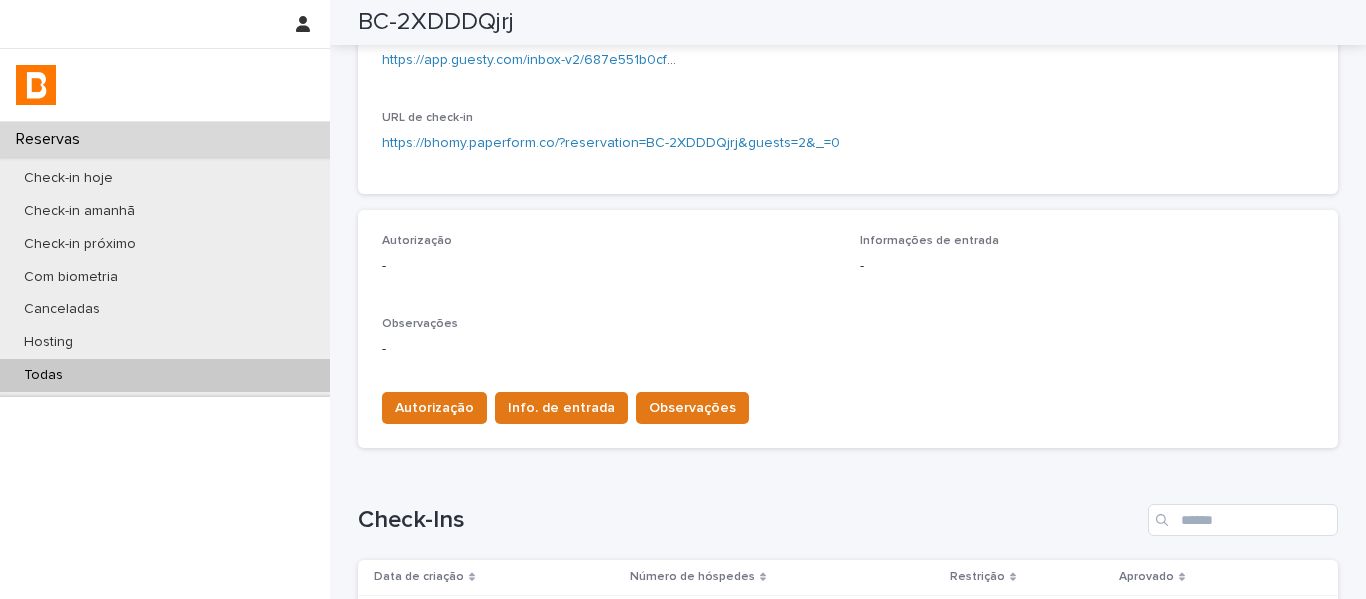 scroll, scrollTop: 400, scrollLeft: 0, axis: vertical 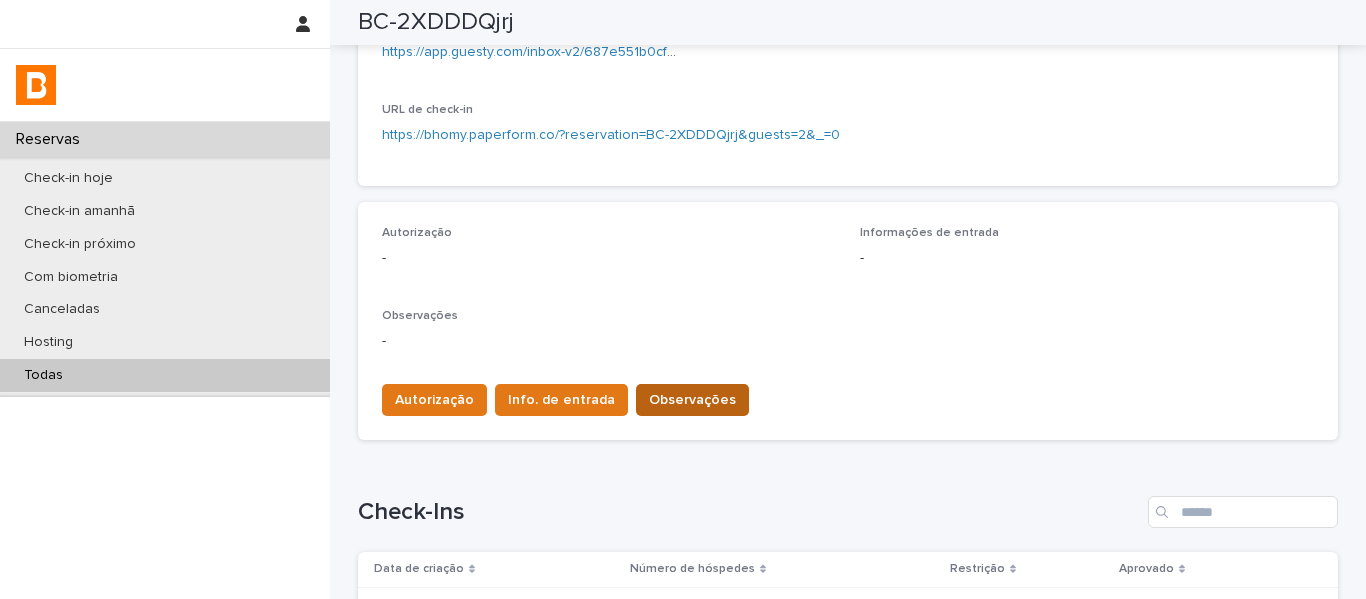 click on "Observações" at bounding box center [692, 400] 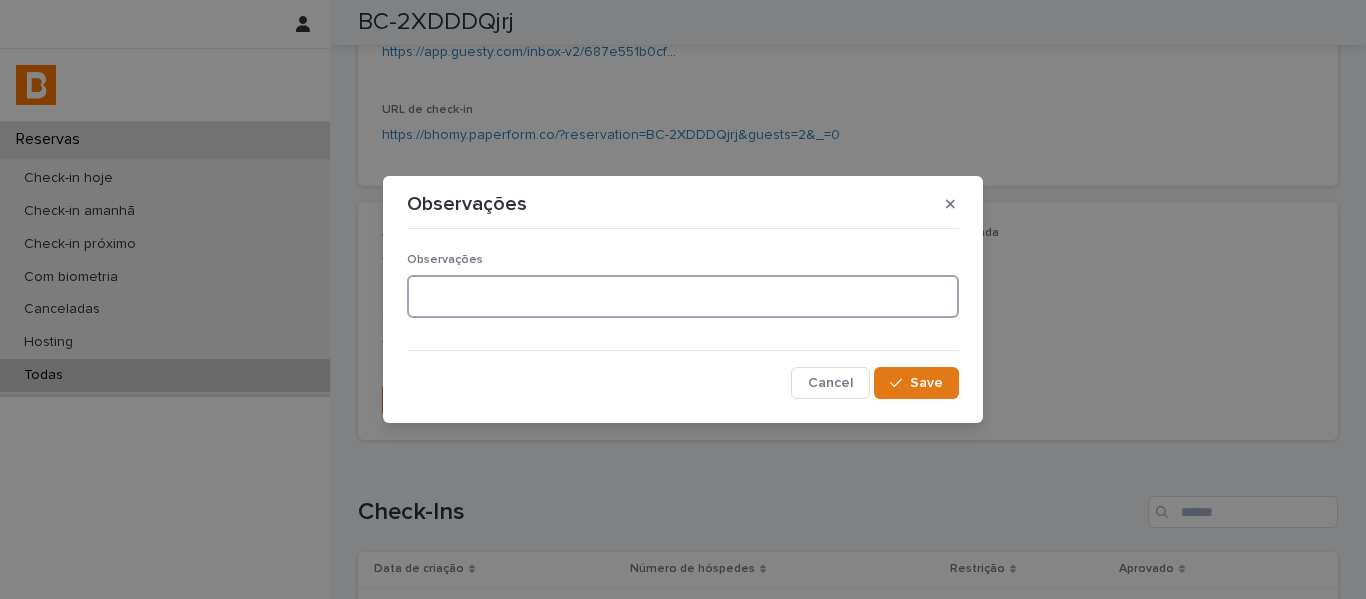 click at bounding box center (683, 296) 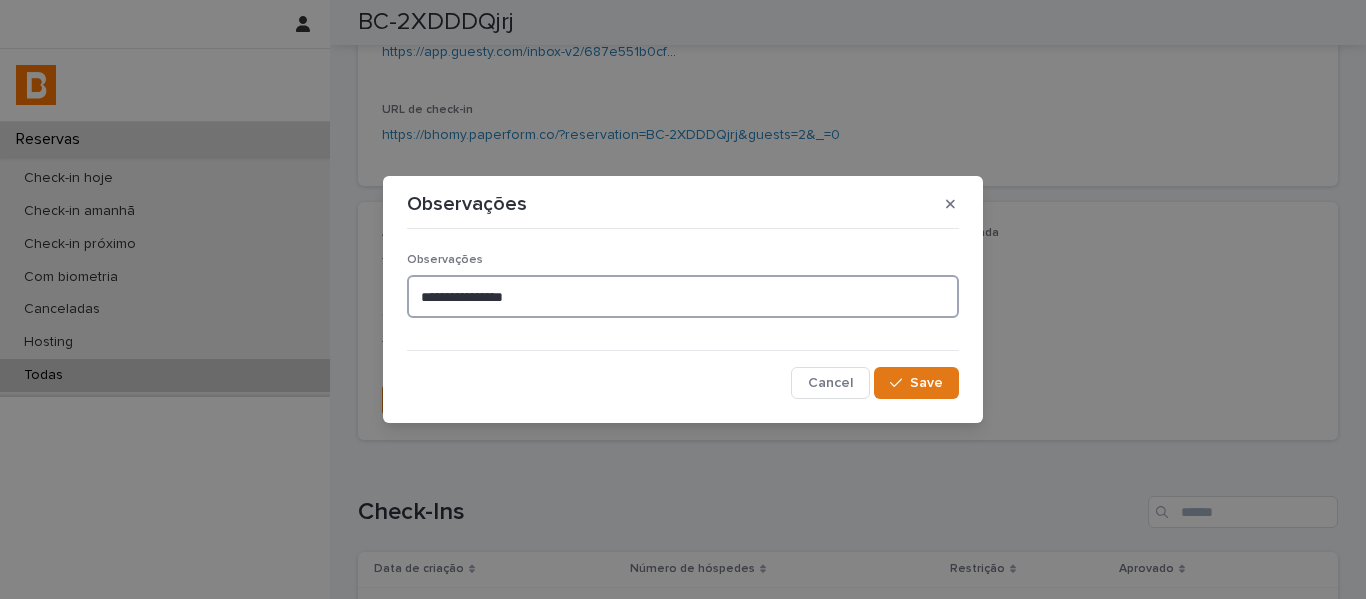 paste on "**********" 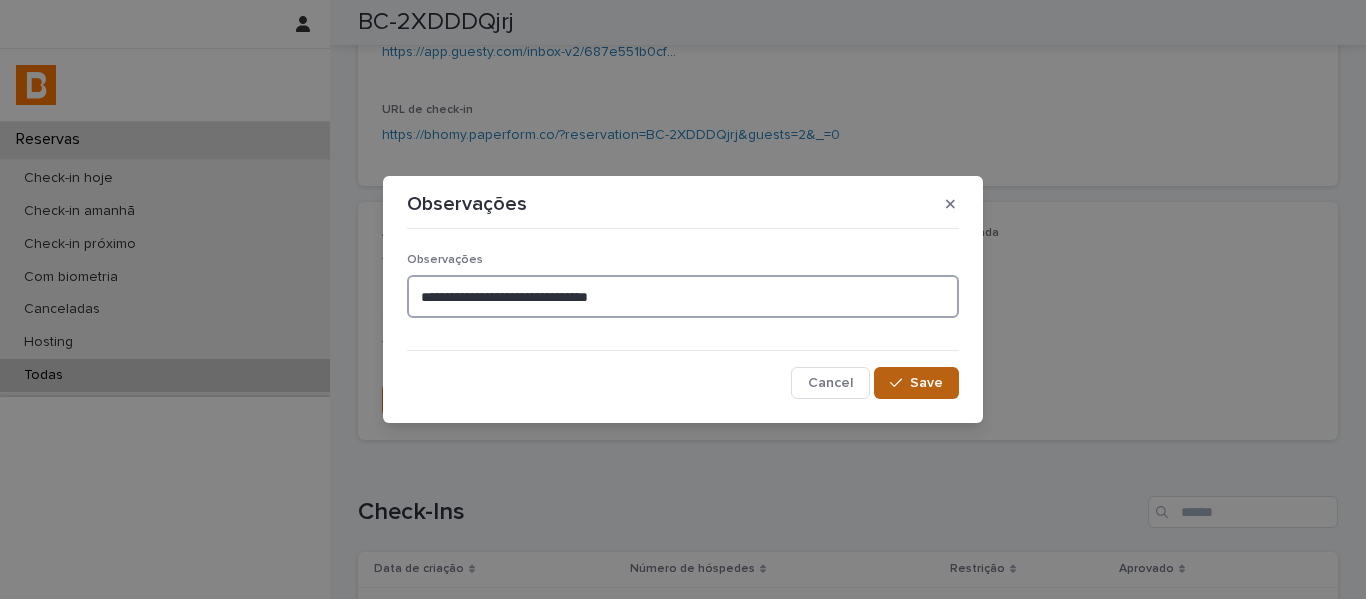type on "**********" 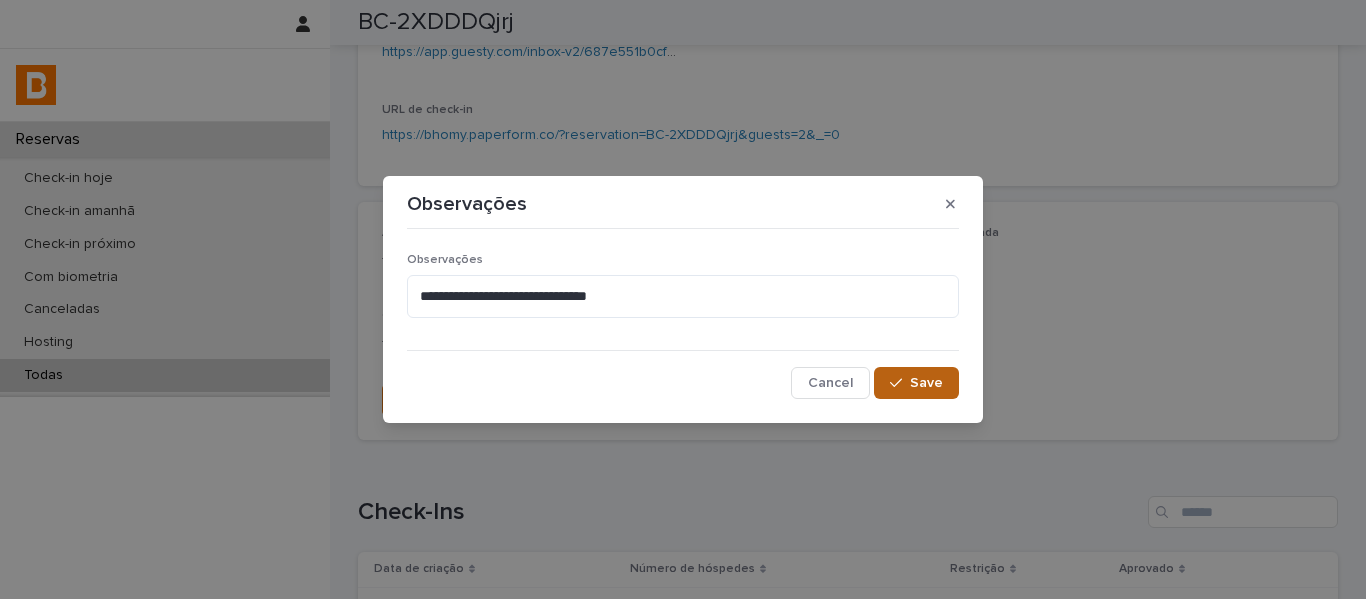 click on "Save" at bounding box center [926, 383] 